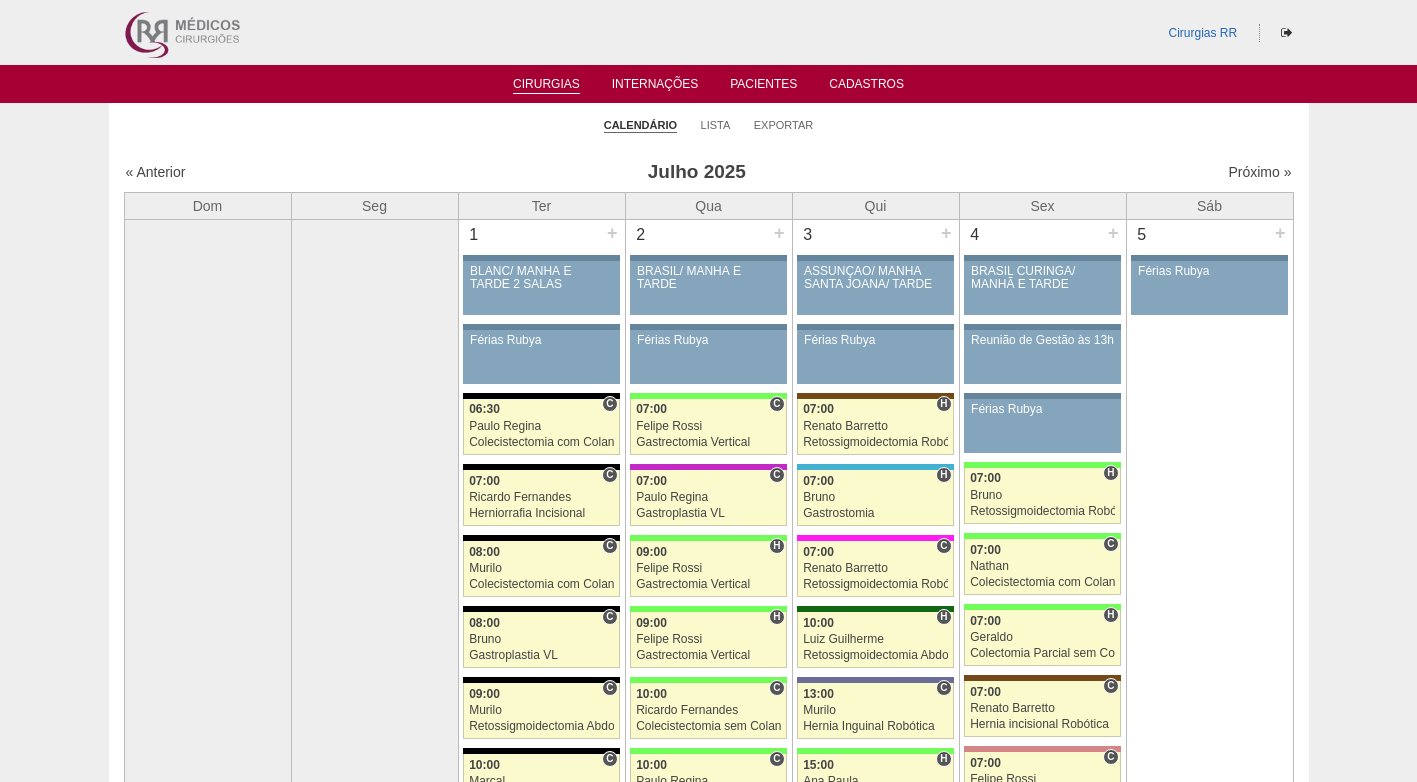 scroll, scrollTop: 0, scrollLeft: 0, axis: both 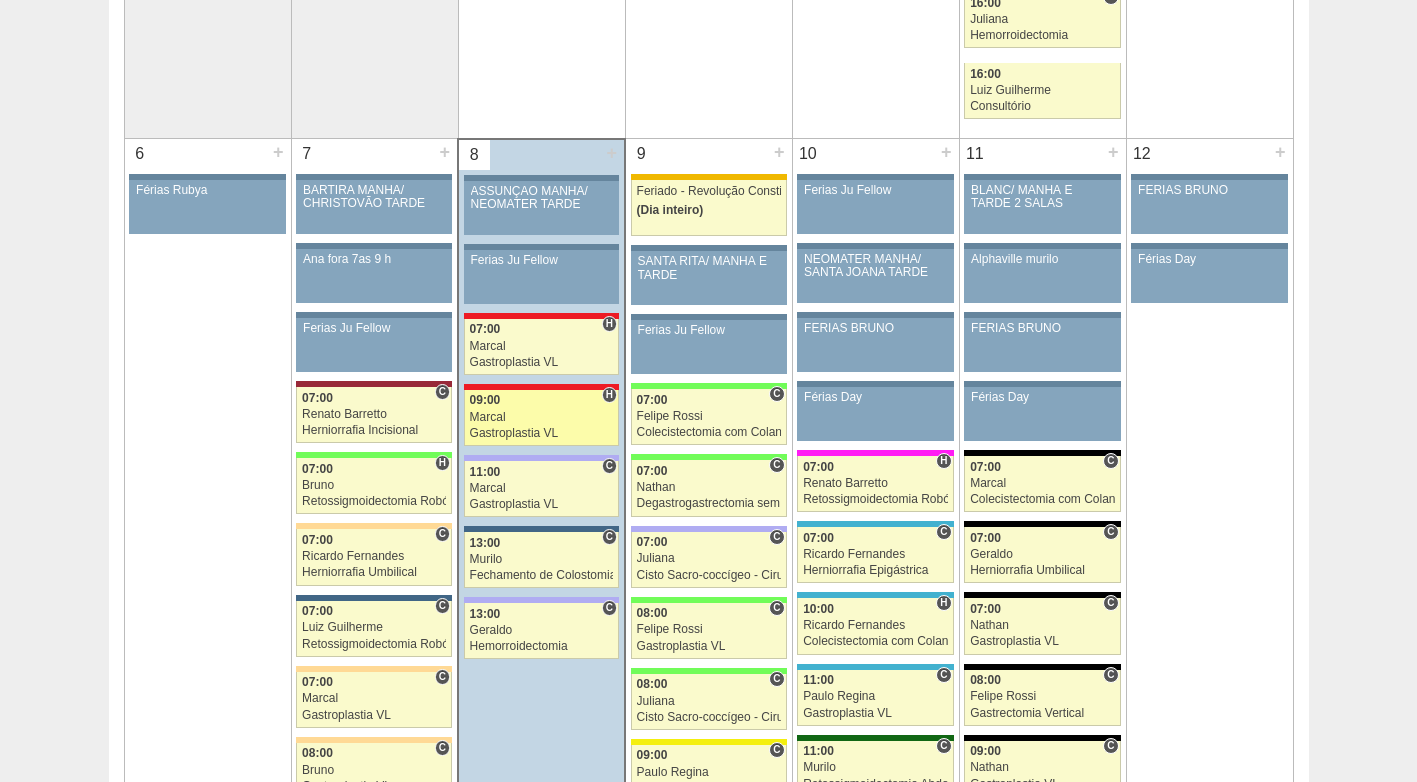 click on "Marcal" at bounding box center (542, 417) 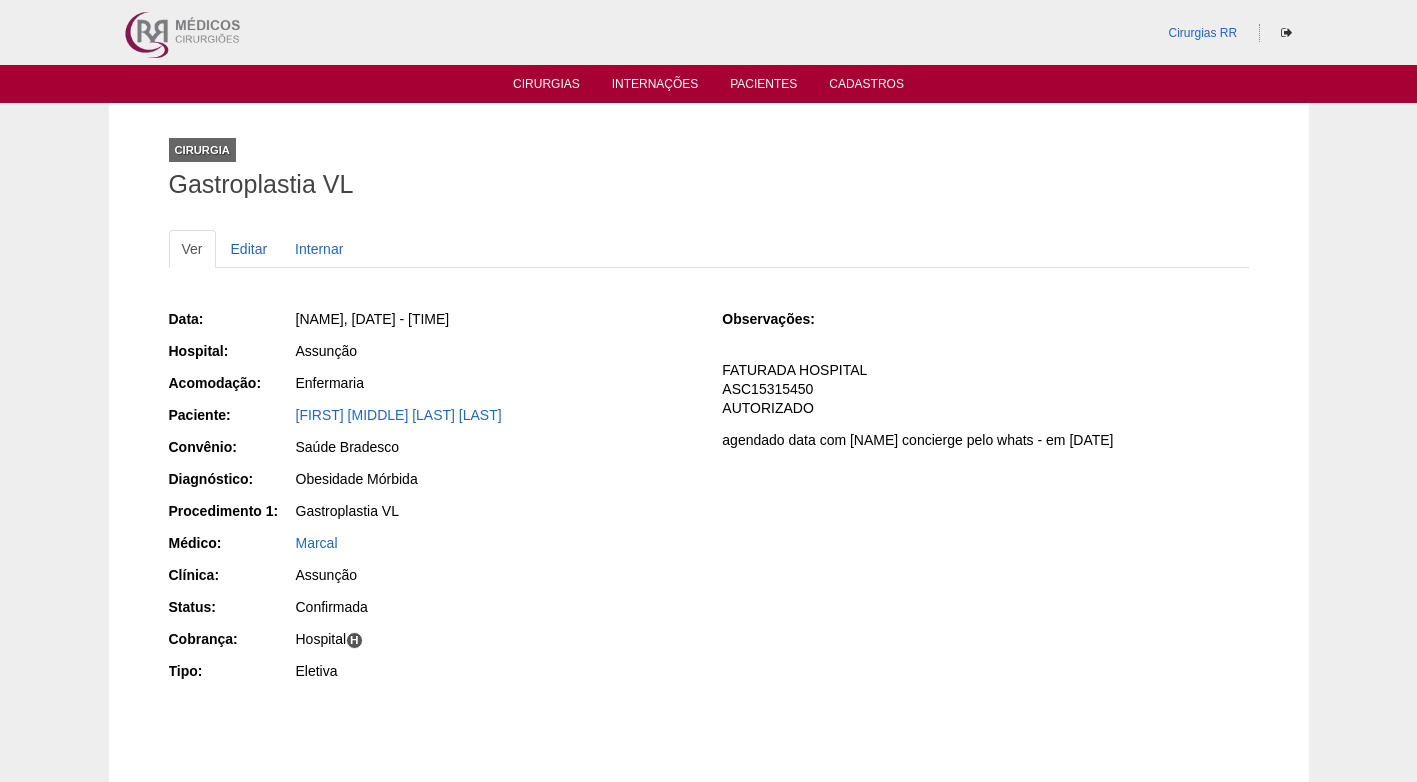 scroll, scrollTop: 0, scrollLeft: 0, axis: both 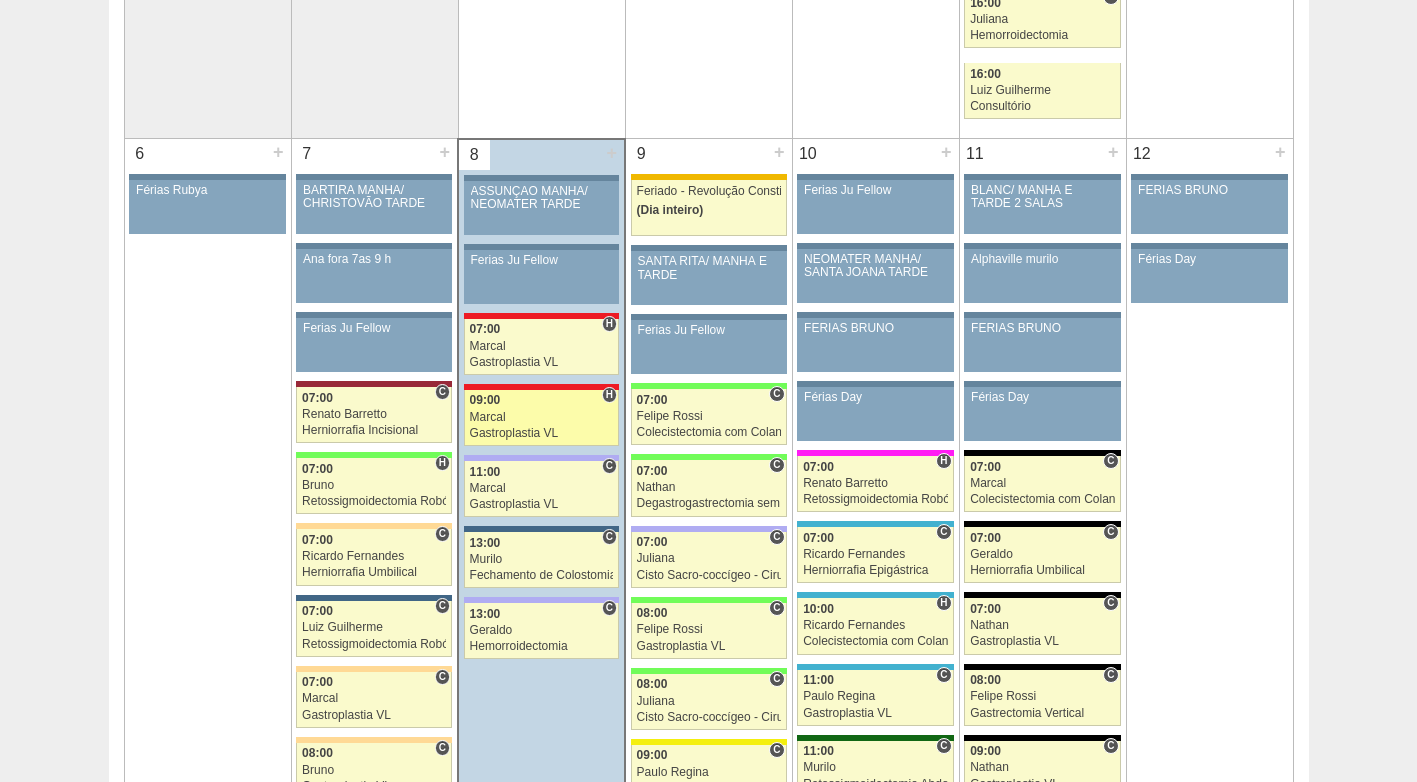 click on "Marcal" at bounding box center [542, 417] 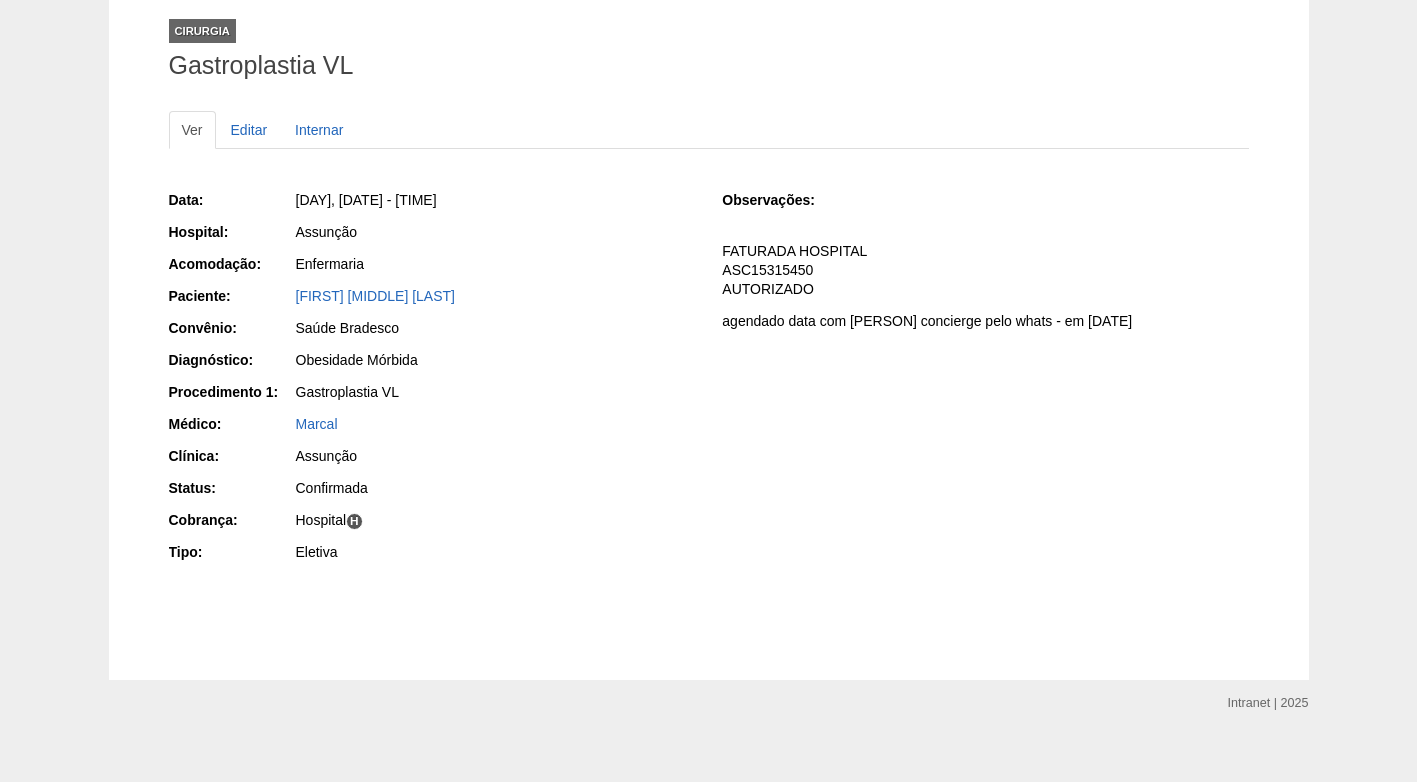 scroll, scrollTop: 138, scrollLeft: 0, axis: vertical 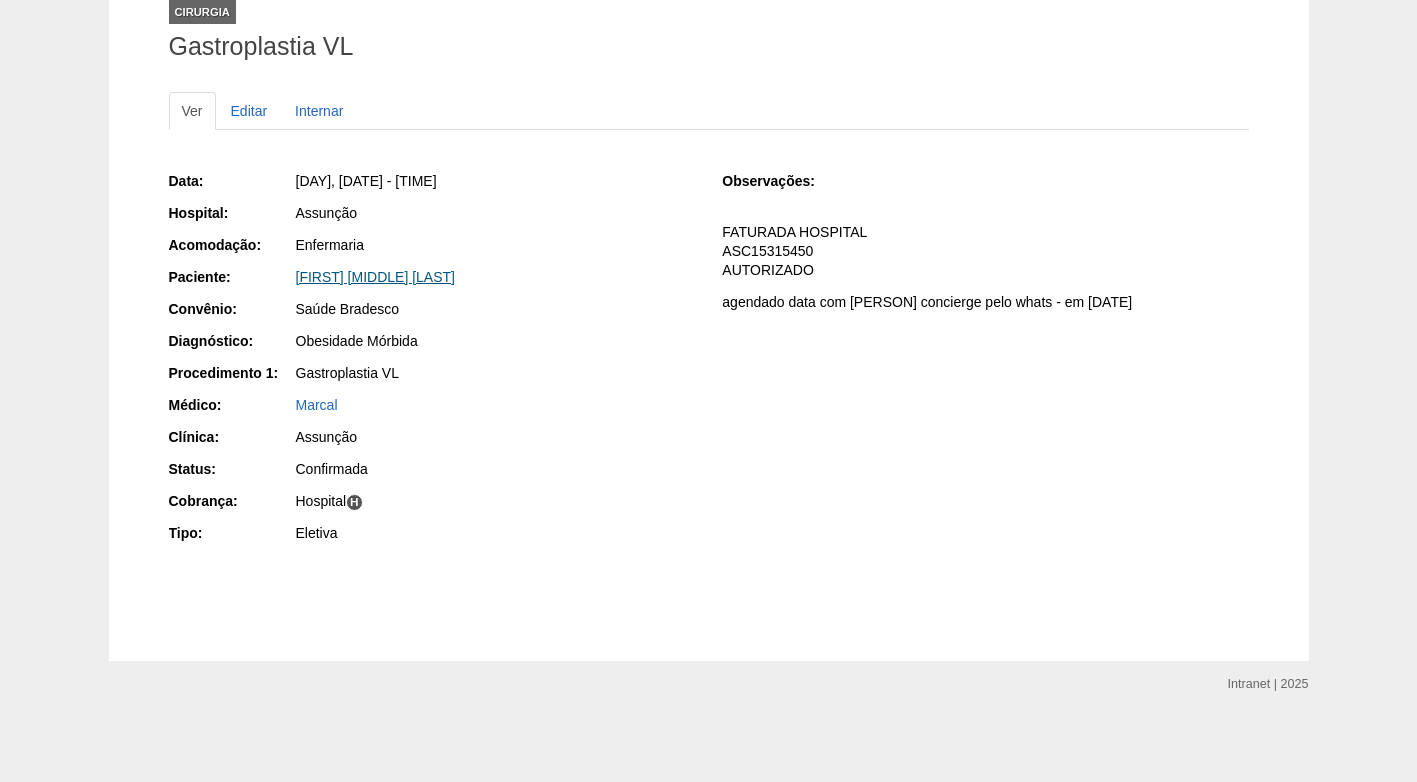 click on "[FIRST] [MIDDLE] [LAST]" at bounding box center [375, 277] 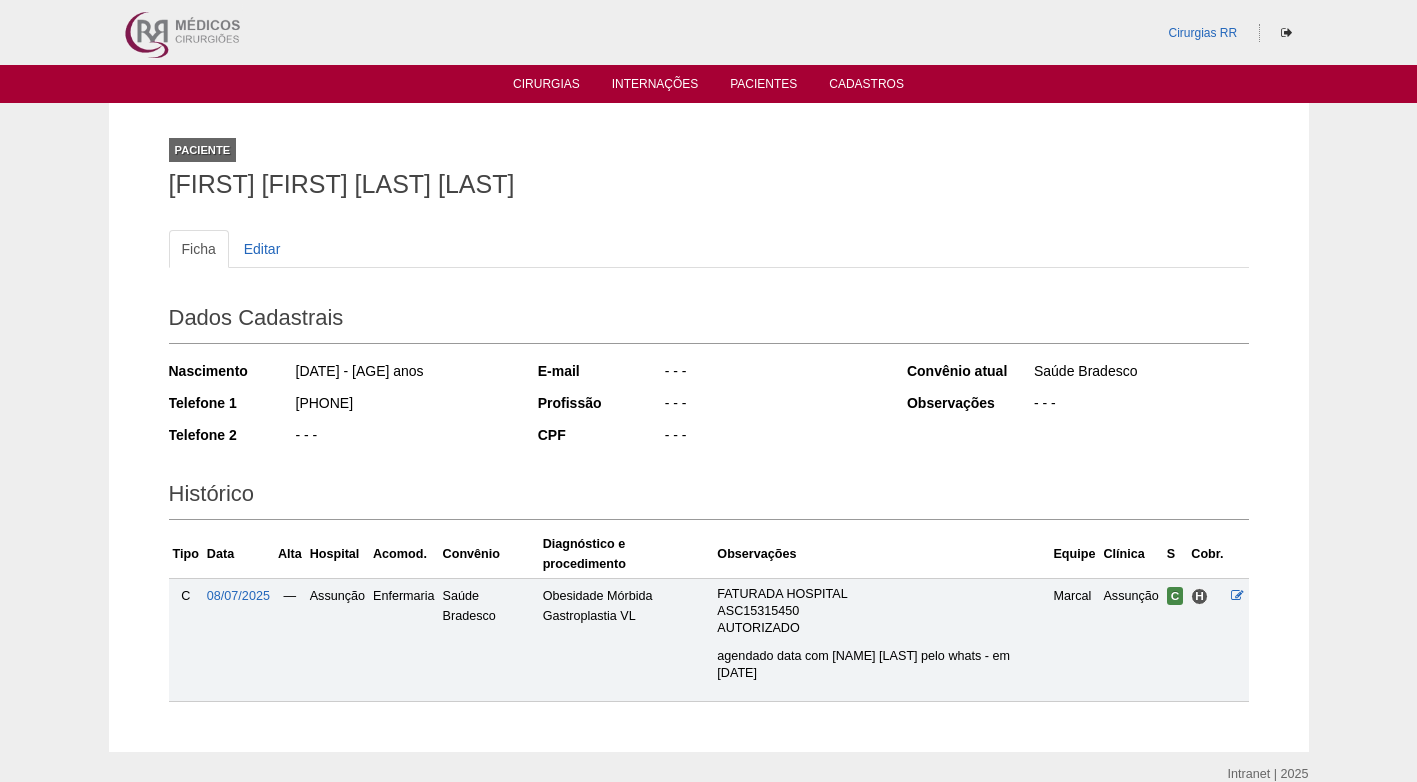 scroll, scrollTop: 0, scrollLeft: 0, axis: both 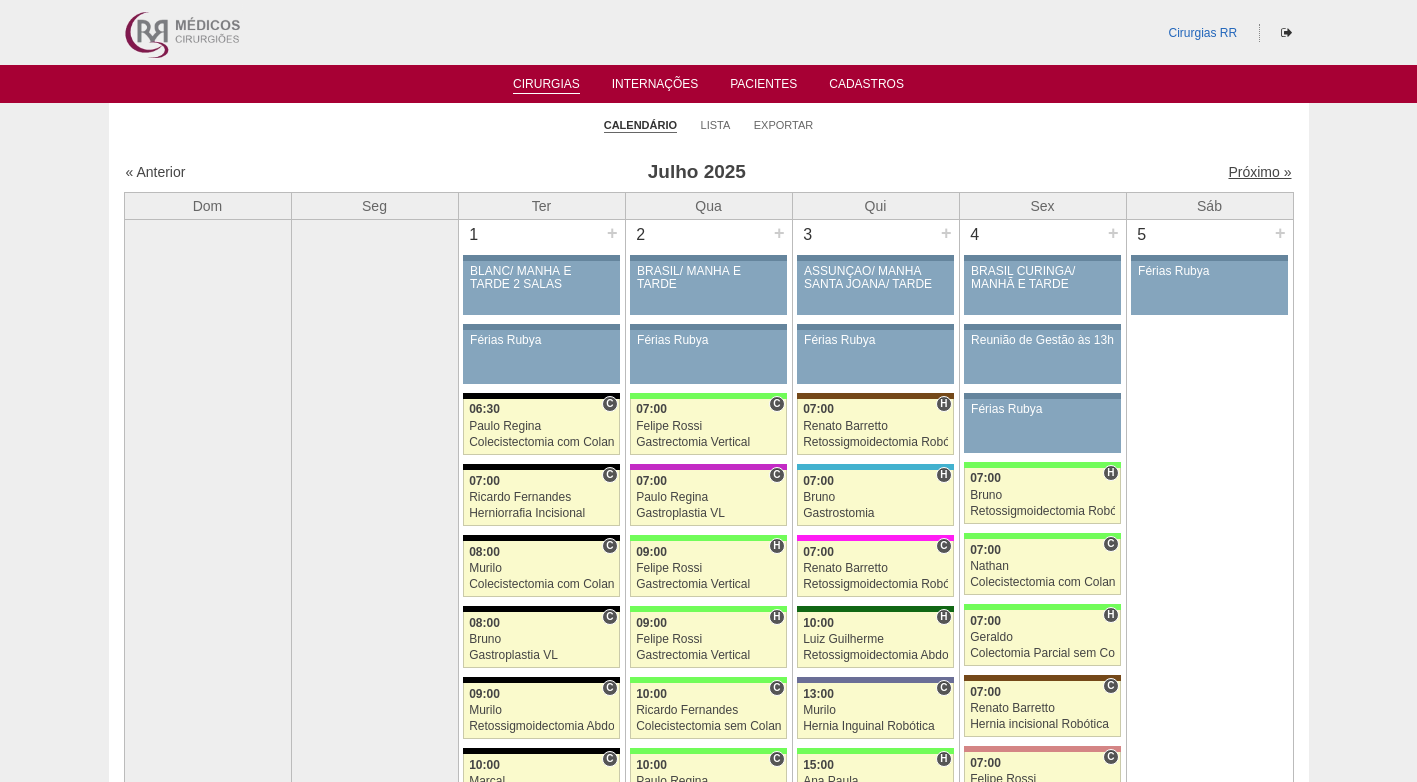 click on "Próximo »" at bounding box center (1259, 172) 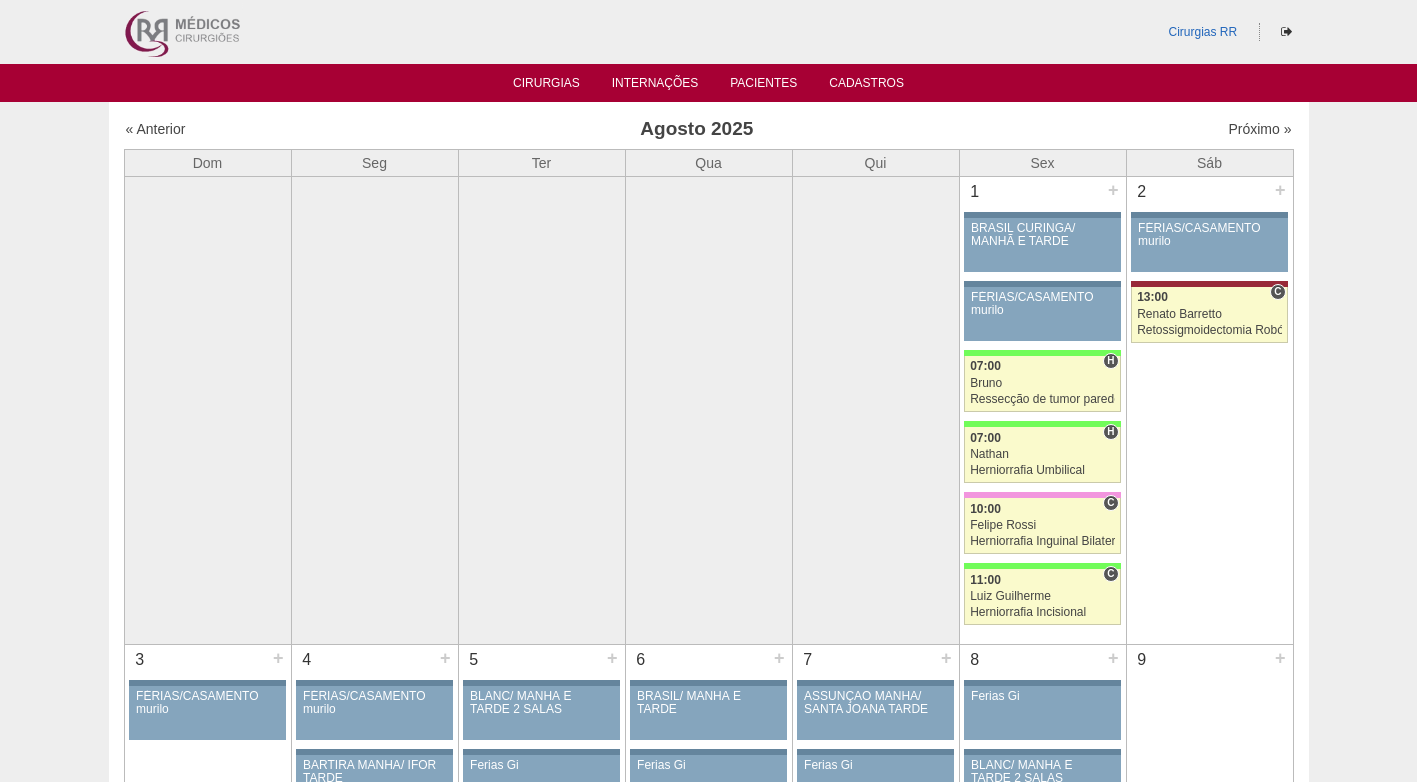 scroll, scrollTop: 0, scrollLeft: 0, axis: both 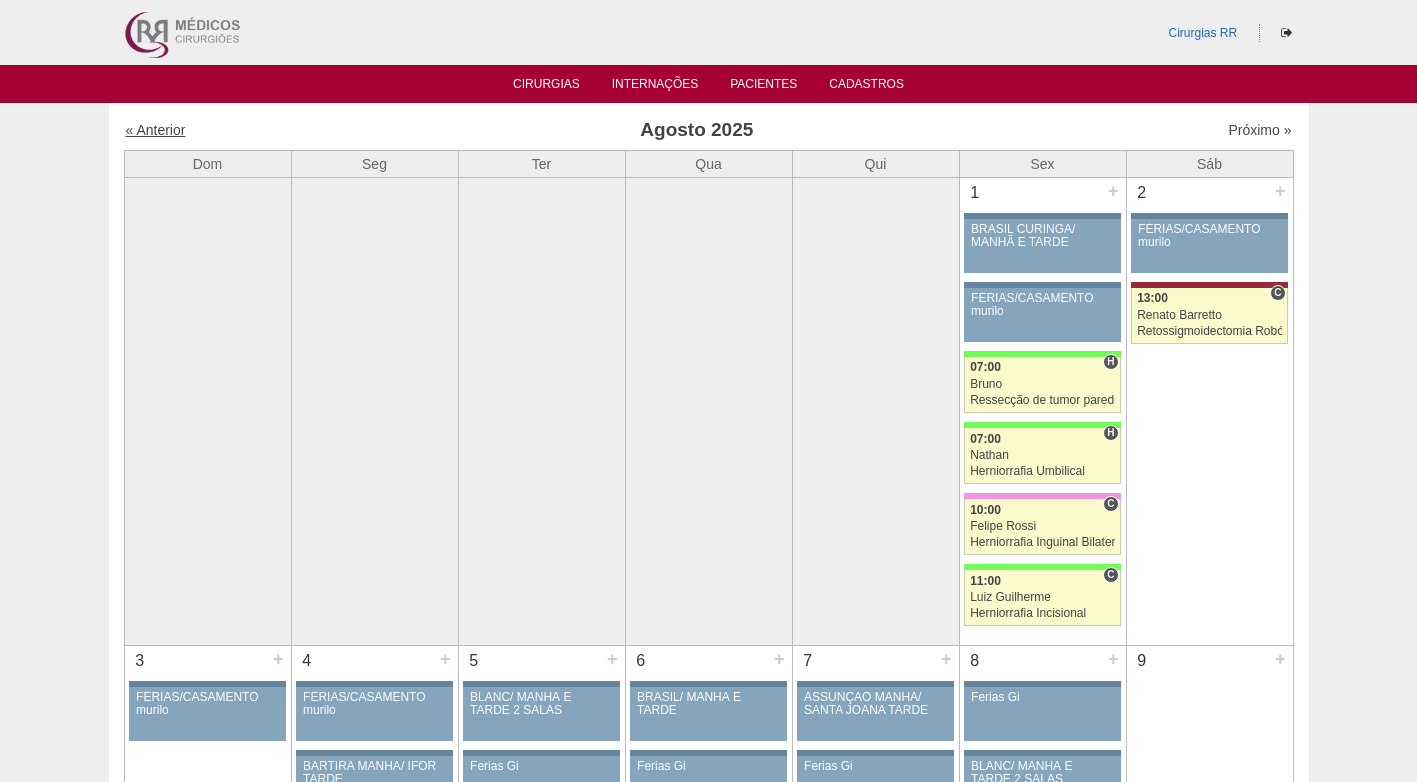 click on "« Anterior" at bounding box center [156, 130] 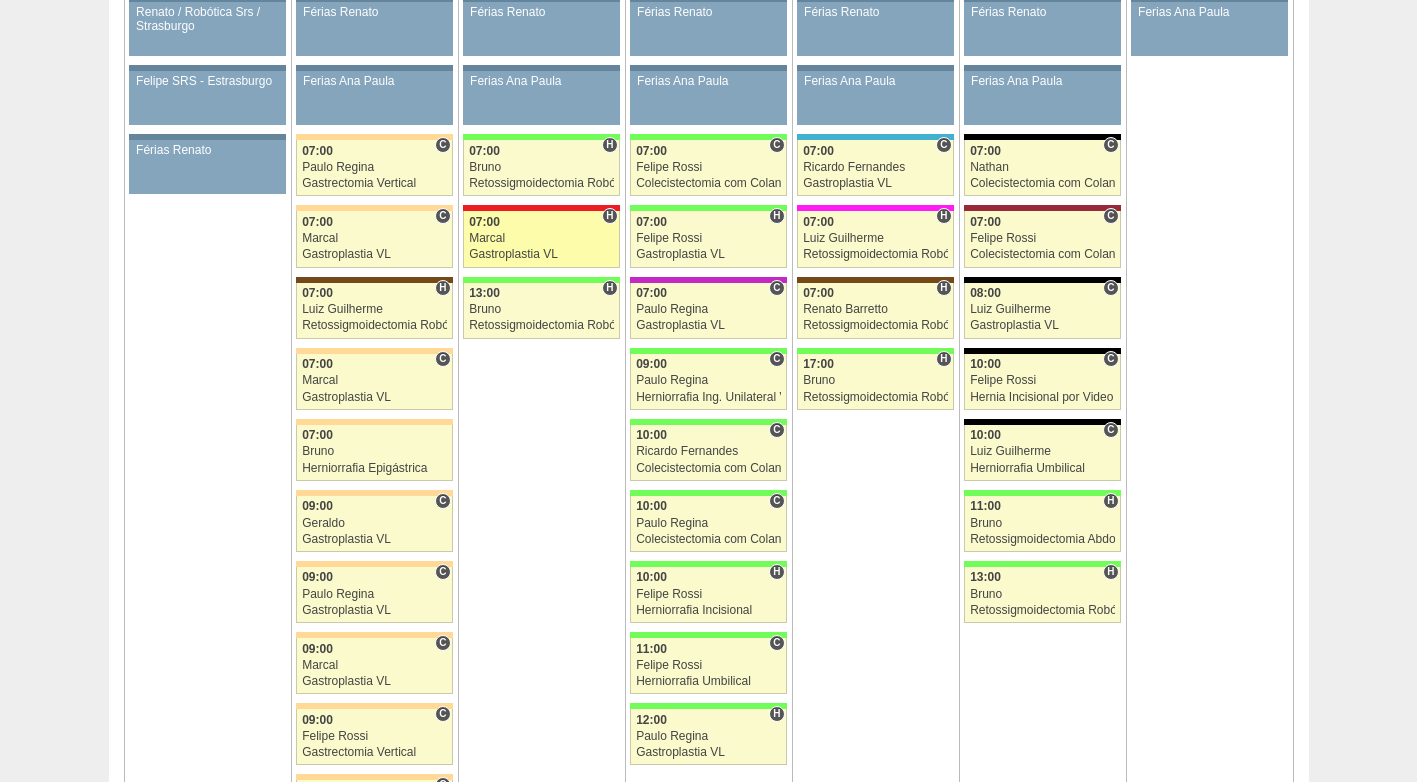 scroll, scrollTop: 3800, scrollLeft: 0, axis: vertical 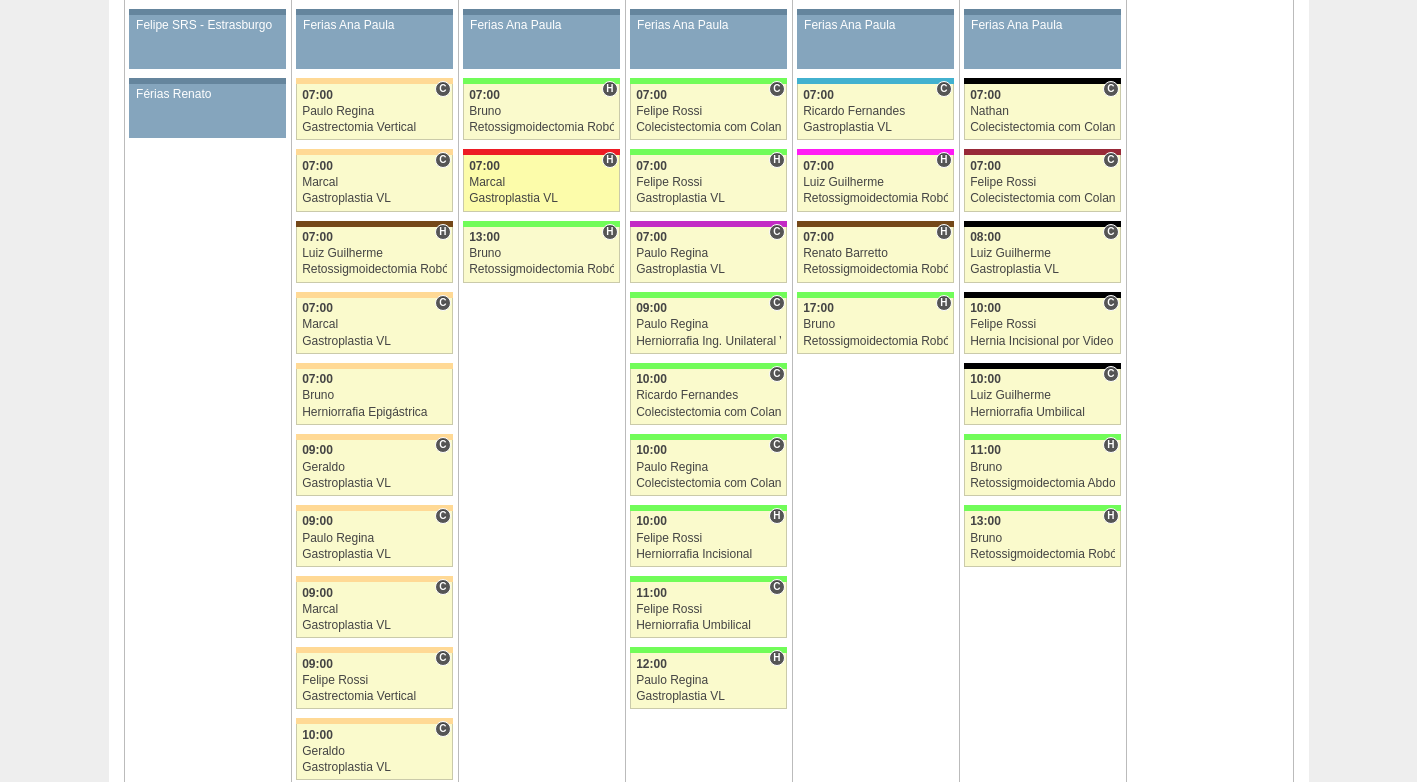 click on "Marcal" at bounding box center [541, 182] 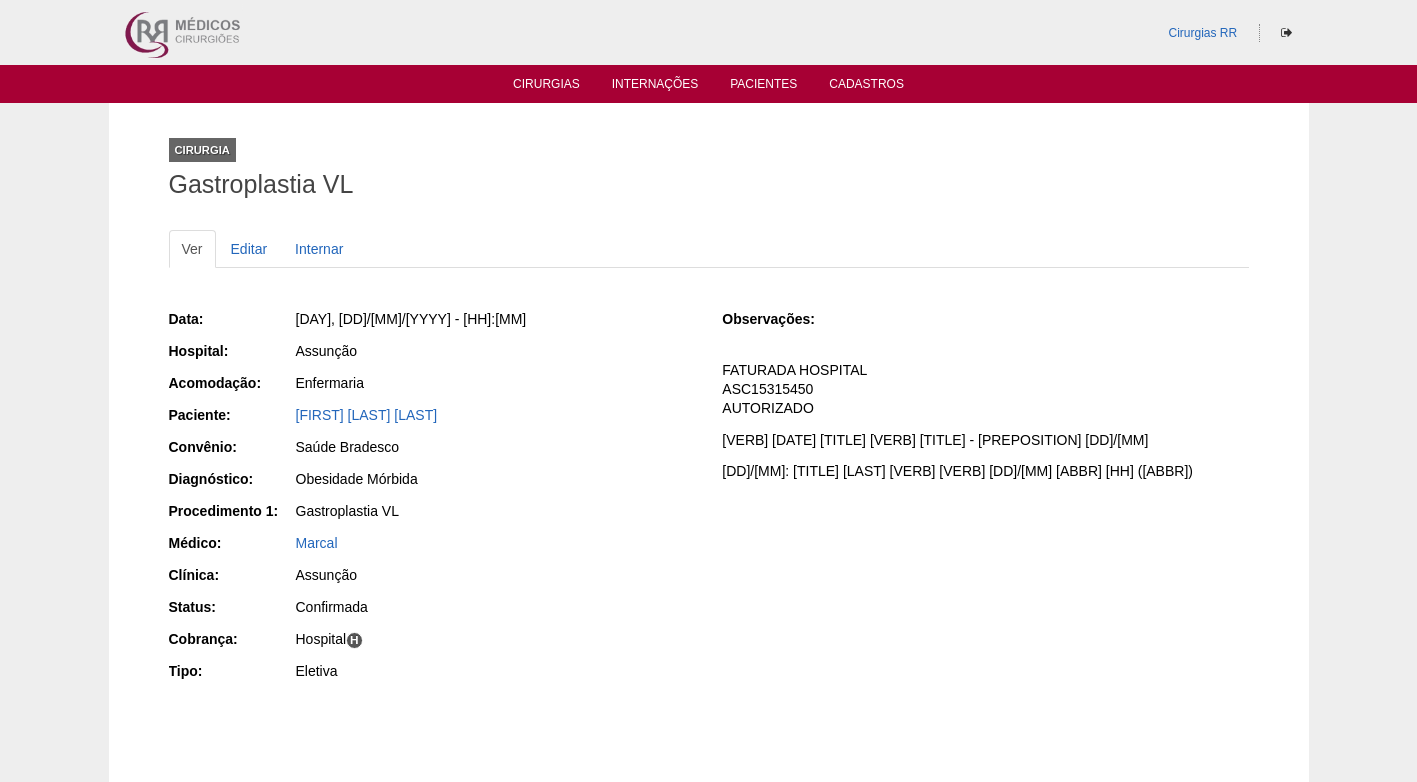 scroll, scrollTop: 0, scrollLeft: 0, axis: both 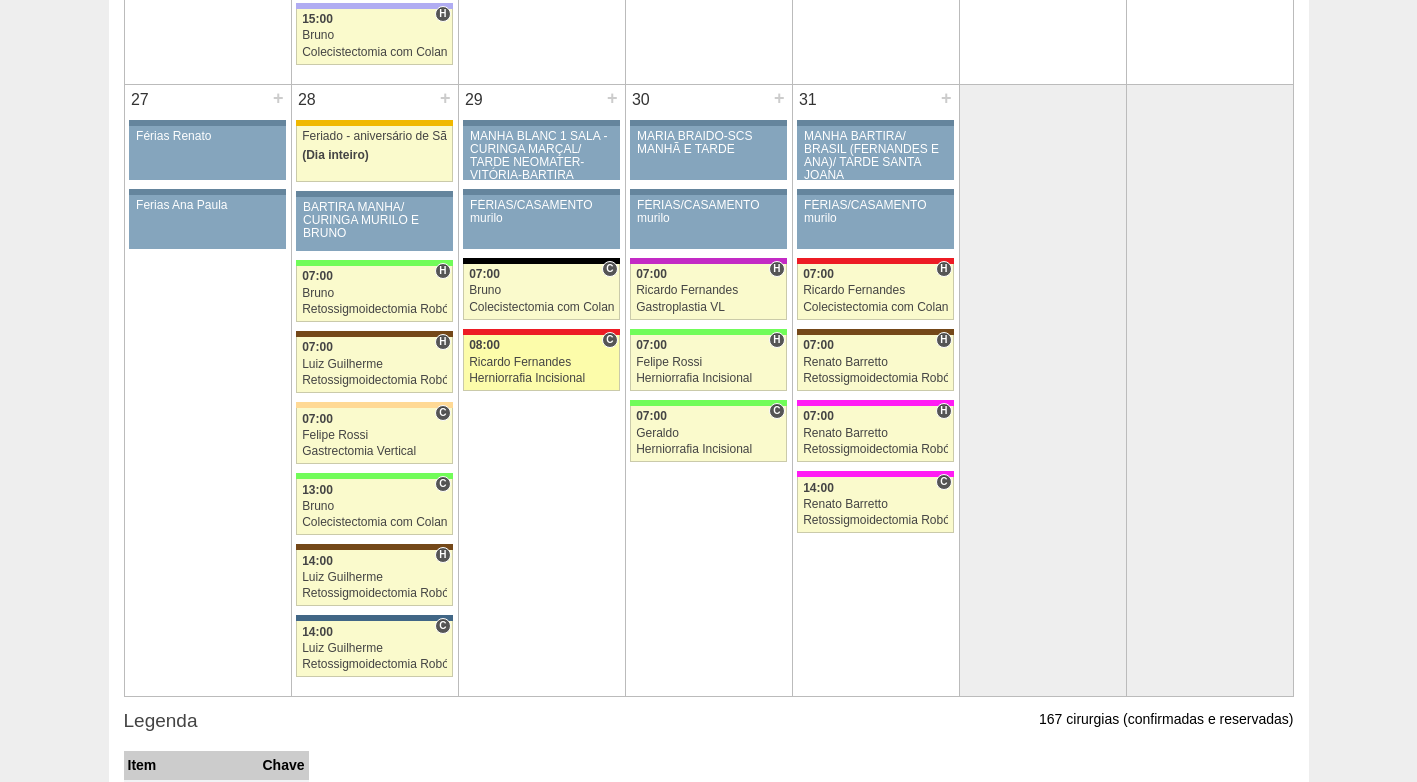 click on "Ricardo Fernandes" at bounding box center (541, 362) 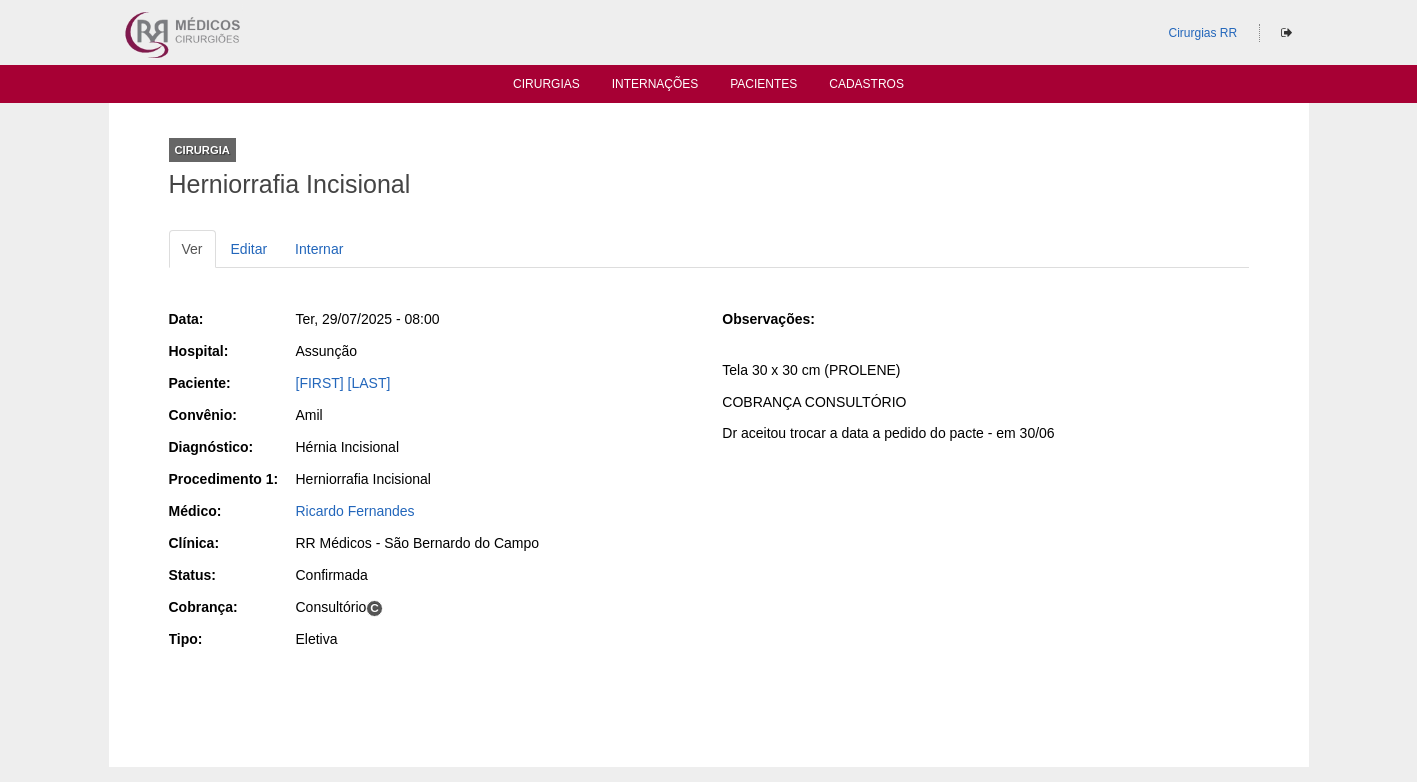 scroll, scrollTop: 0, scrollLeft: 0, axis: both 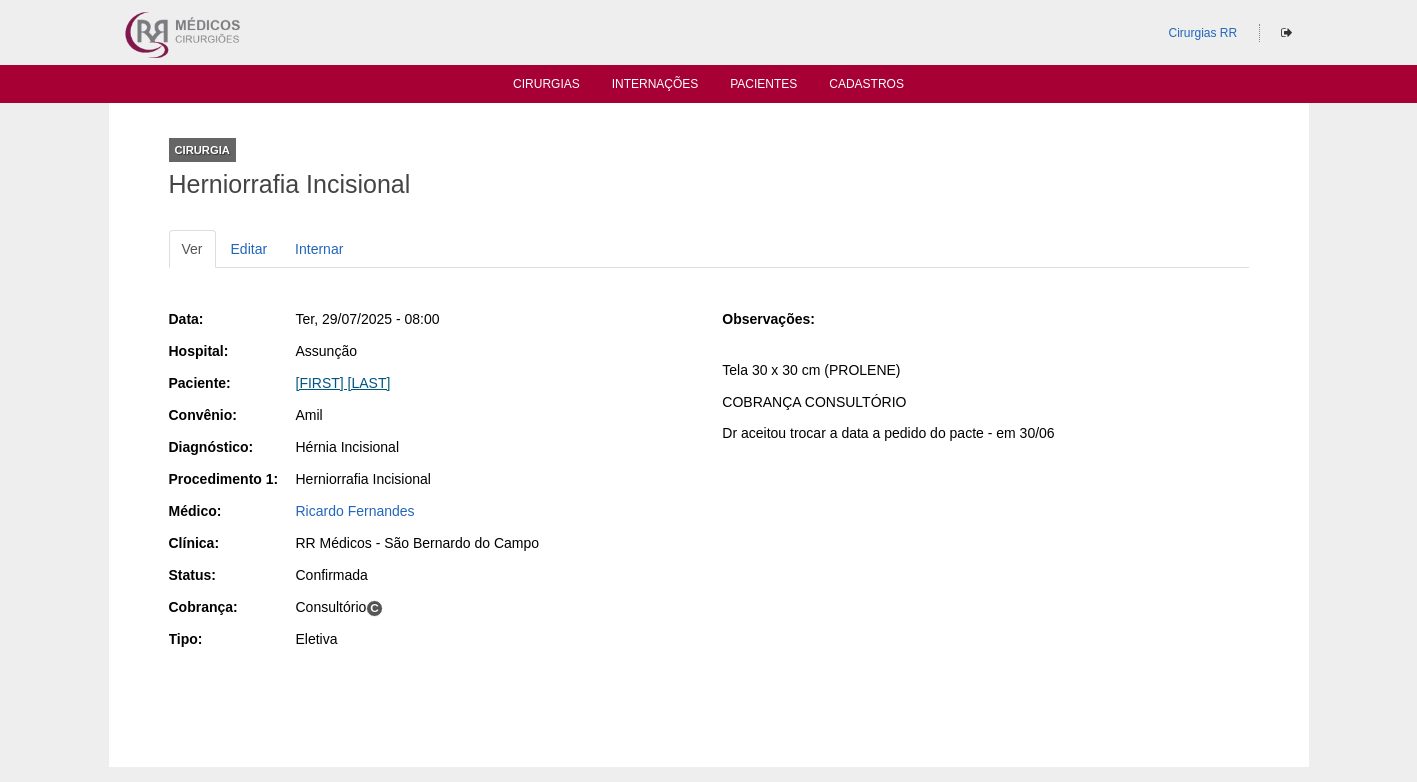 click on "[FIRST] [LAST]" at bounding box center [343, 383] 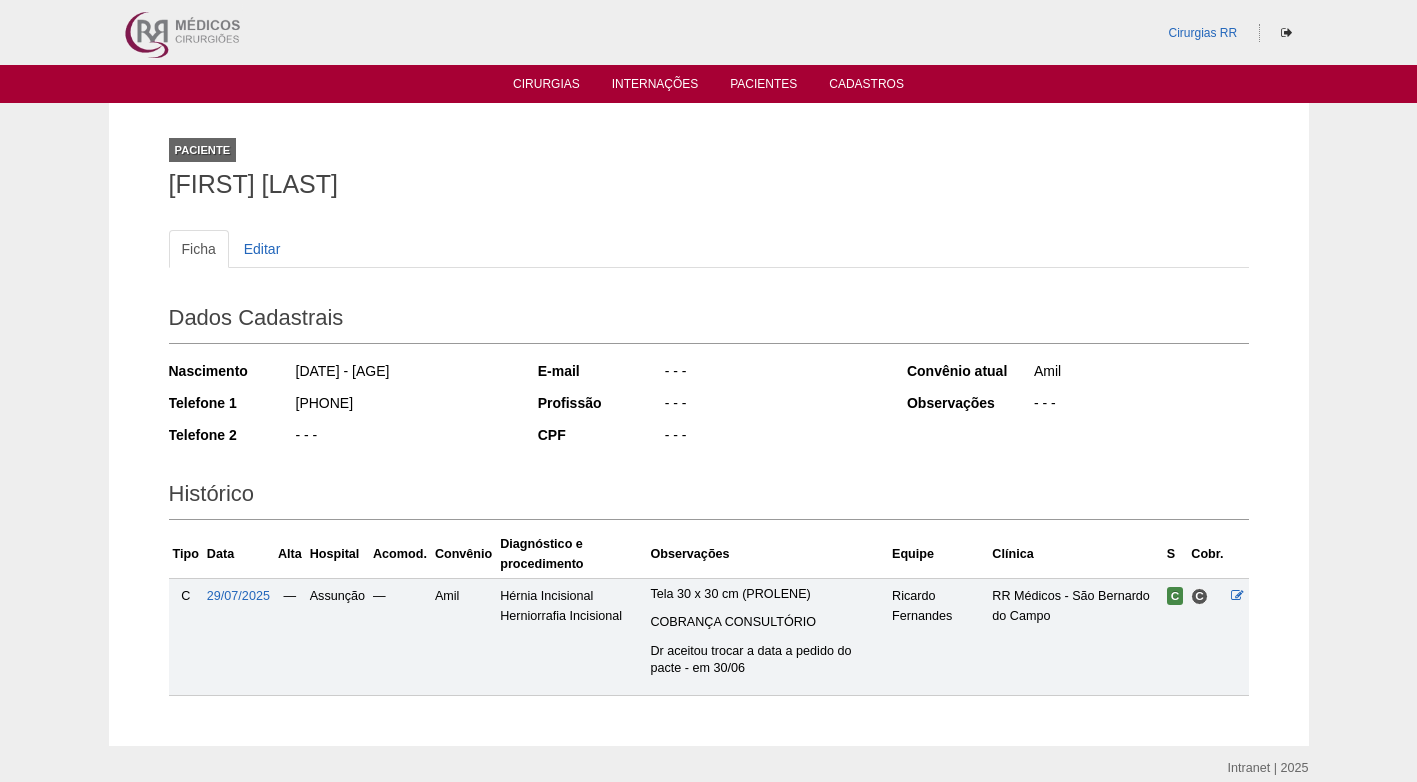 scroll, scrollTop: 0, scrollLeft: 0, axis: both 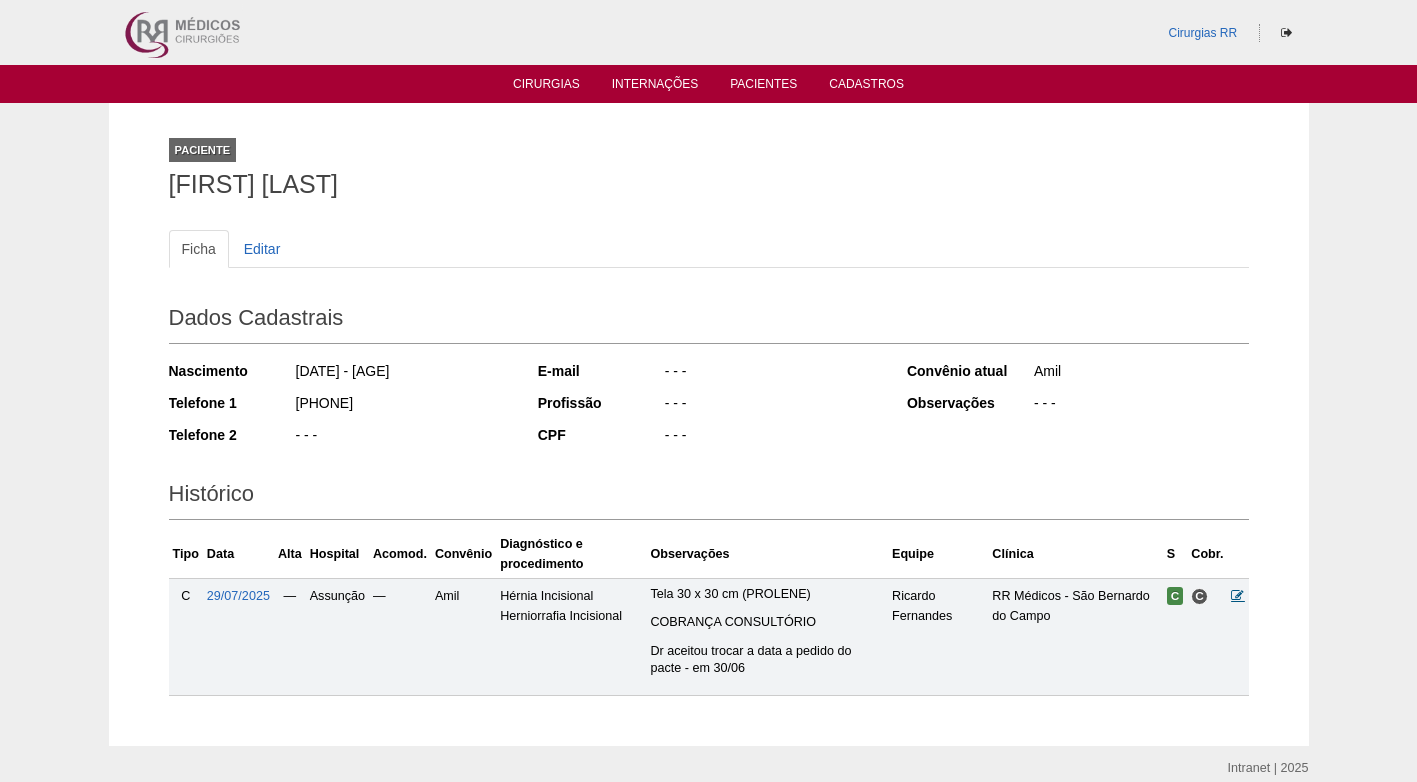 click at bounding box center [1237, 595] 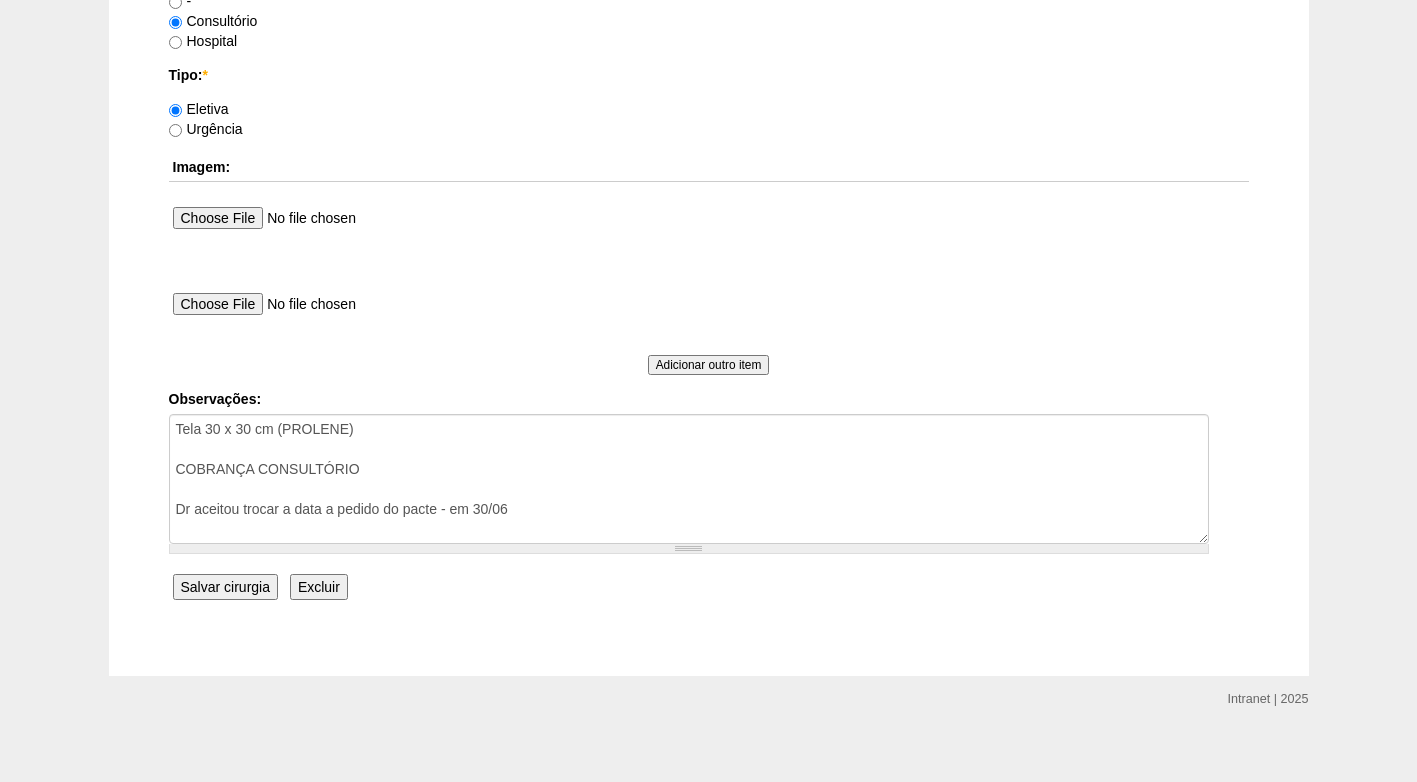 scroll, scrollTop: 1815, scrollLeft: 0, axis: vertical 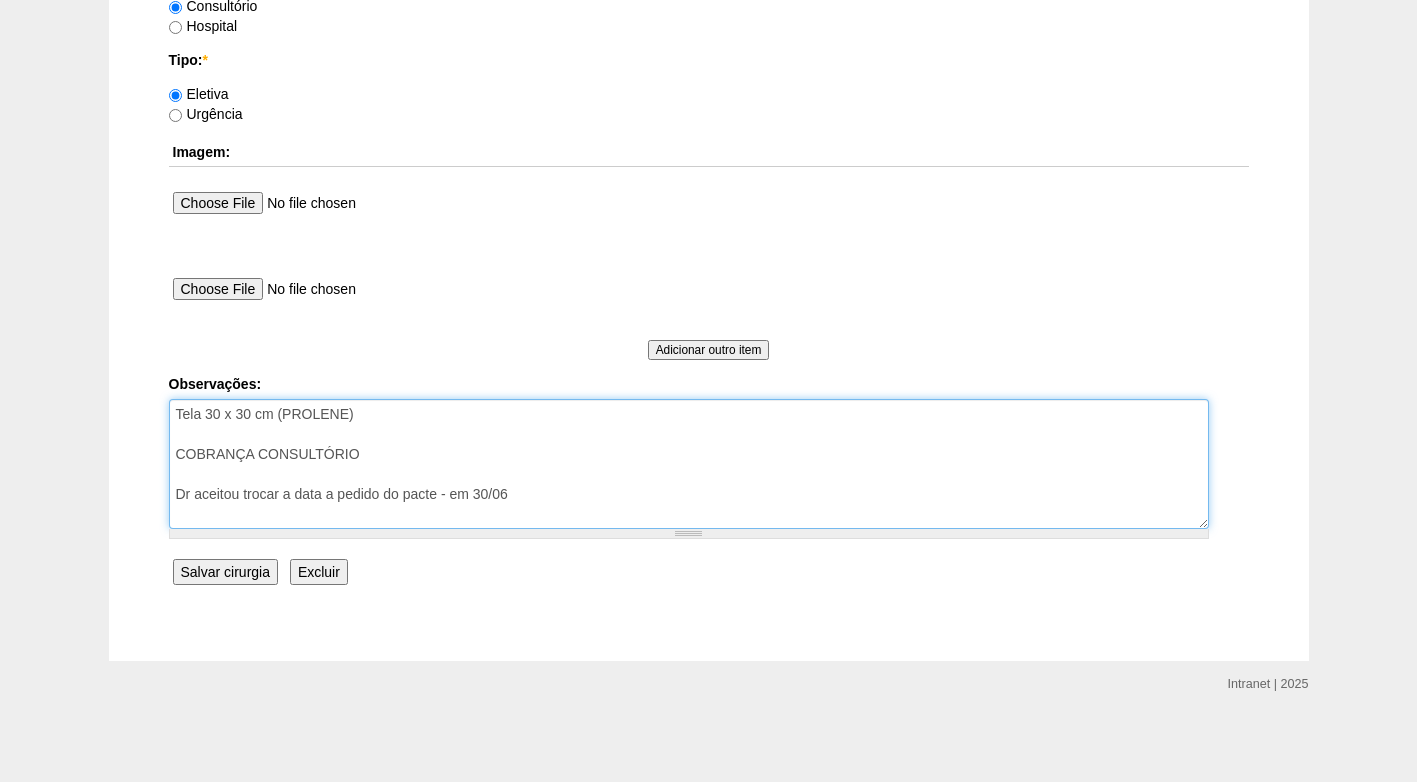 click on "Tela 30 x 30 cm (PROLENE)
COBRANÇA CONSULTÓRIO
Dr aceitou trocar a data a pedido do pacte - em 30/06" at bounding box center [689, 464] 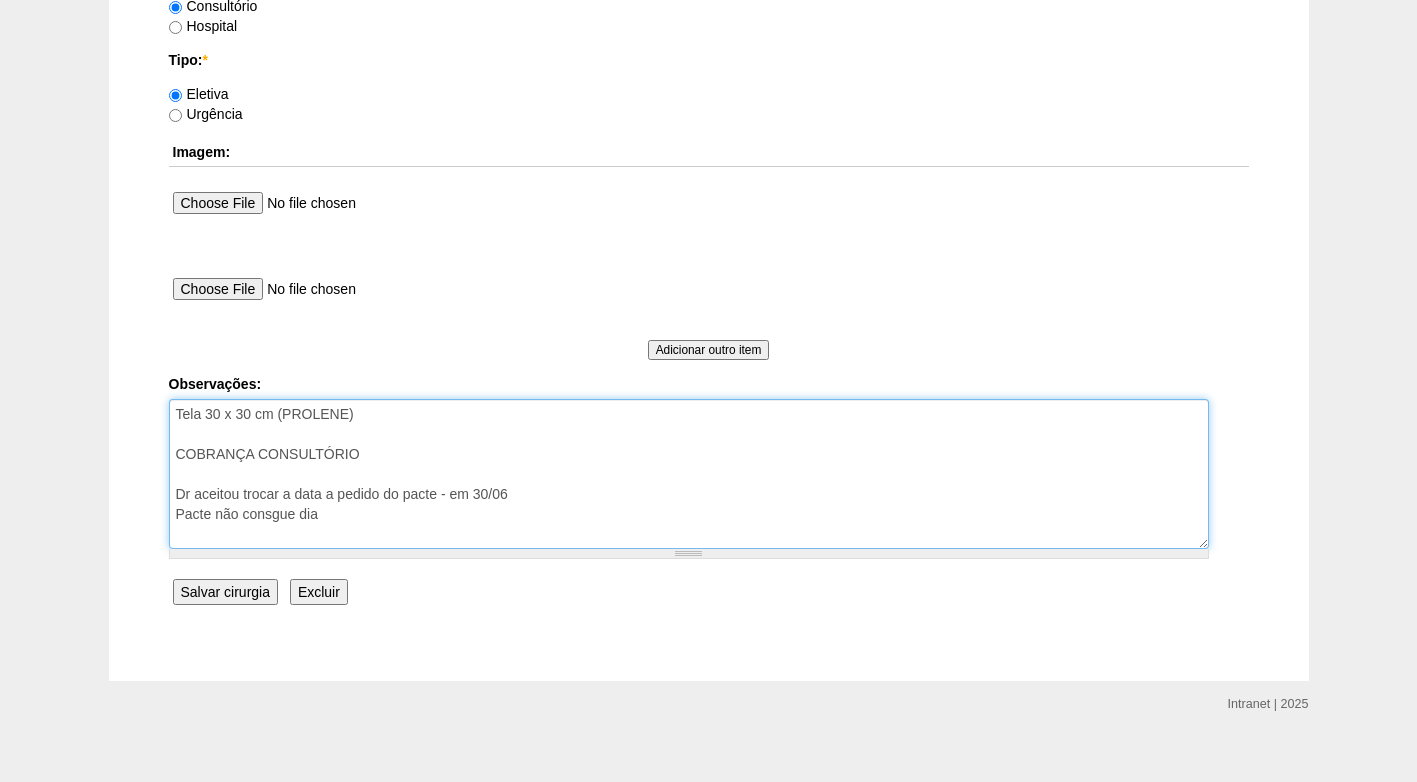 click on "Tela 30 x 30 cm (PROLENE)
COBRANÇA CONSULTÓRIO
Dr aceitou trocar a data a pedido do pacte - em 30/06" at bounding box center (689, 474) 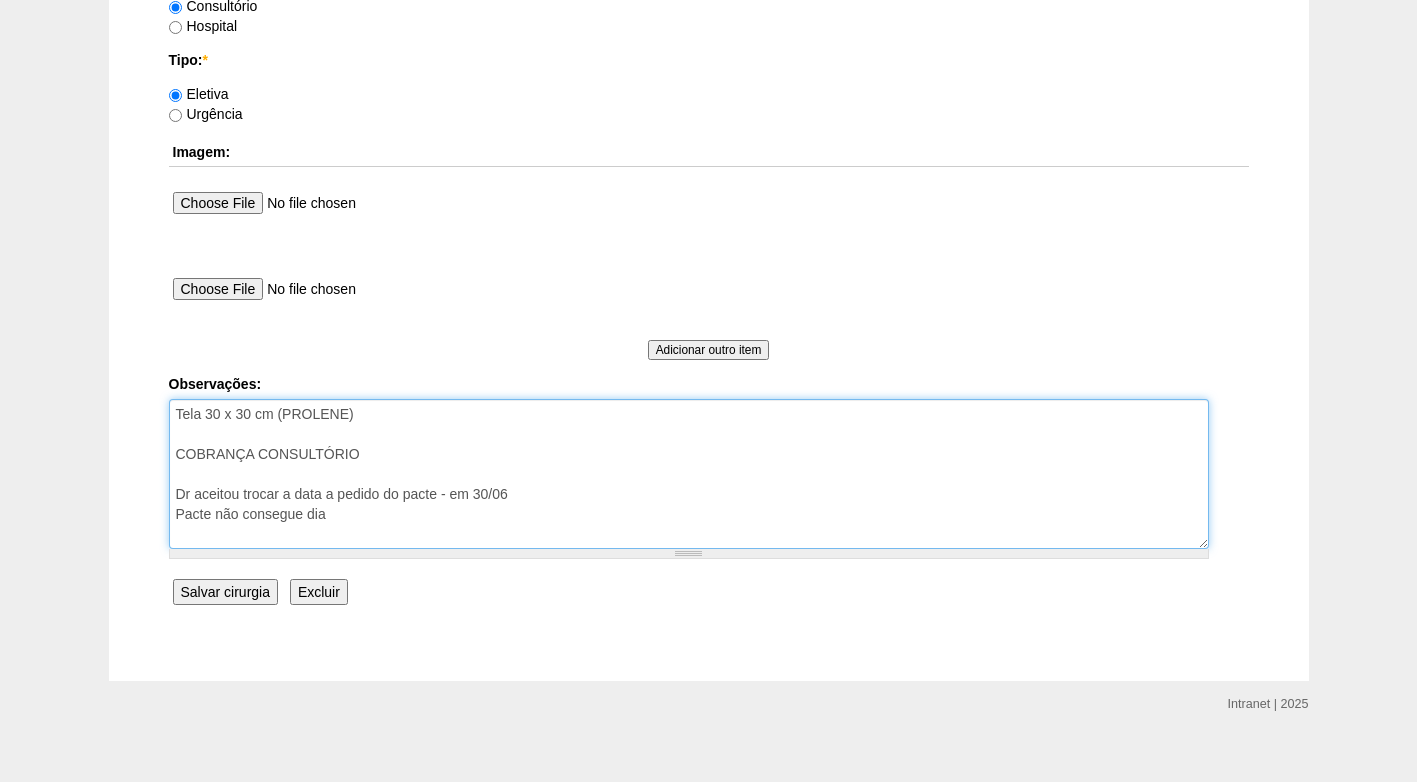 click on "Tela 30 x 30 cm (PROLENE)
COBRANÇA CONSULTÓRIO
Dr aceitou trocar a data a pedido do pacte - em 30/06" at bounding box center [689, 474] 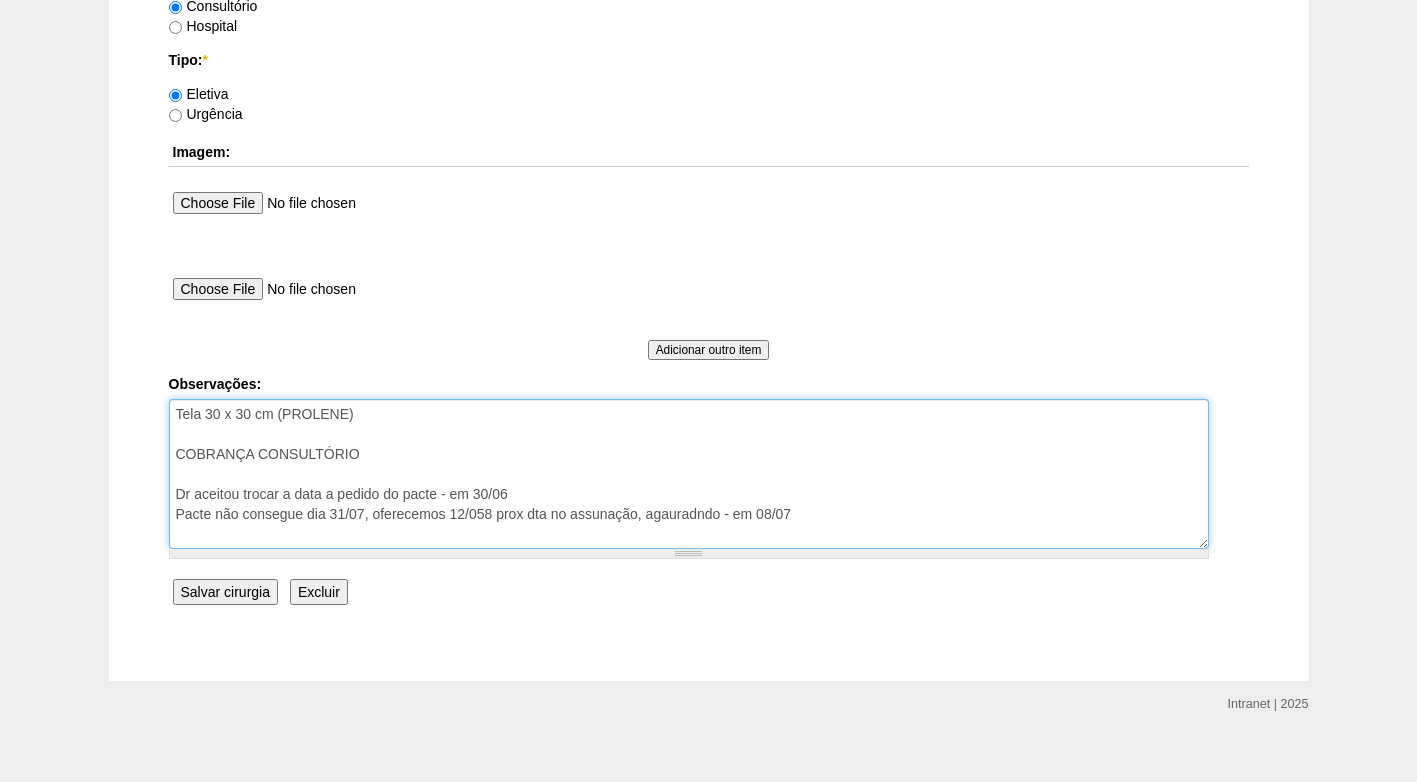 click on "Tela 30 x 30 cm (PROLENE)
COBRANÇA CONSULTÓRIO
Dr aceitou trocar a data a pedido do pacte - em 30/06" at bounding box center (689, 474) 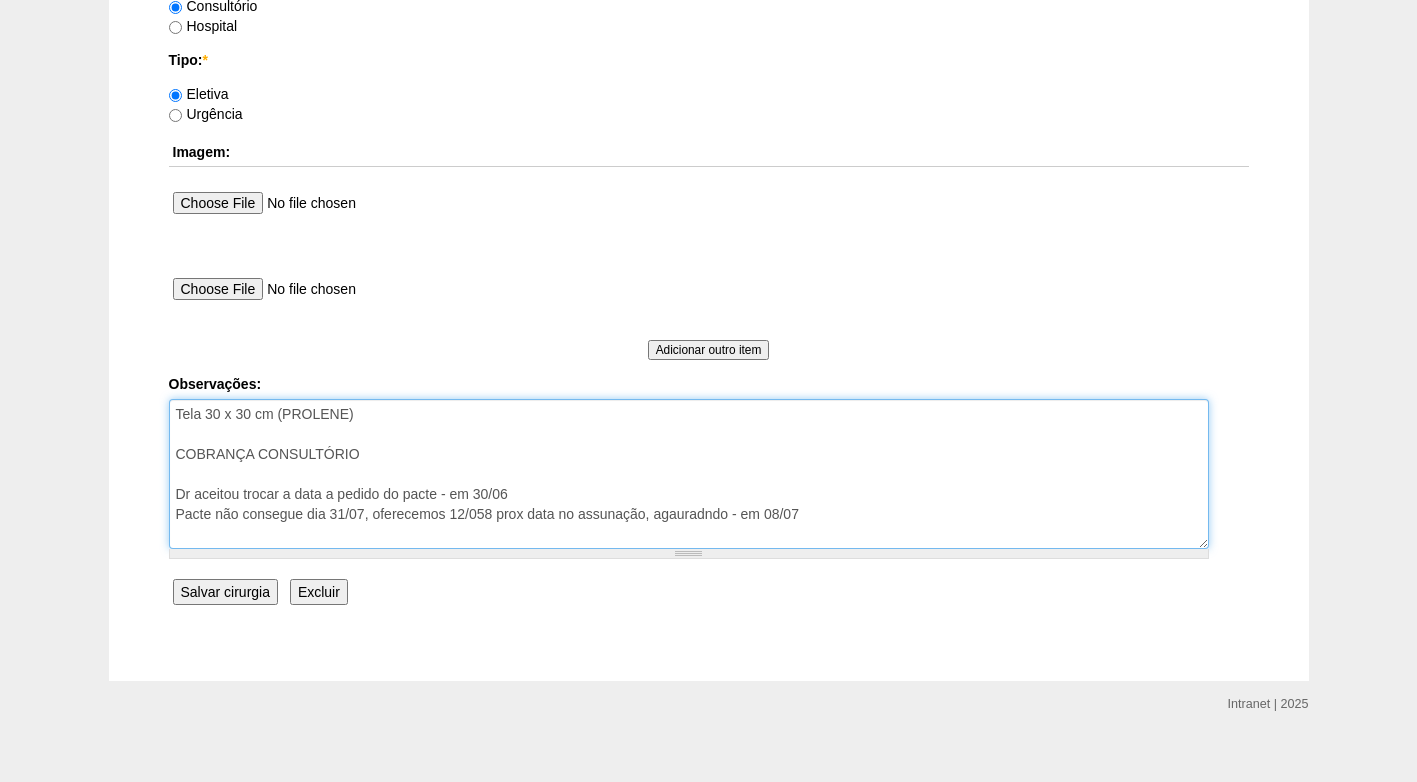 click on "Tela 30 x 30 cm (PROLENE)
COBRANÇA CONSULTÓRIO
Dr aceitou trocar a data a pedido do pacte - em 30/06" at bounding box center (689, 474) 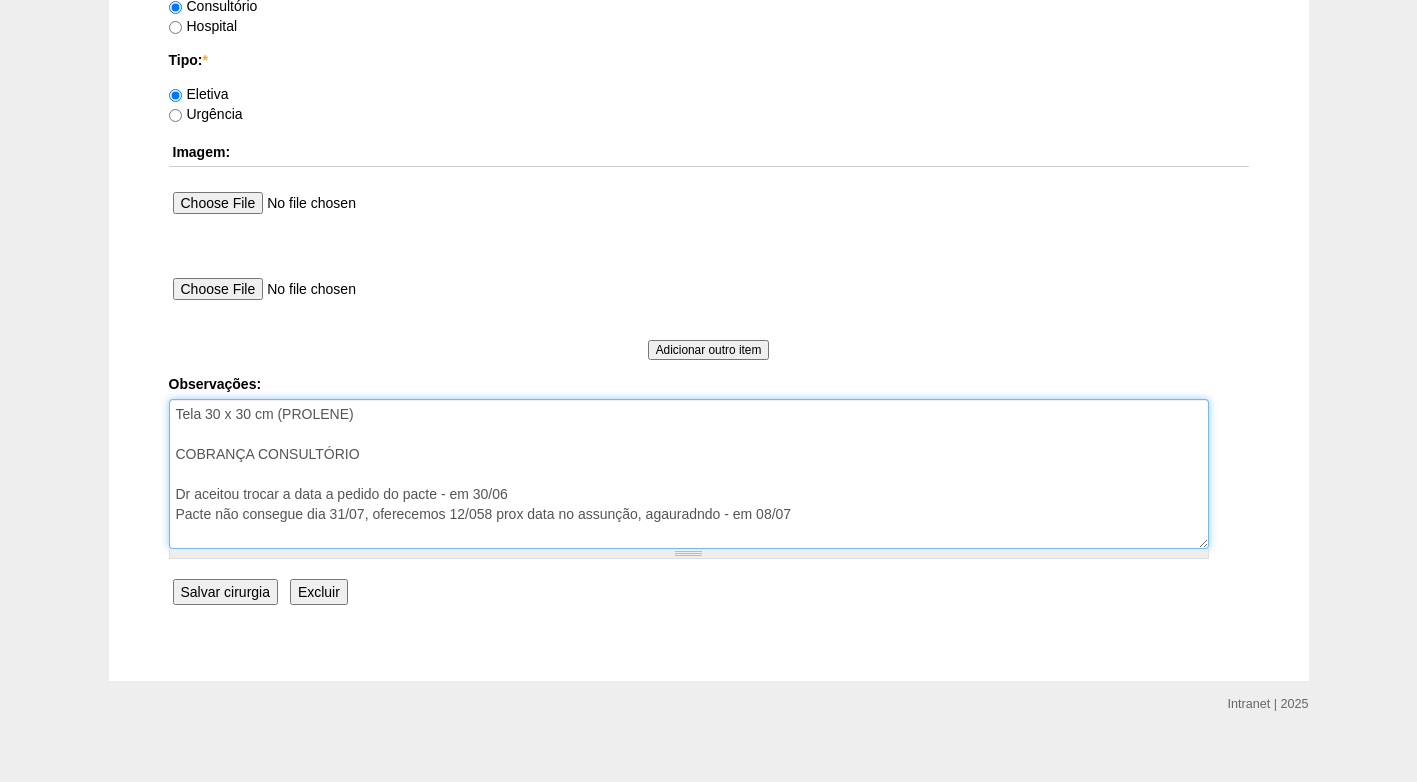 click on "Tela 30 x 30 cm (PROLENE)
COBRANÇA CONSULTÓRIO
Dr aceitou trocar a data a pedido do pacte - em 30/06" at bounding box center [689, 474] 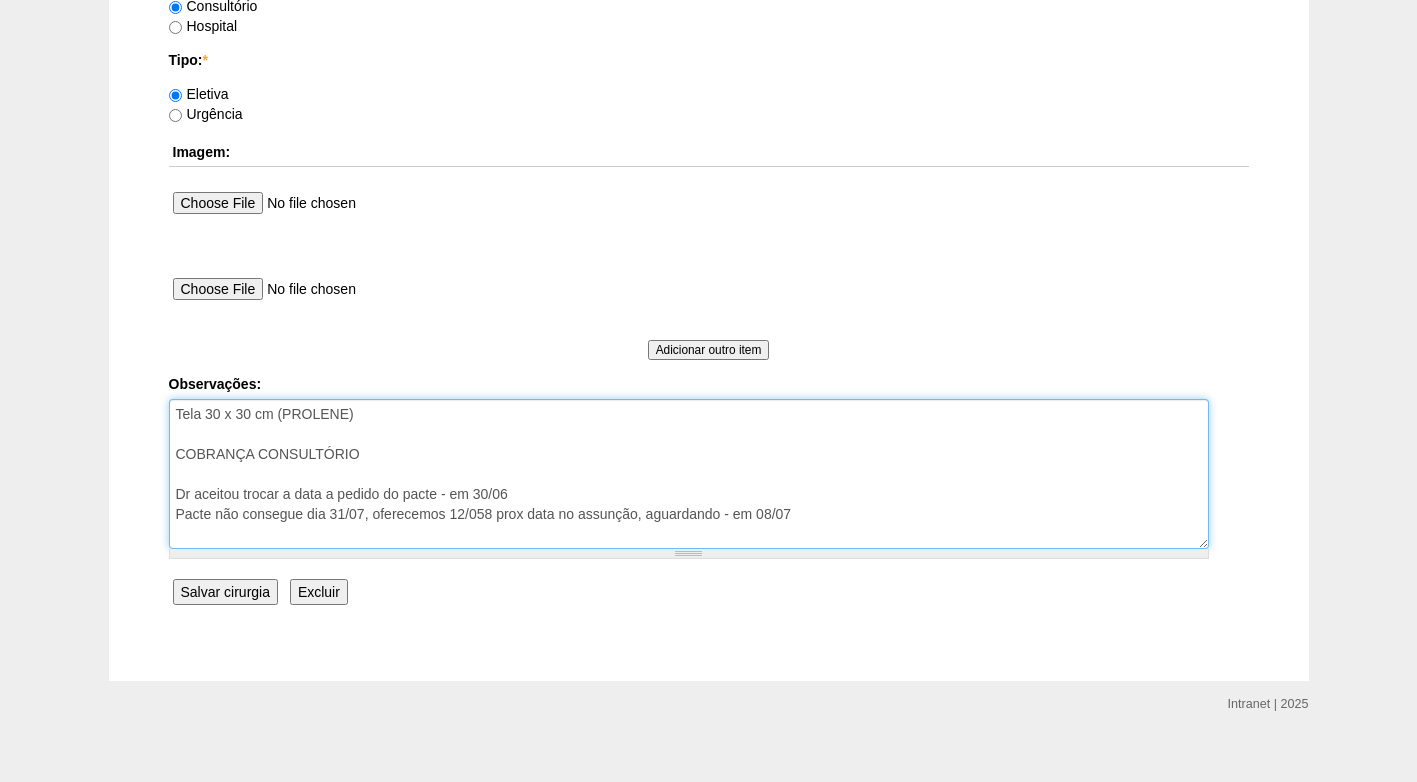 type on "Tela 30 x 30 cm (PROLENE)
COBRANÇA CONSULTÓRIO
Dr aceitou trocar a data a pedido do pacte - em 30/06
Pacte não consegue dia 31/07, oferecemos 12/058 prox data no assunção, aguardando - em 08/07" 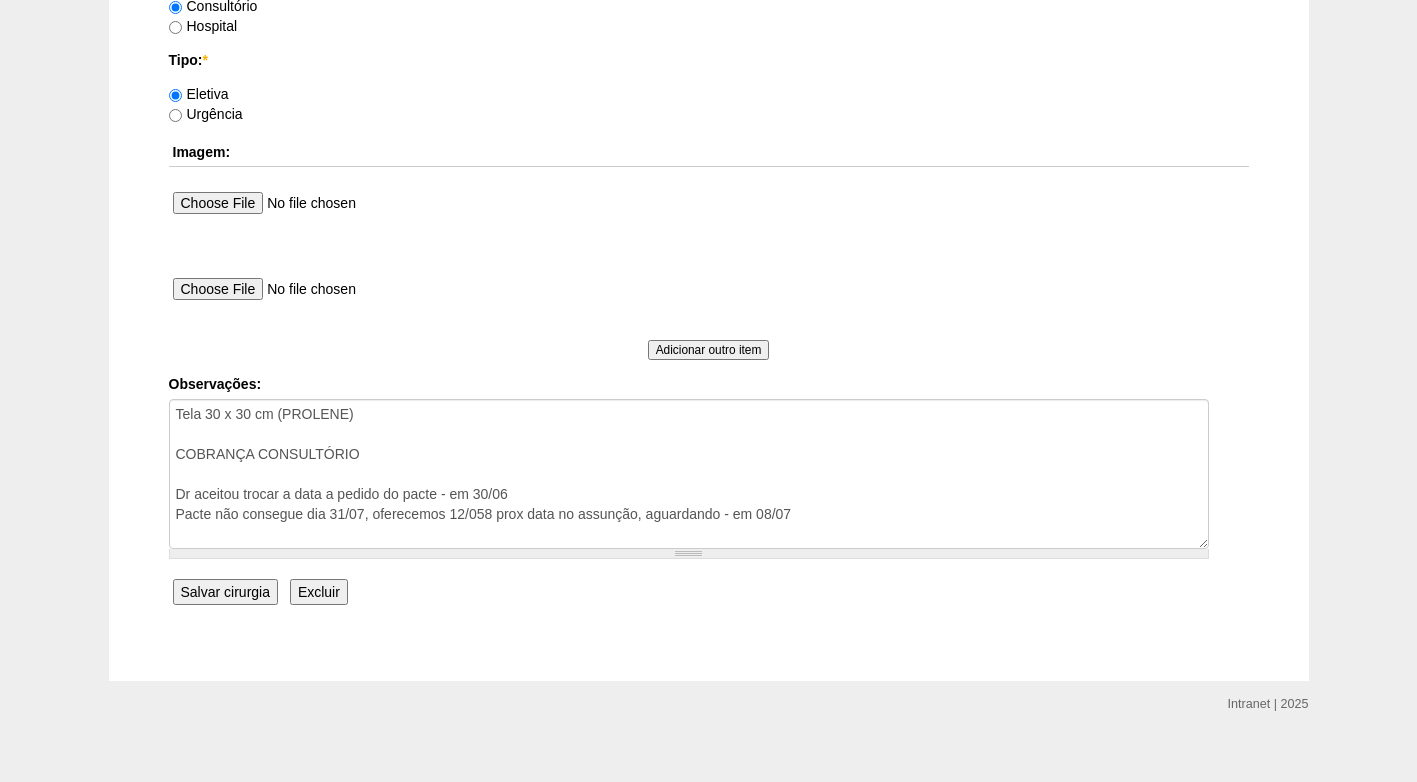 click on "Salvar cirurgia" at bounding box center [225, 592] 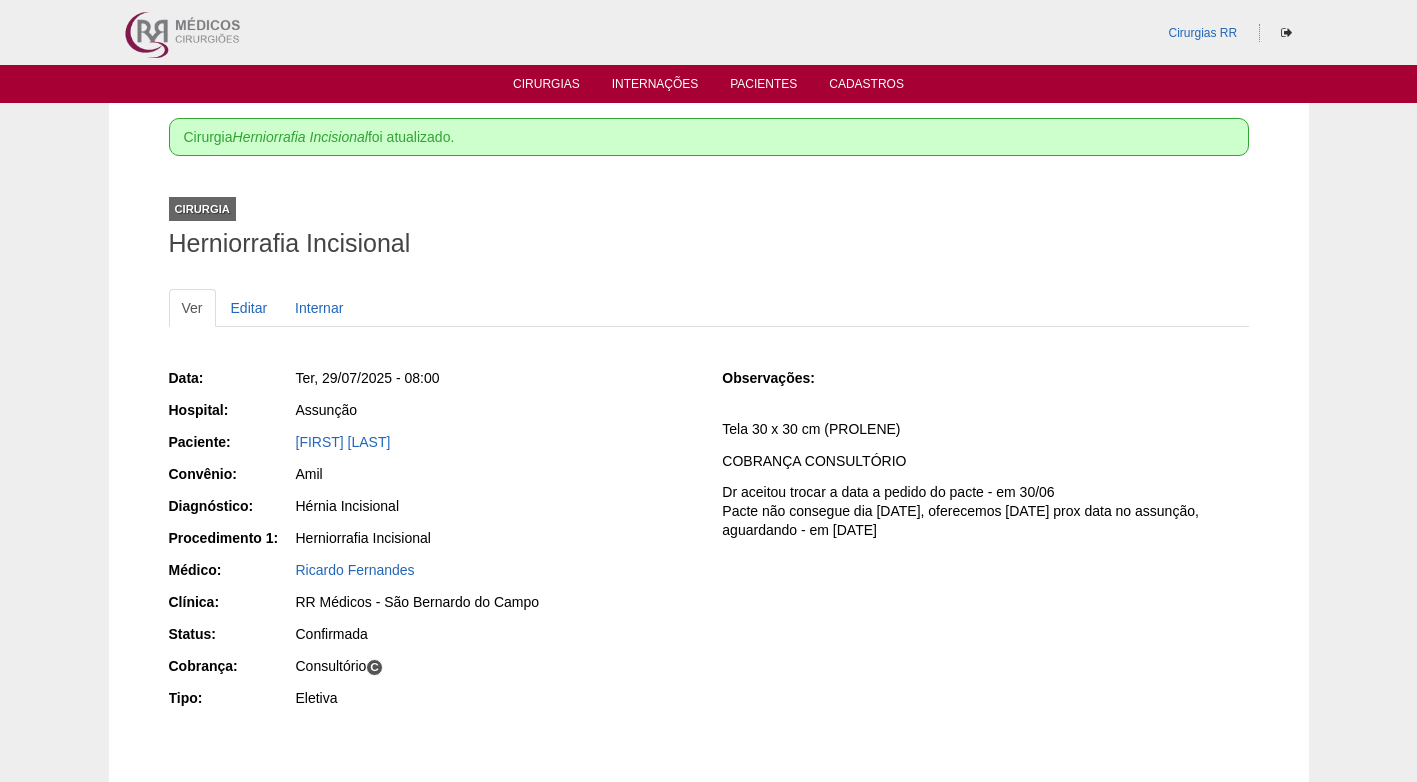 scroll, scrollTop: 0, scrollLeft: 0, axis: both 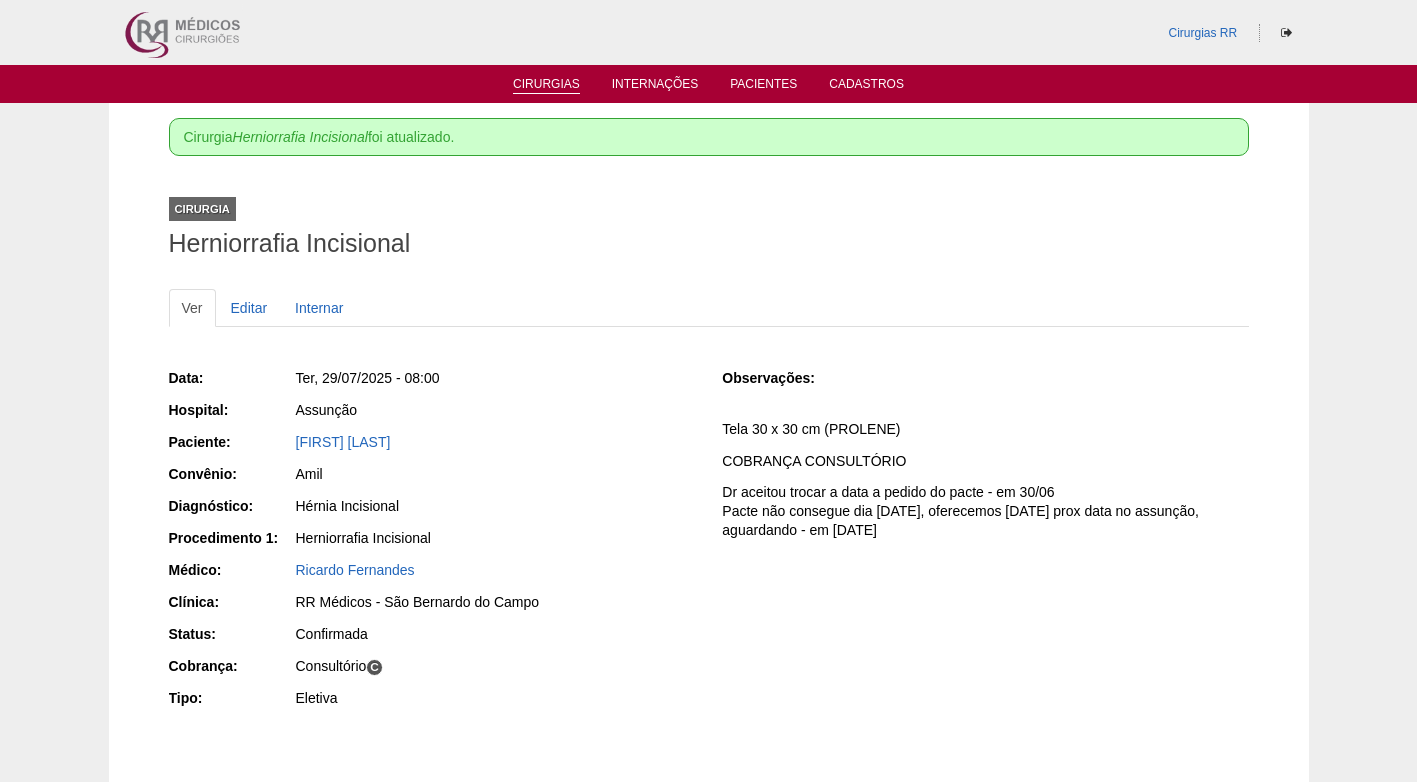 click on "Cirurgias" at bounding box center [546, 85] 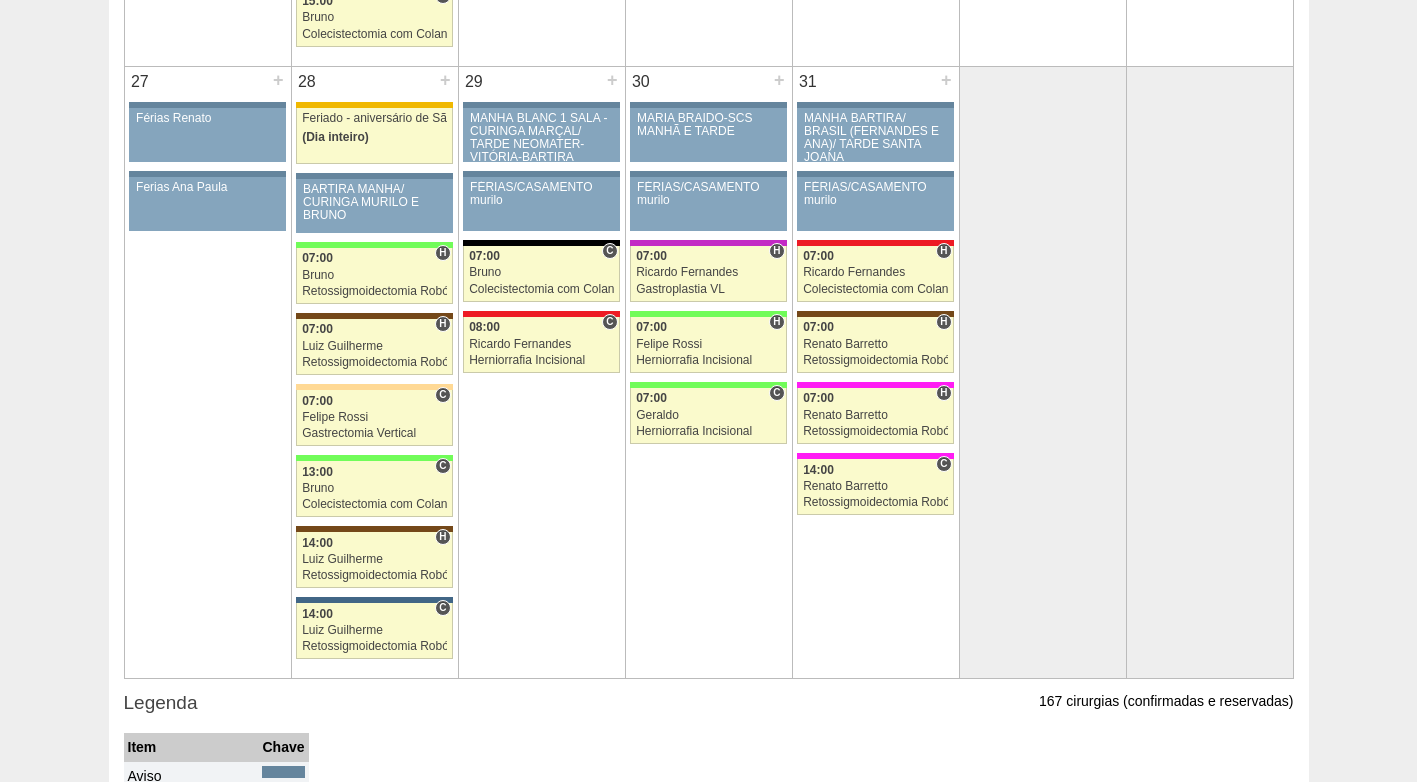 scroll, scrollTop: 4900, scrollLeft: 0, axis: vertical 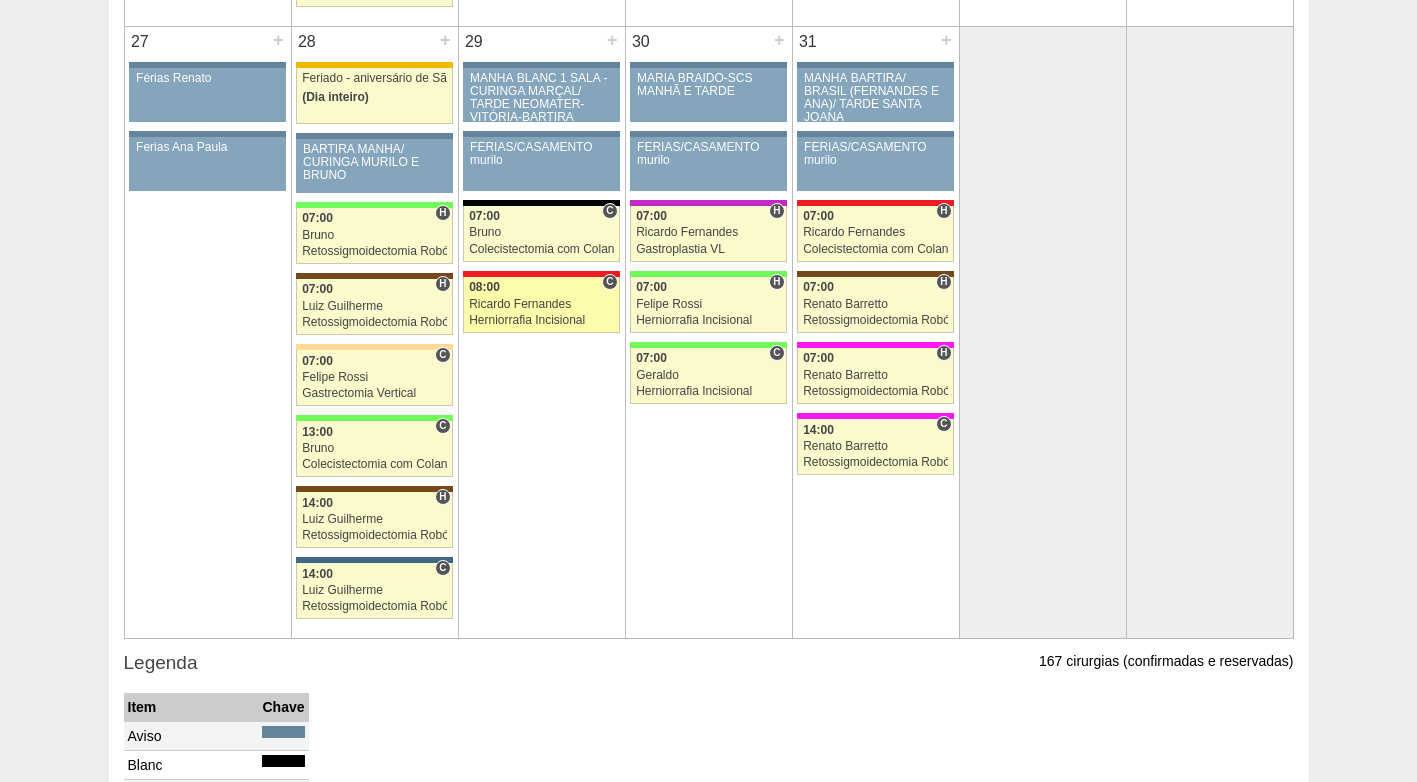click on "Herniorrafia Incisional" at bounding box center (541, 320) 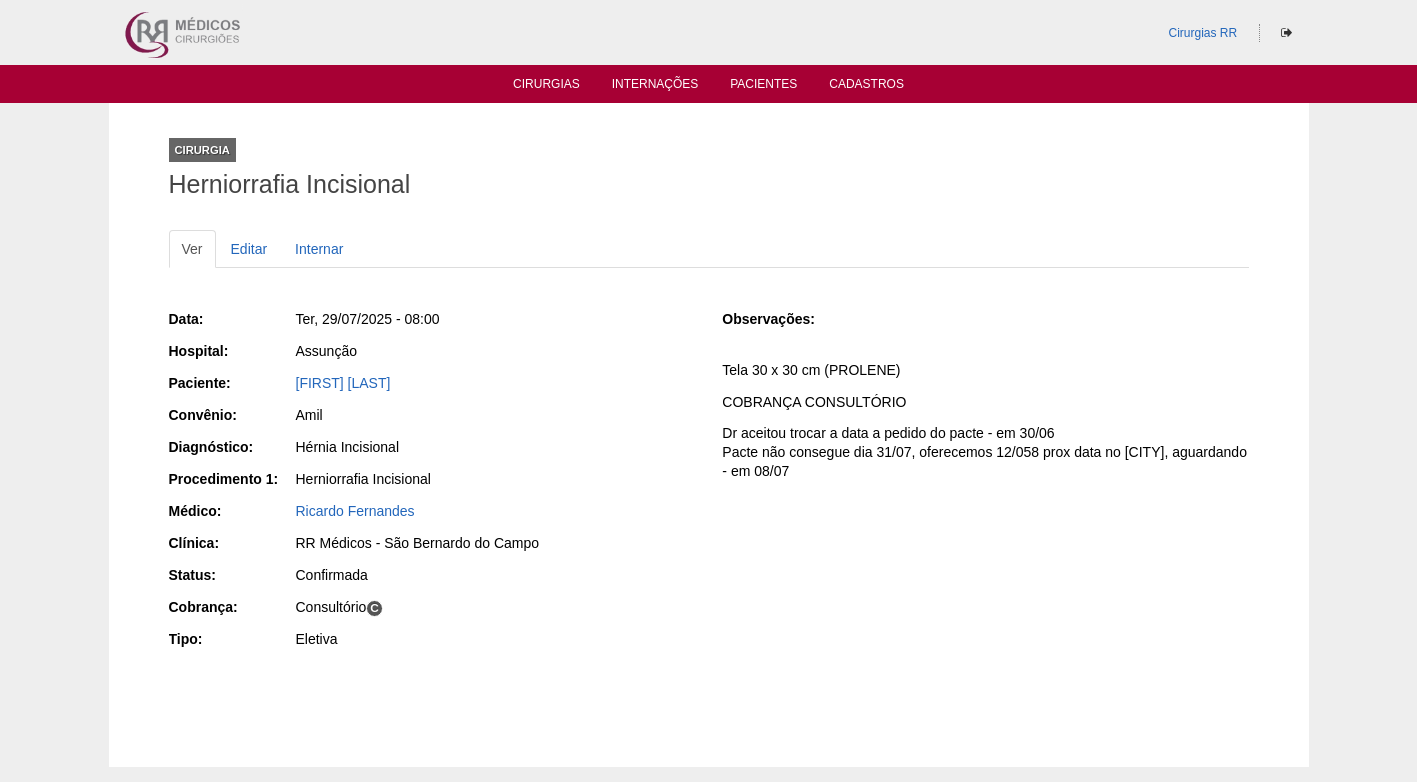 scroll, scrollTop: 0, scrollLeft: 0, axis: both 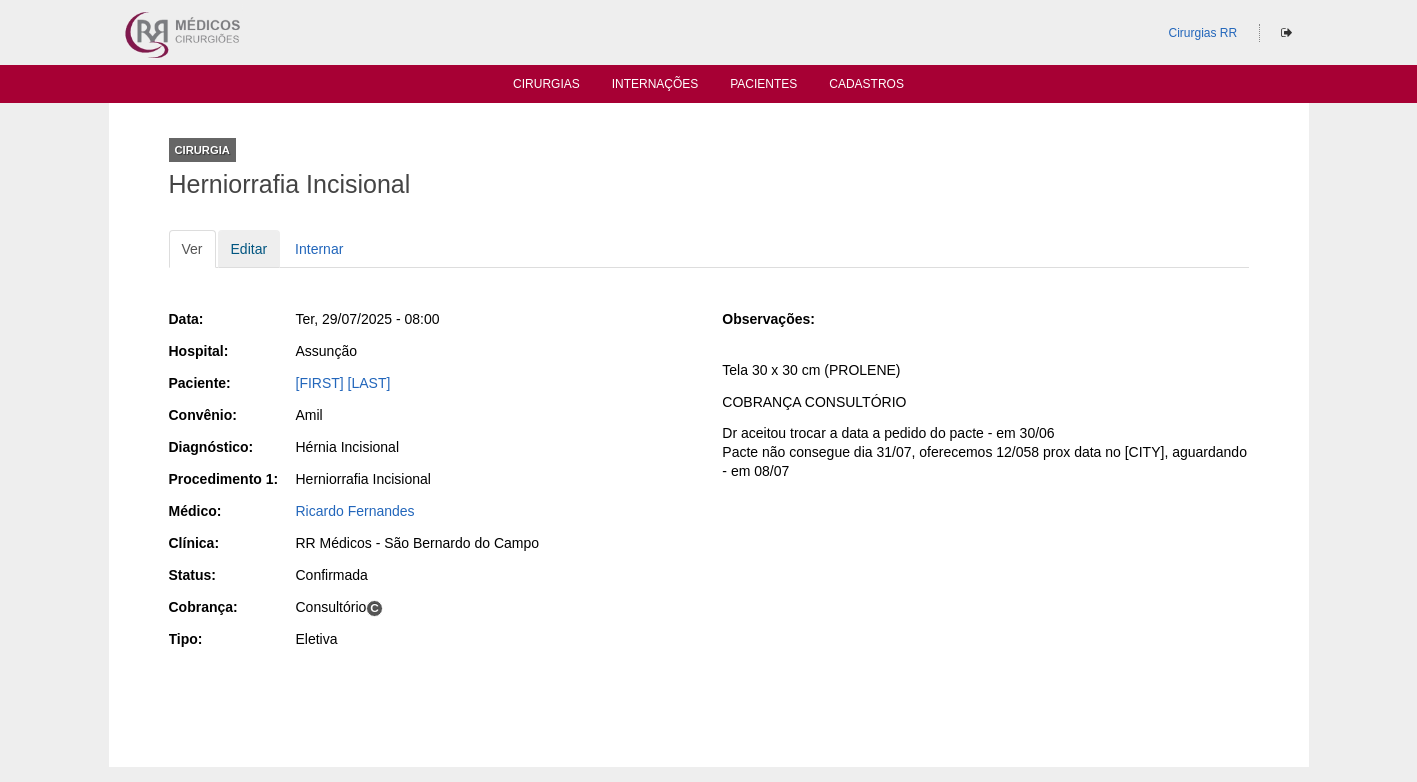 click on "Editar" at bounding box center [249, 249] 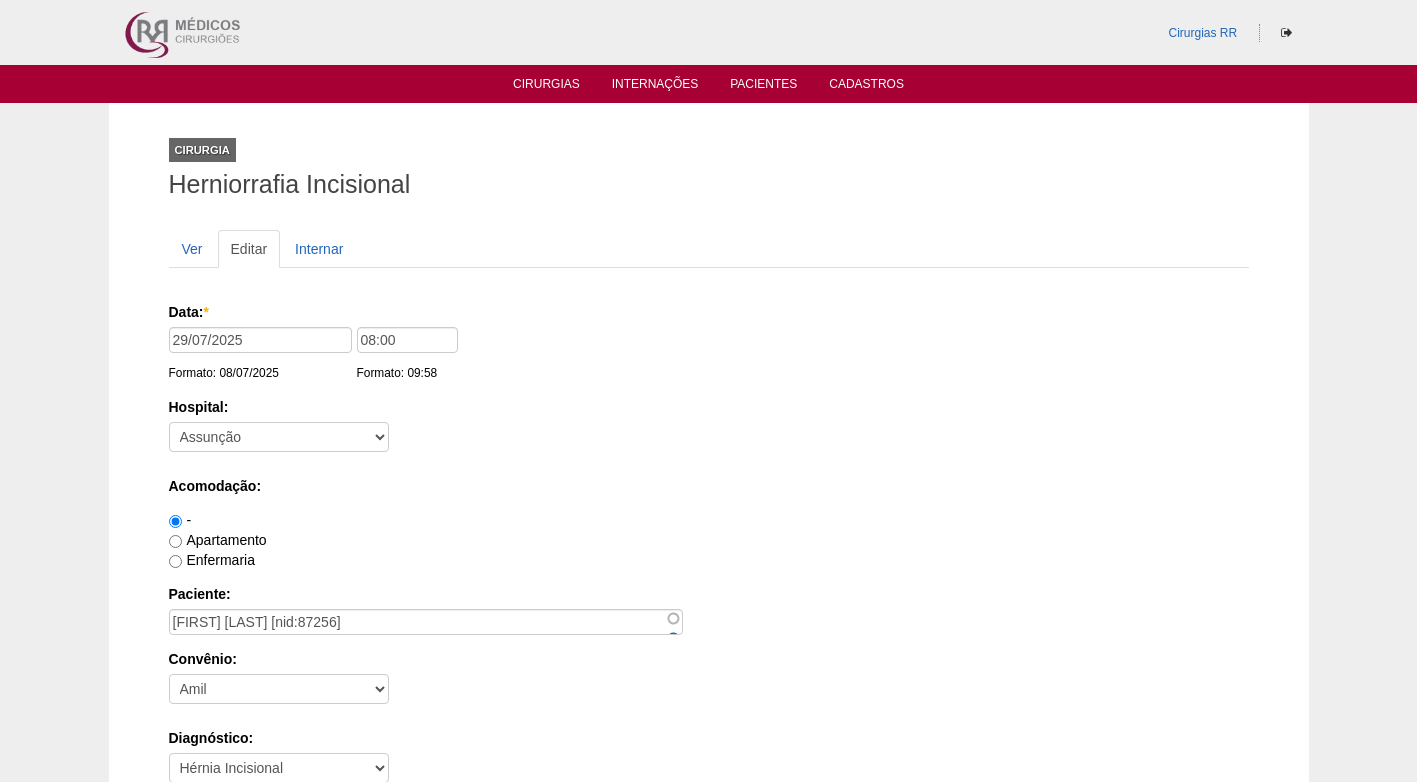 scroll, scrollTop: 0, scrollLeft: 0, axis: both 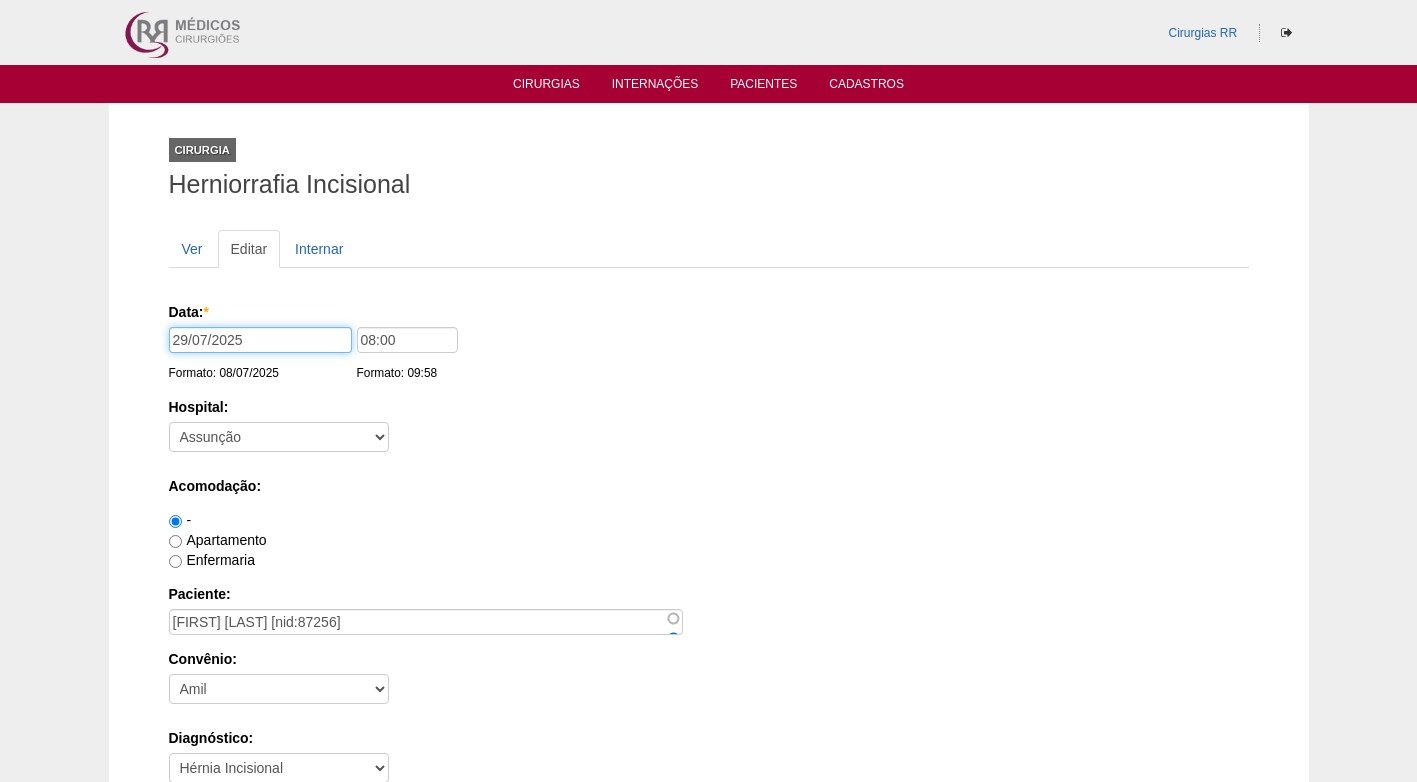 drag, startPoint x: 206, startPoint y: 336, endPoint x: 185, endPoint y: 271, distance: 68.30813 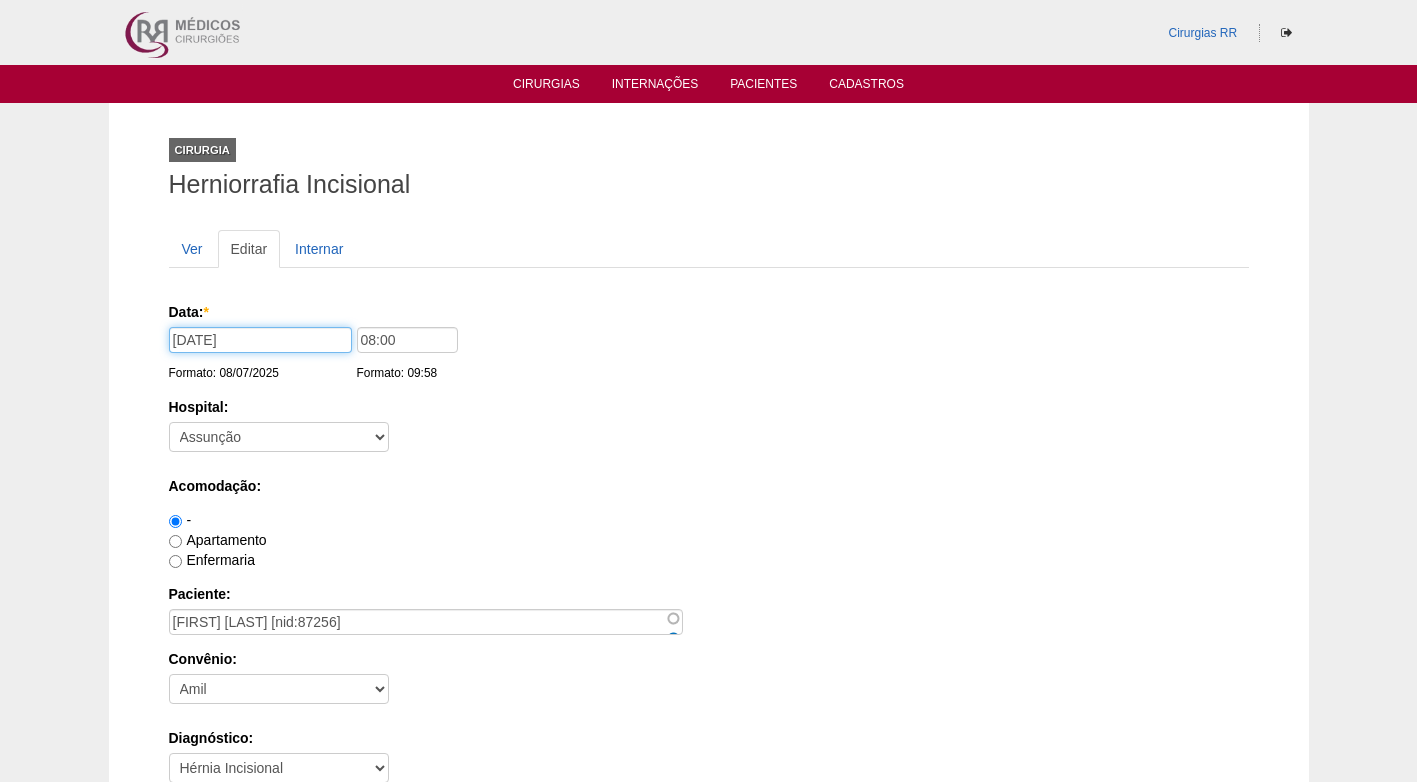 click on "1208/2025" at bounding box center (260, 340) 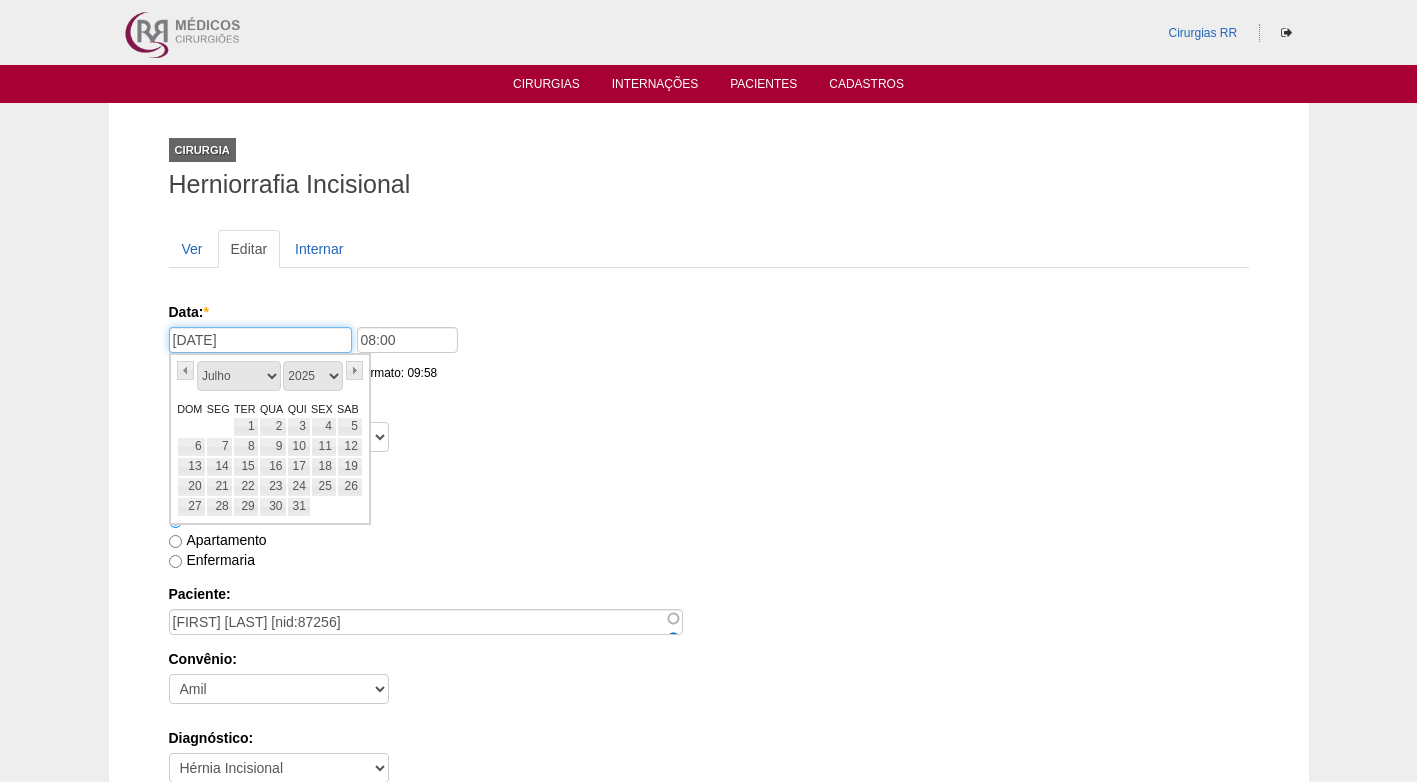 type on "12/08/2025" 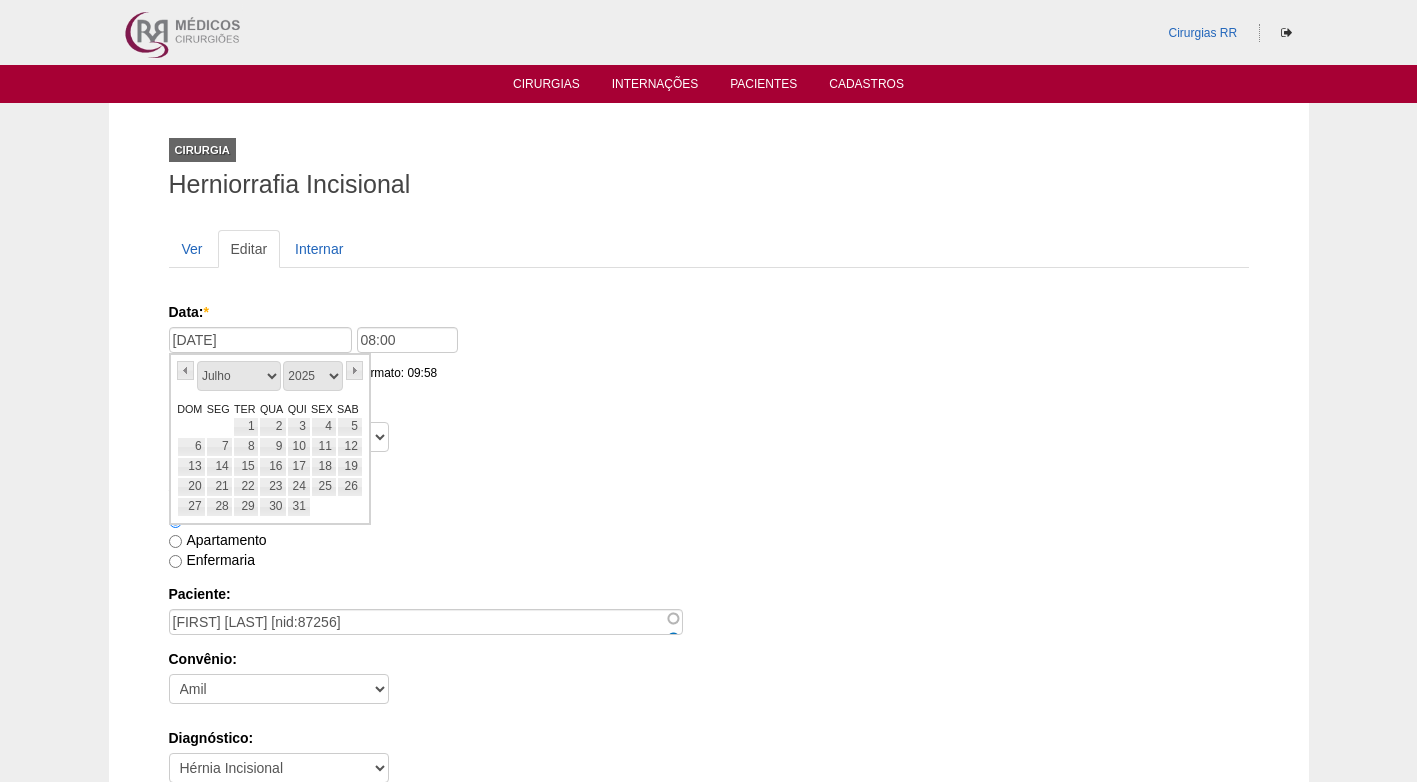 click on "Hospital:
- Nenhum - 9 de Julho Albert Einstein Alvorada América Assunção Bartira Beneficência Portuguesa SCS Blanc BP Mirante BP Paulista BR SURGERY Brasil Christóvão da Gama Cruz Azul Edmundo Vasconcelos Hospital São Camilo Hospital São Luiz Anália Franco IFOR Intermédica ABC Leforte Maria Braido Moriah Neomater Oswaldo Cruz Paulista Oswaldo Cruz Vergueiro Paulistano Pro Matre Samaritano Santa Catarina Santa Helena Santa Joana Santa Maria Santa Paula Santa Rita São Bernardo São Luiz - Itaim São Luiz - Jabaquara São Luiz - Morumbi São Luiz - SCS Sepaco Sírio Libanês Vila Mariana Day Hospital Vila Nova Star Villa Lobos Vital Vitória" at bounding box center (709, 429) 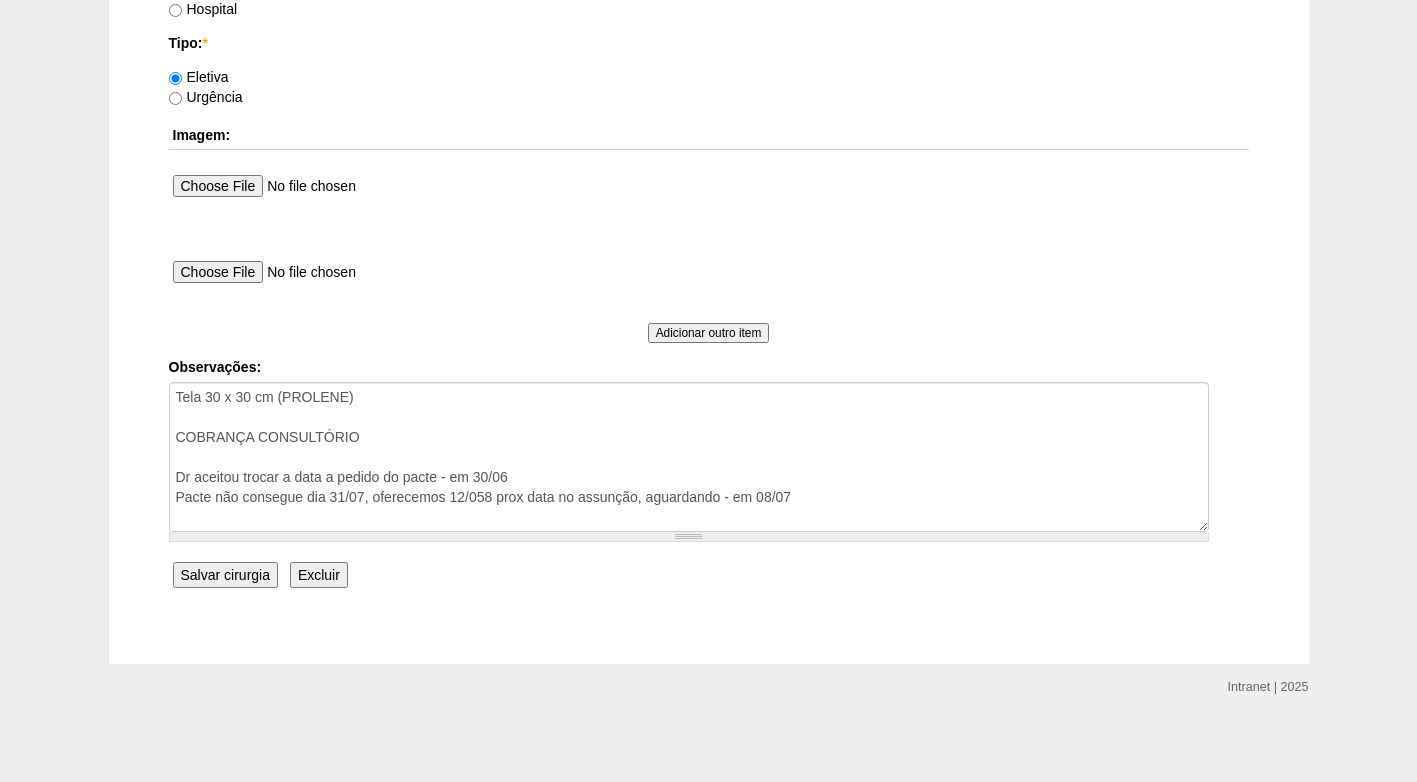 scroll, scrollTop: 1835, scrollLeft: 0, axis: vertical 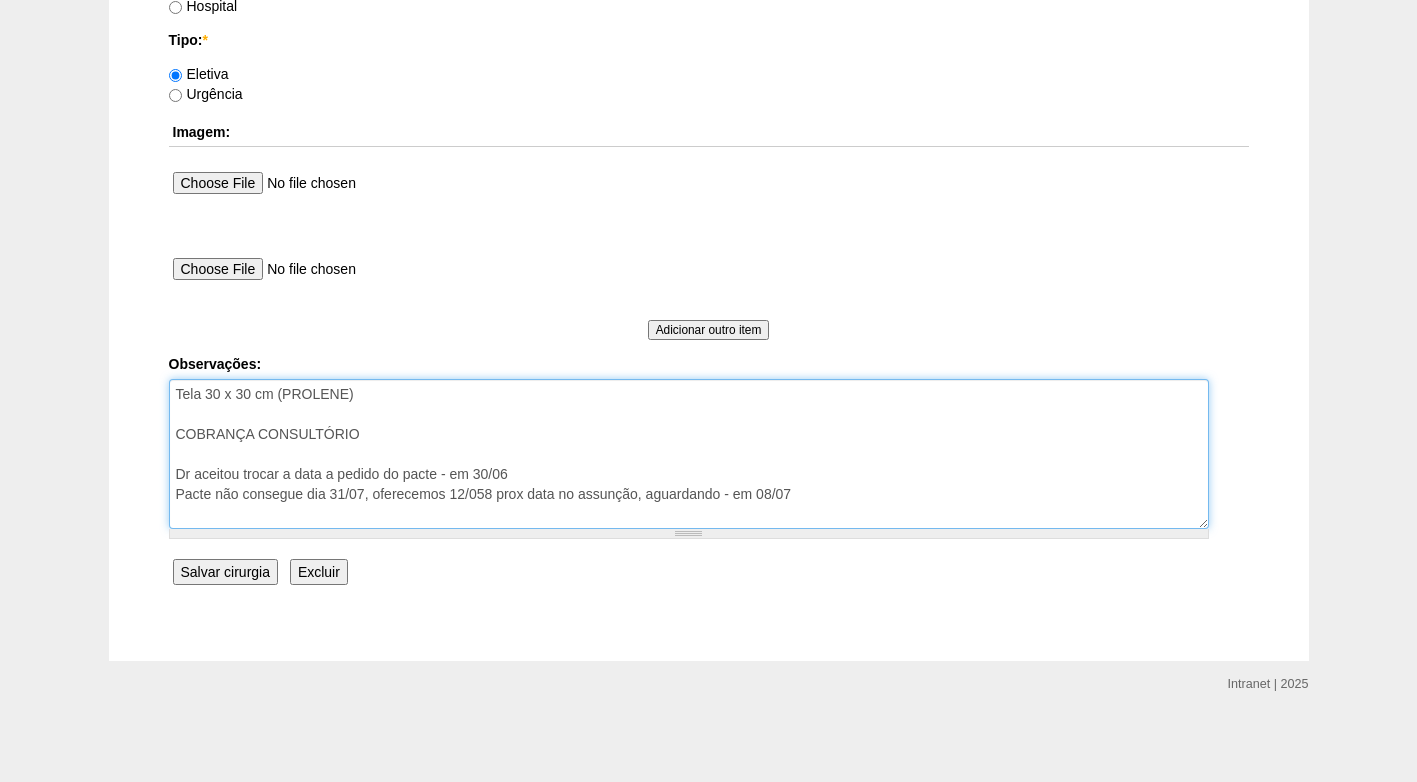 click on "Tela 30 x 30 cm (PROLENE)
COBRANÇA CONSULTÓRIO
Dr aceitou trocar a data a pedido do pacte - em 30/06
Pacte não consegue dia 31/07, oferecemos 12/058 prox data no assunção, aguardando - em 08/07" at bounding box center (689, 454) 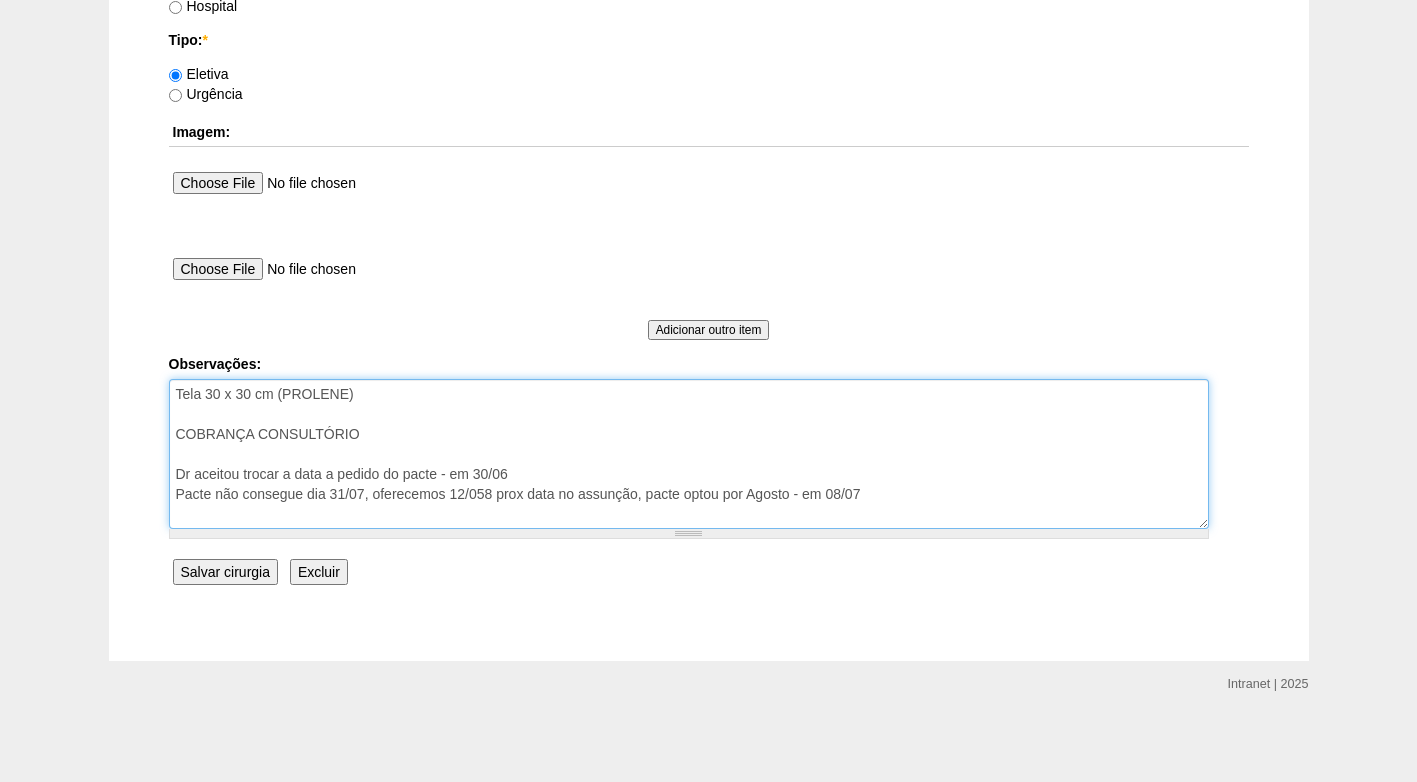 type on "Tela 30 x 30 cm (PROLENE)
COBRANÇA CONSULTÓRIO
Dr aceitou trocar a data a pedido do pacte - em 30/06
Pacte não consegue dia 31/07, oferecemos 12/058 prox data no assunção, pacte optou por Agosto - em 08/07" 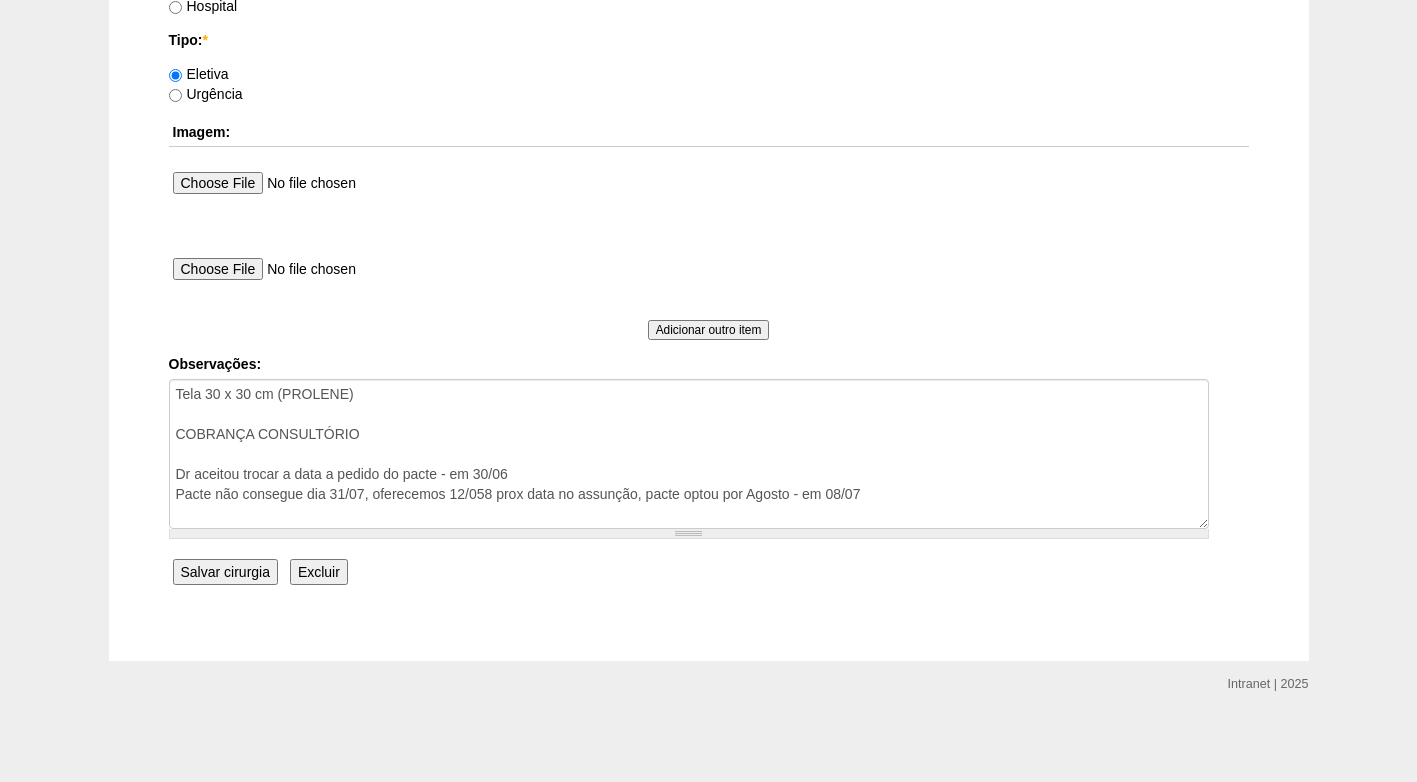 click on "Salvar cirurgia" at bounding box center [225, 572] 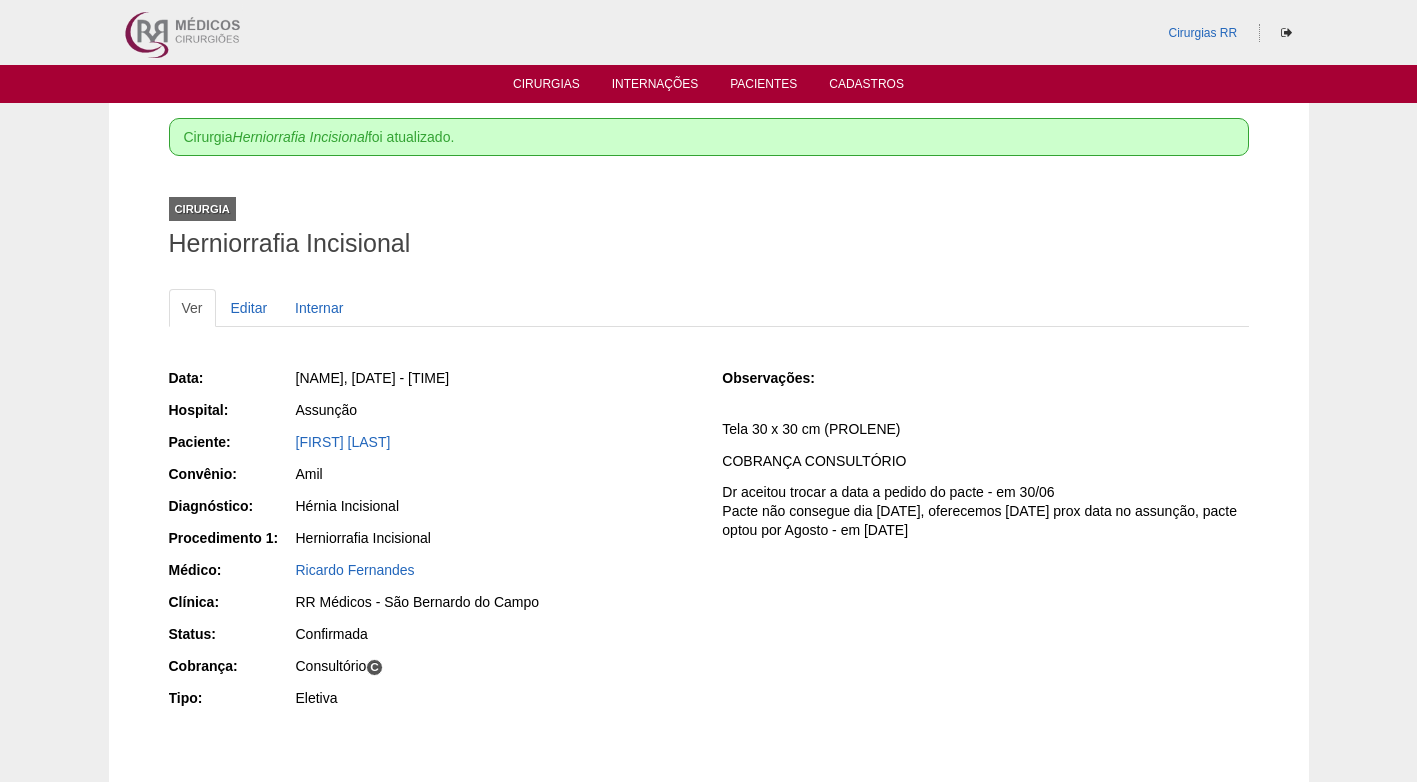 scroll, scrollTop: 0, scrollLeft: 0, axis: both 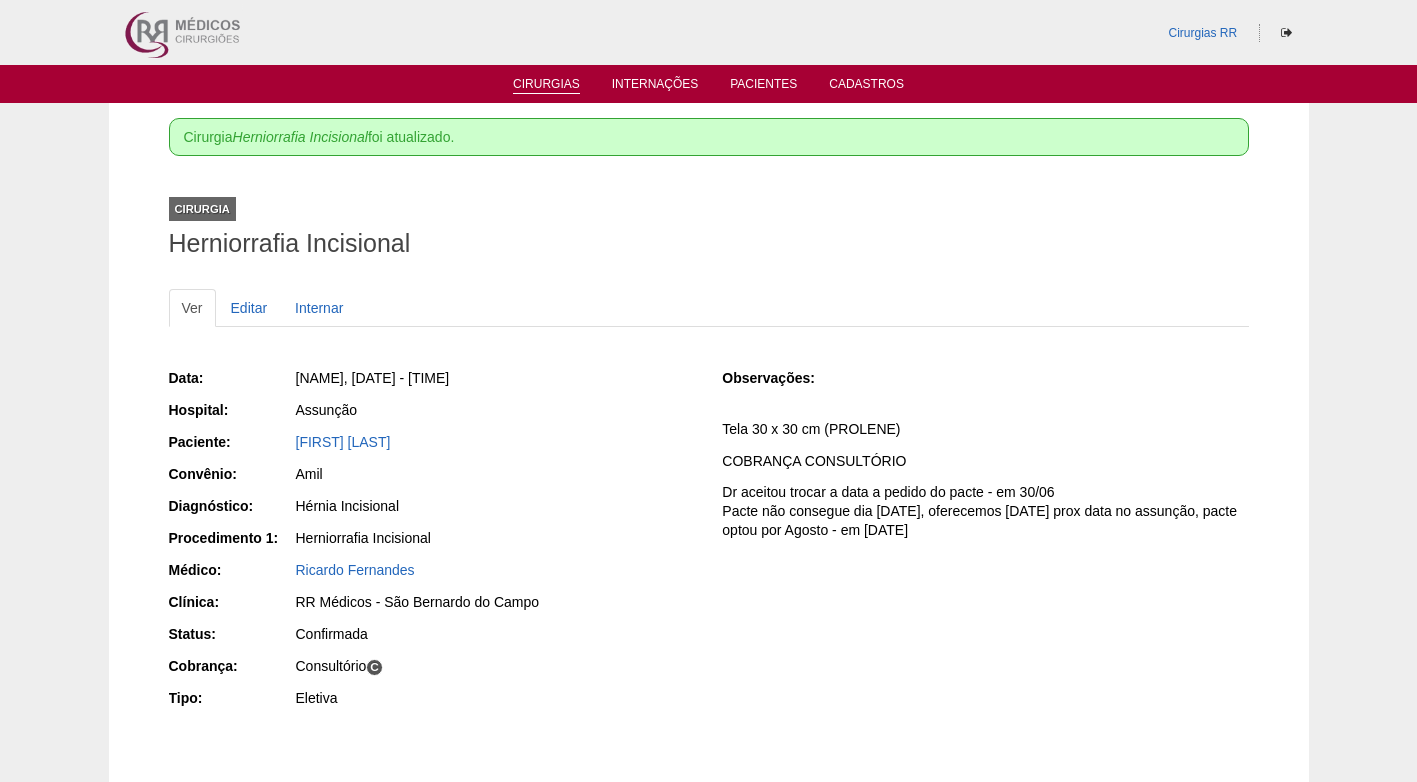 click on "Cirurgias" at bounding box center [546, 85] 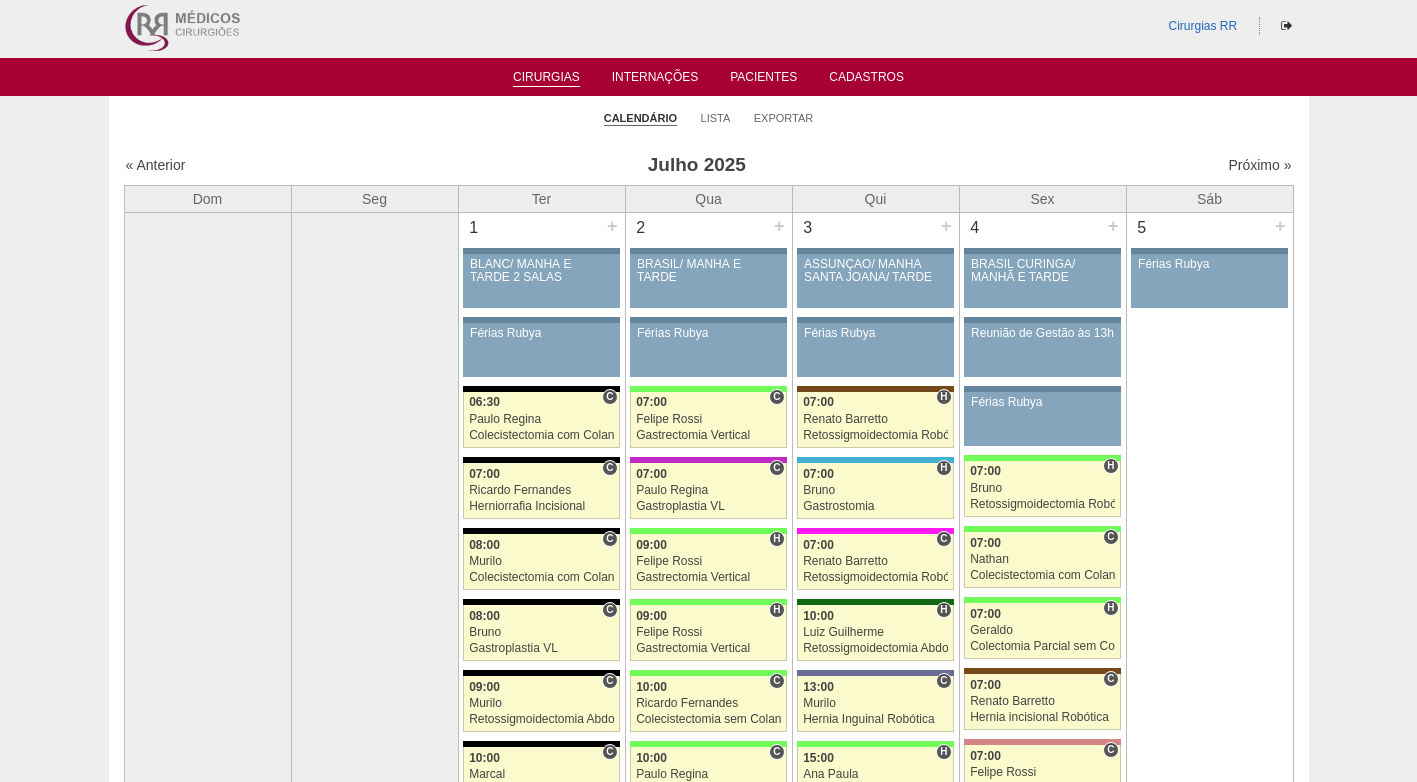 scroll, scrollTop: 0, scrollLeft: 0, axis: both 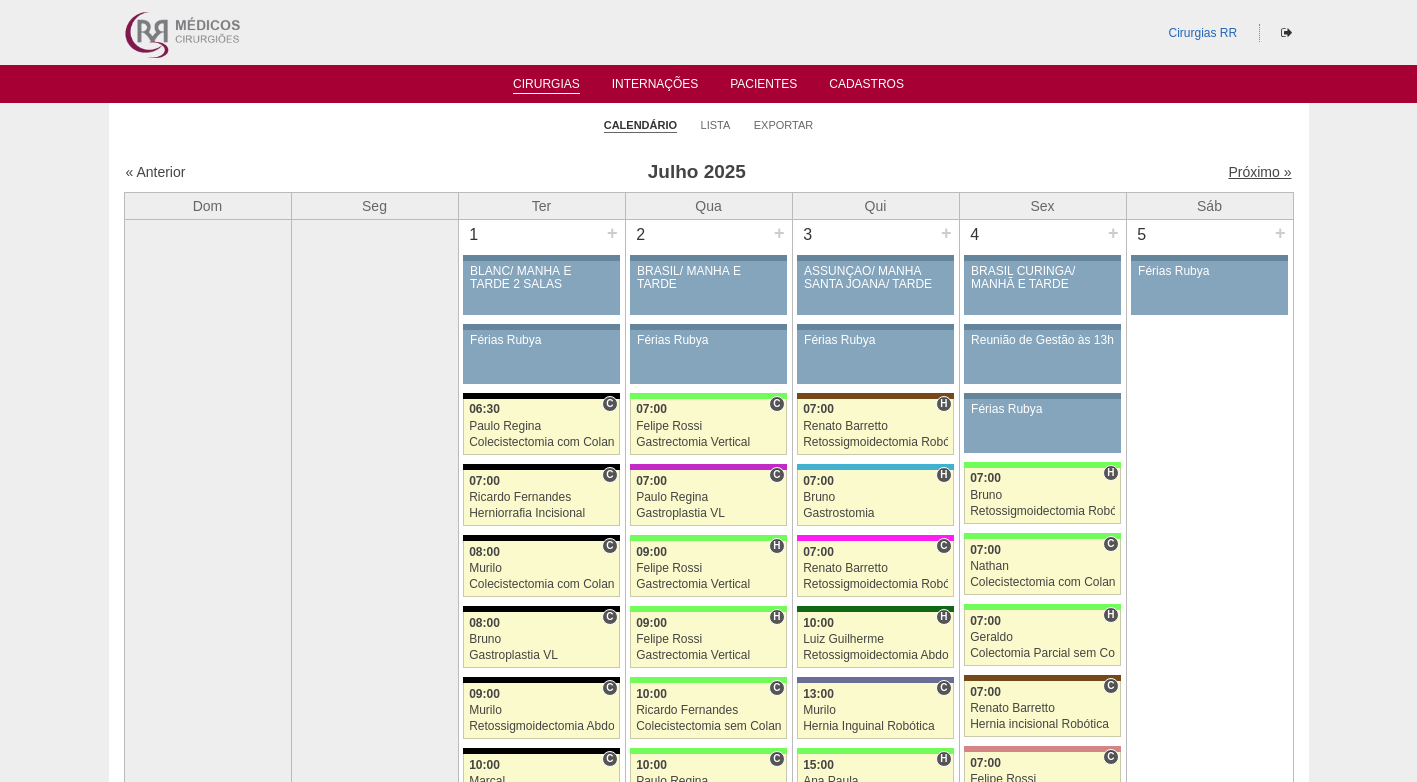 click on "Próximo »" at bounding box center [1259, 172] 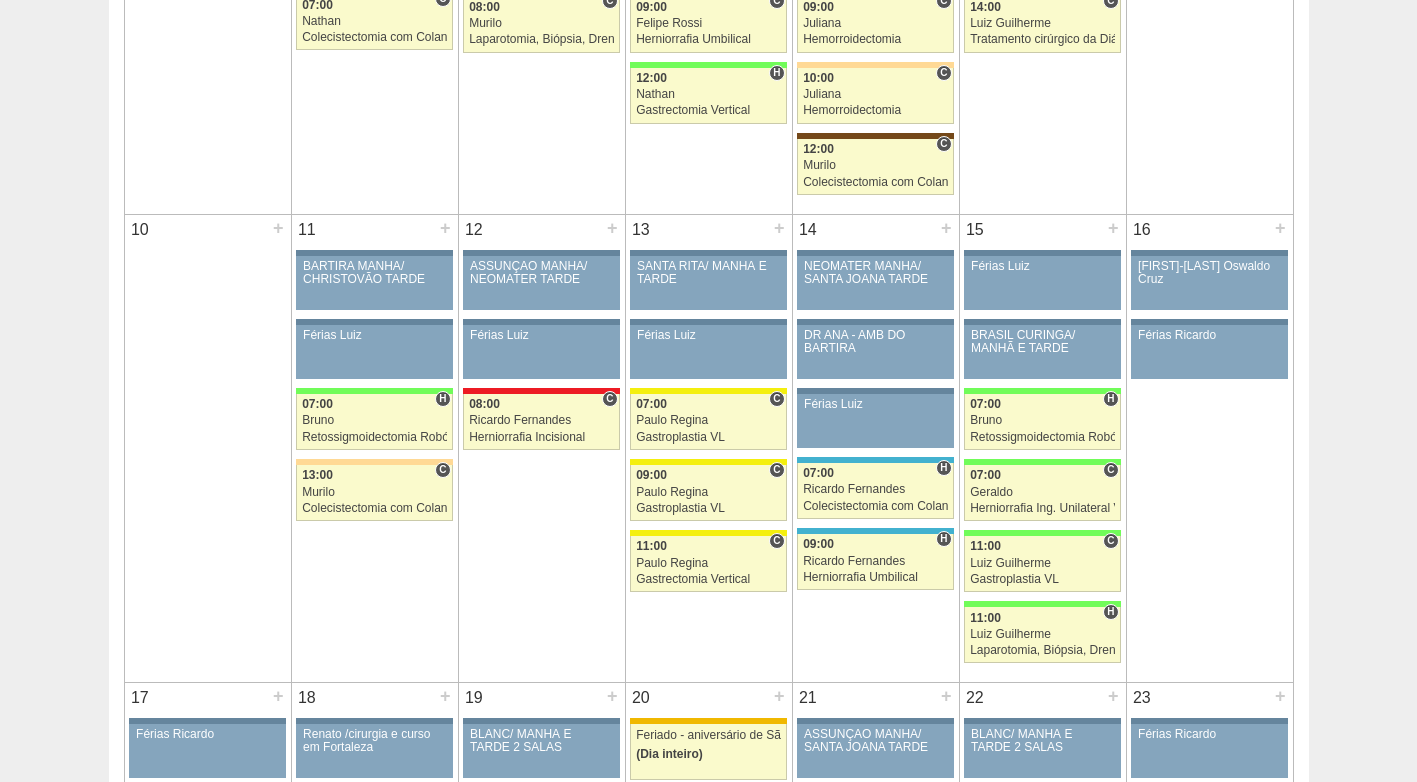 scroll, scrollTop: 1100, scrollLeft: 0, axis: vertical 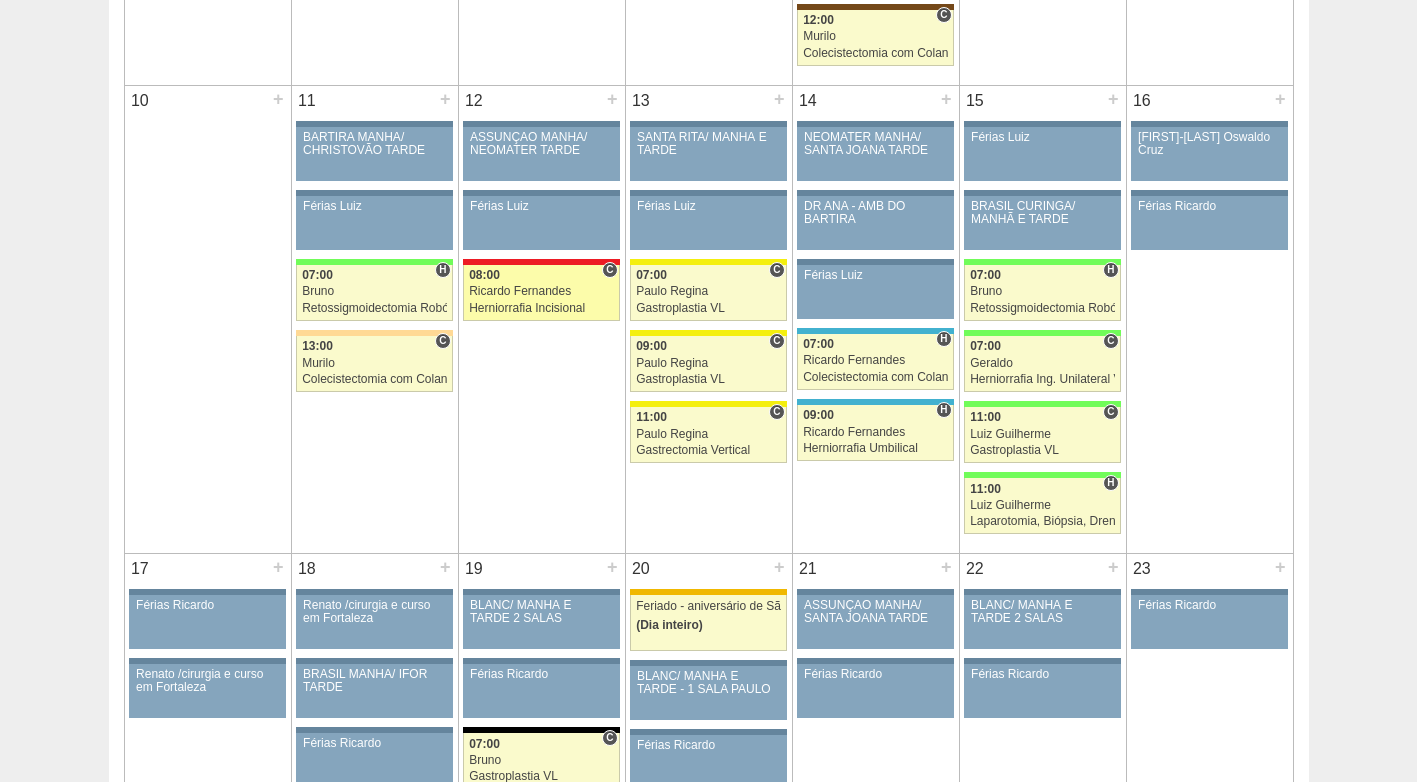 click on "Ricardo Fernandes" at bounding box center [541, 291] 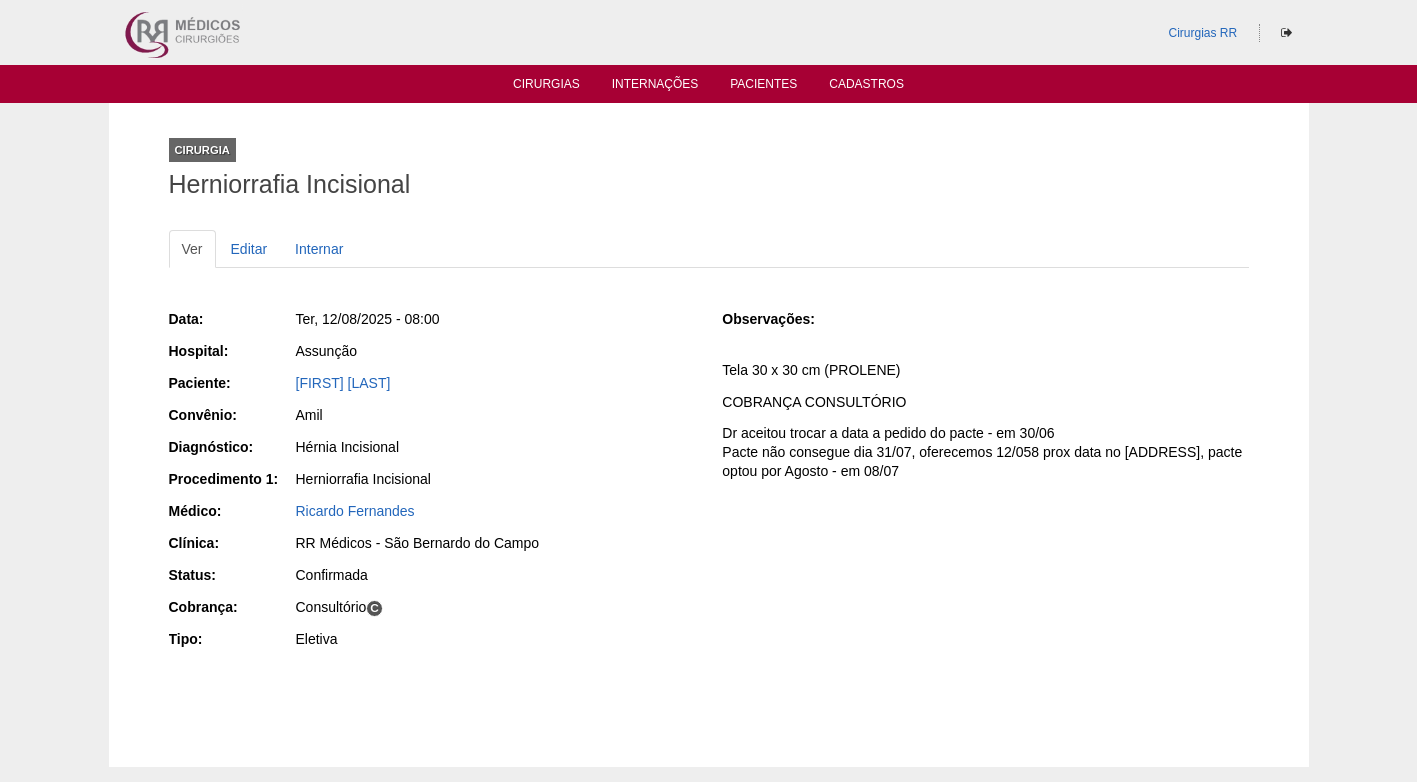 scroll, scrollTop: 0, scrollLeft: 0, axis: both 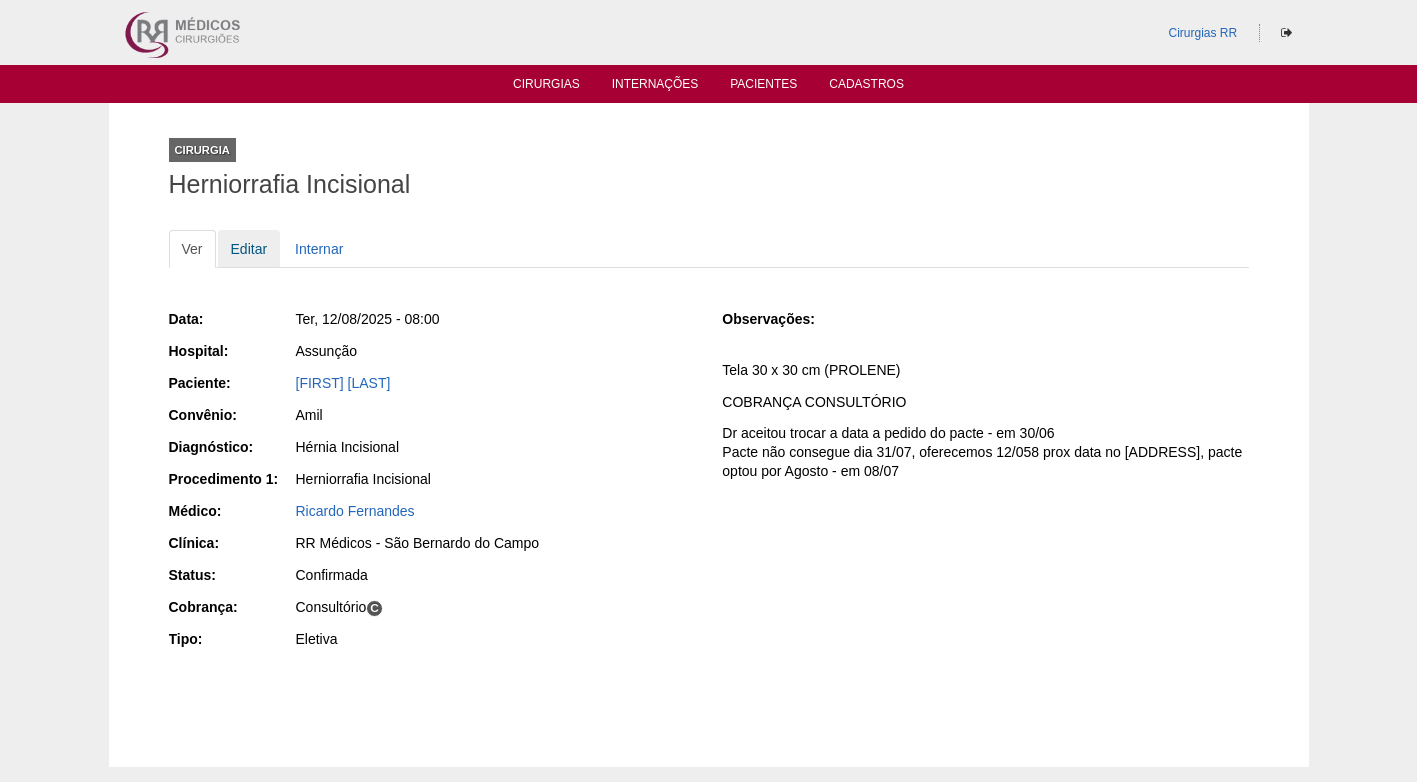click on "Editar" at bounding box center [249, 249] 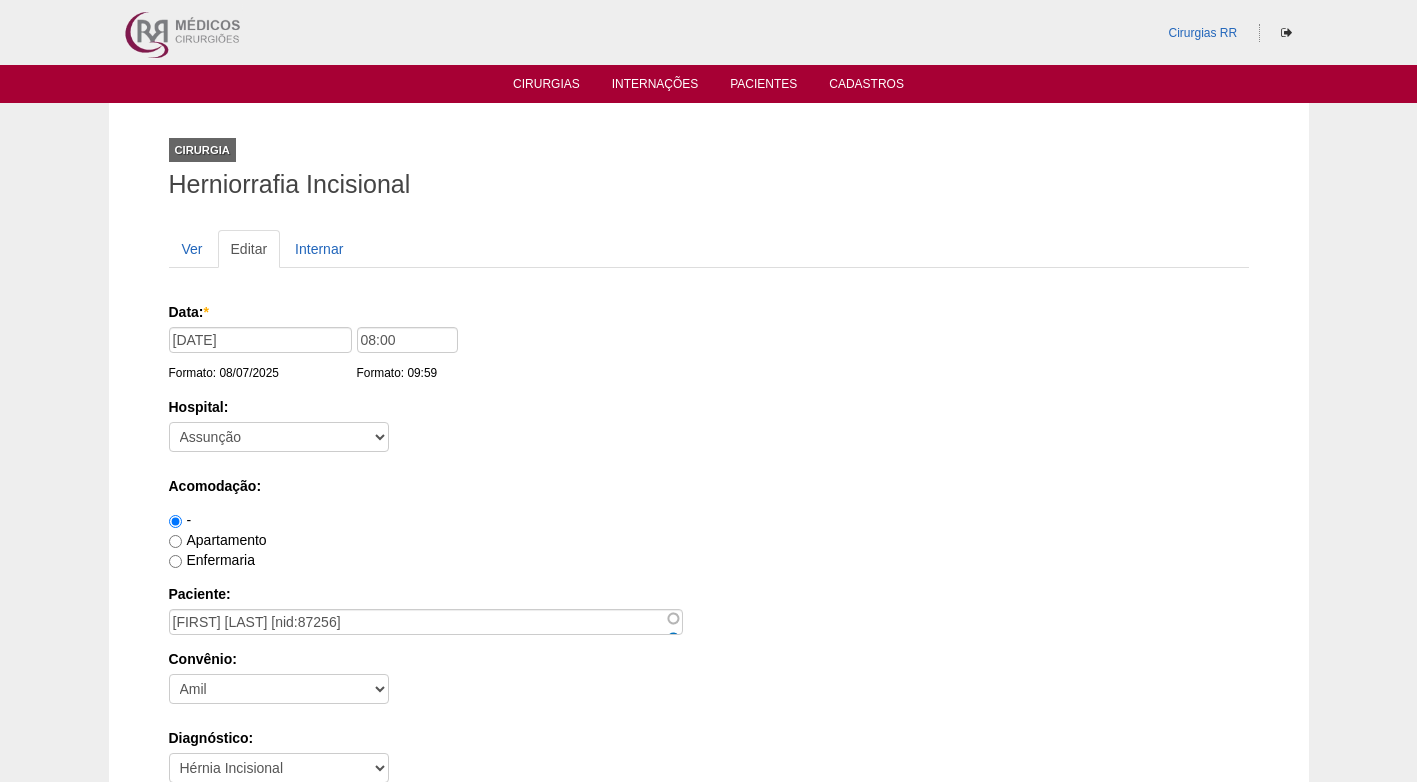 scroll, scrollTop: 0, scrollLeft: 0, axis: both 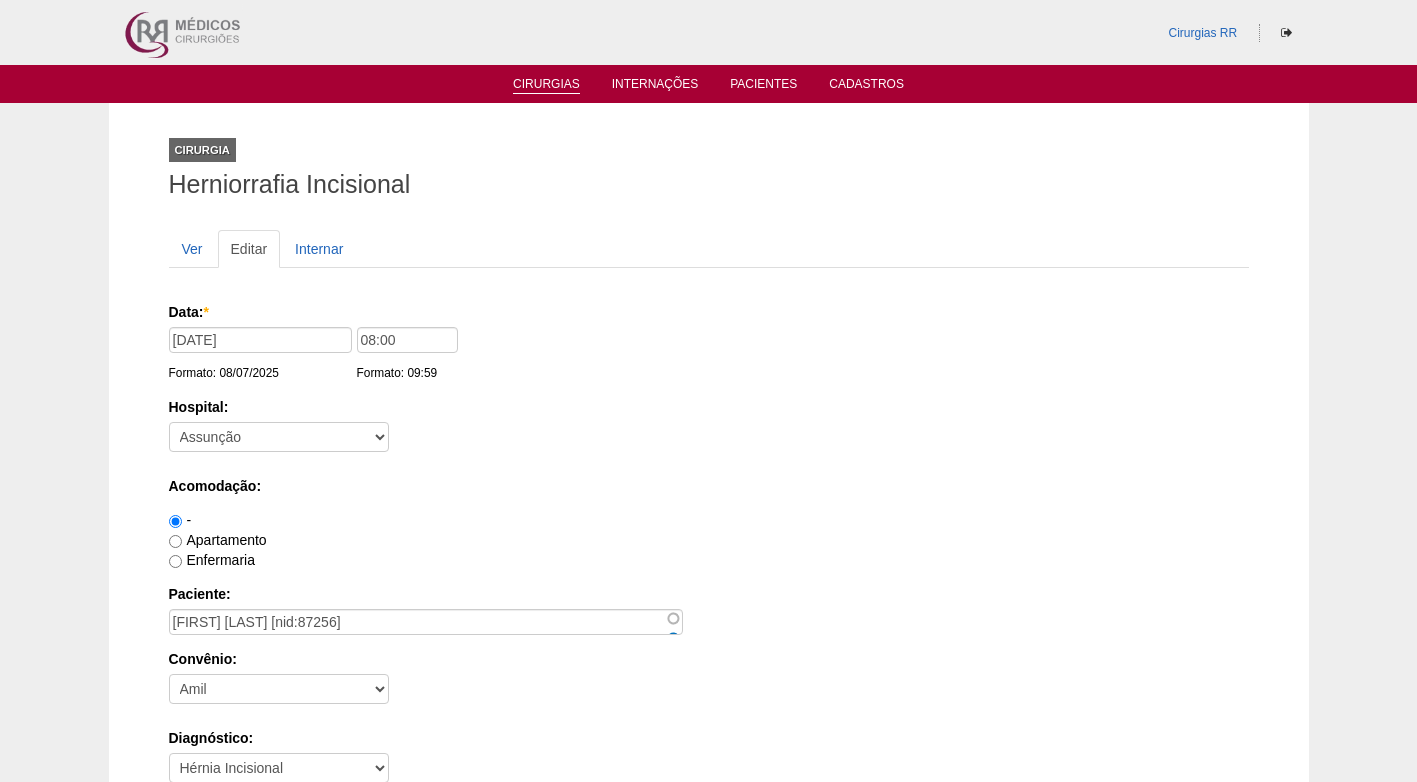 click on "Cirurgias" at bounding box center [546, 85] 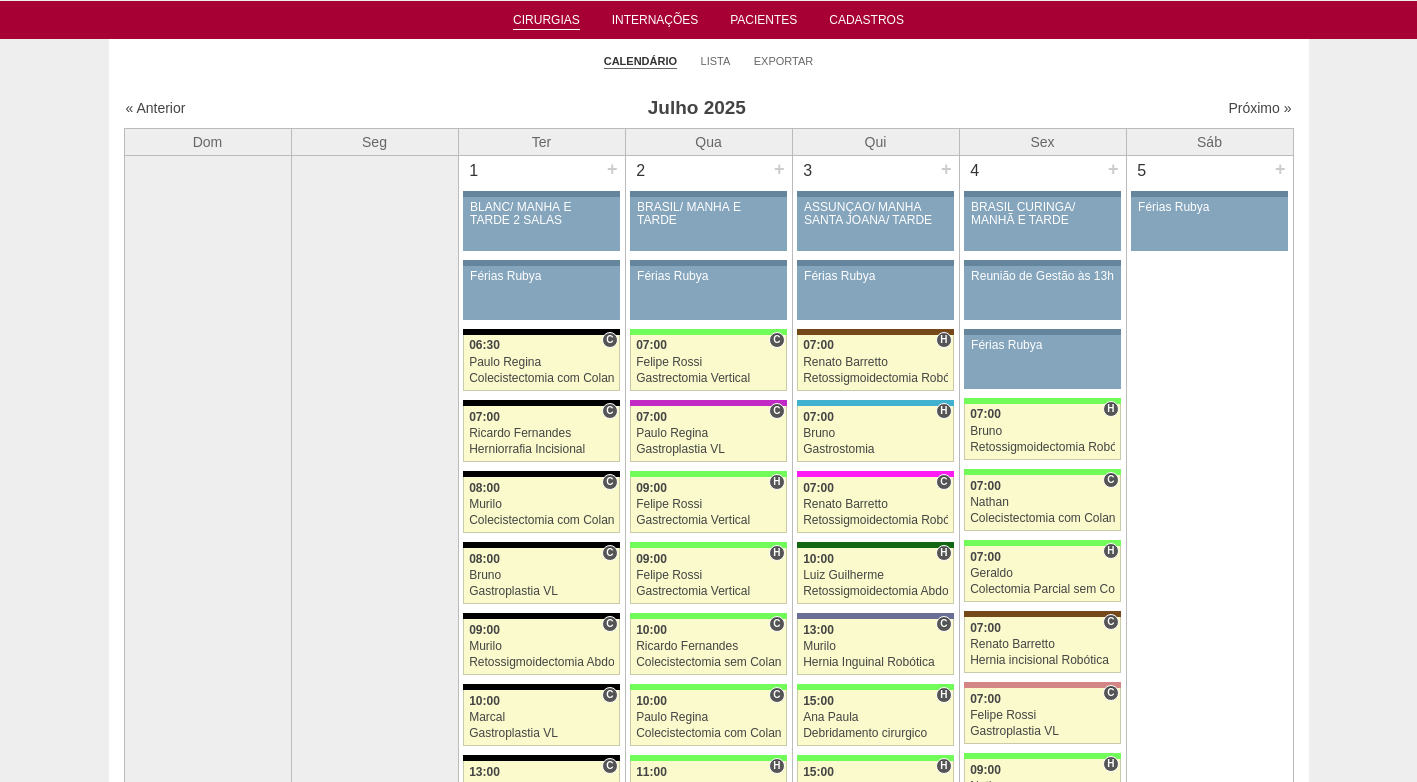 scroll, scrollTop: 0, scrollLeft: 0, axis: both 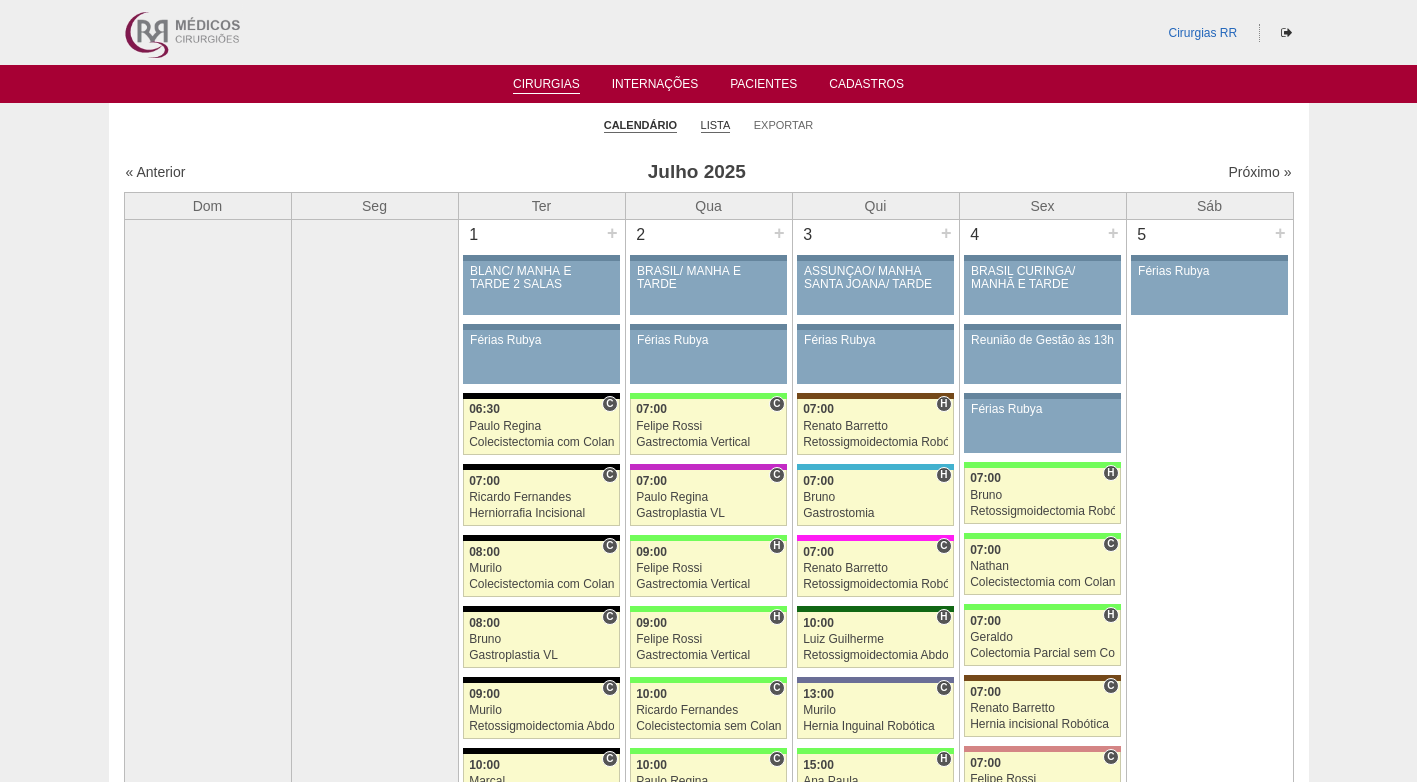 click on "Lista" at bounding box center (716, 125) 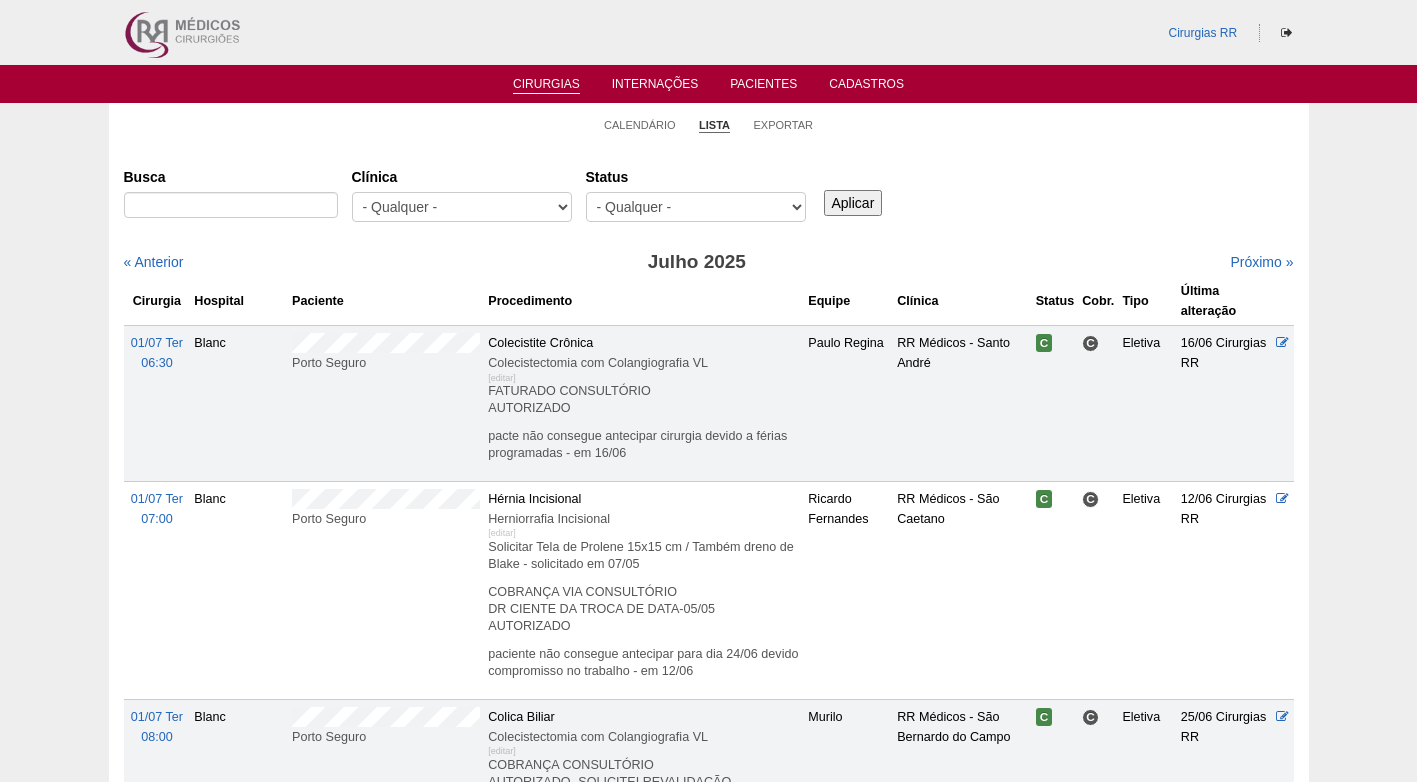 scroll, scrollTop: 0, scrollLeft: 0, axis: both 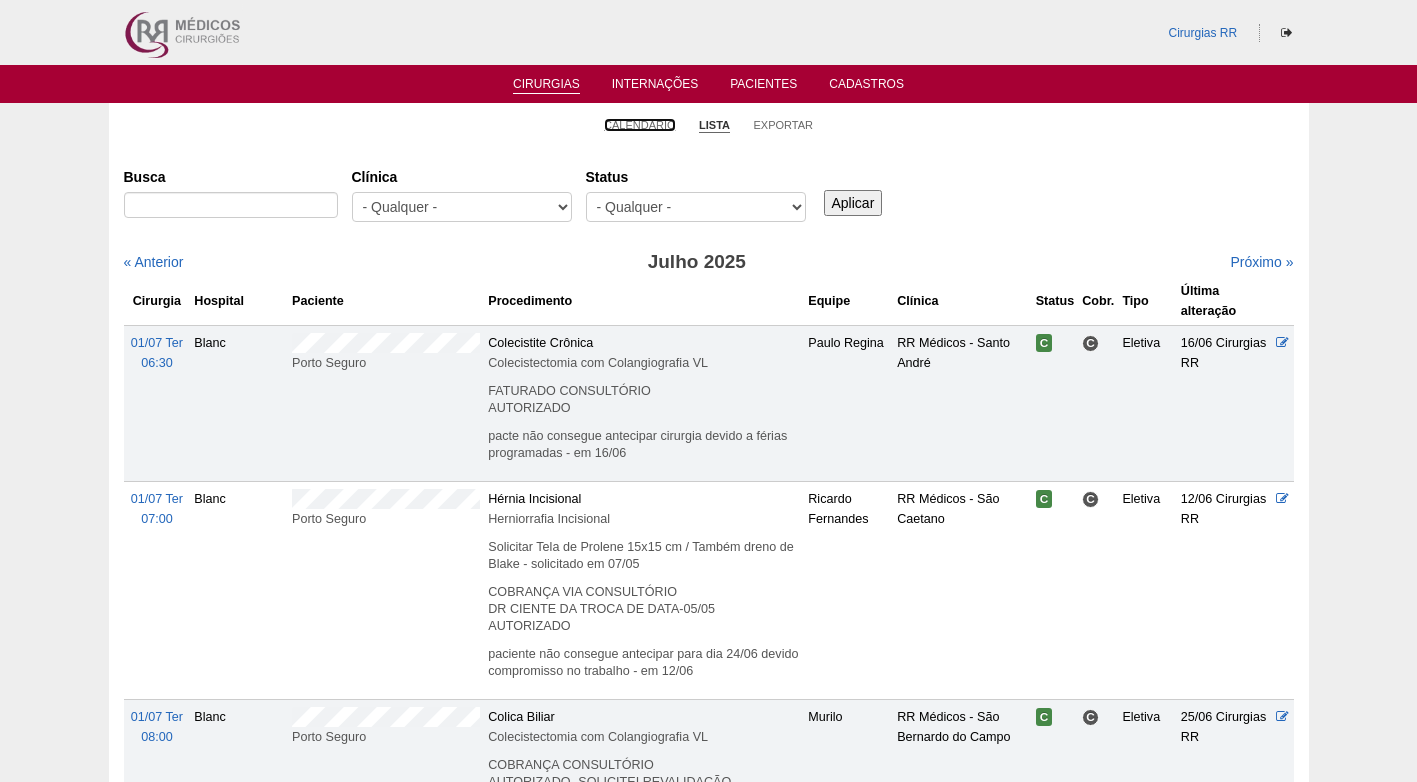 click on "Calendário" at bounding box center [640, 124] 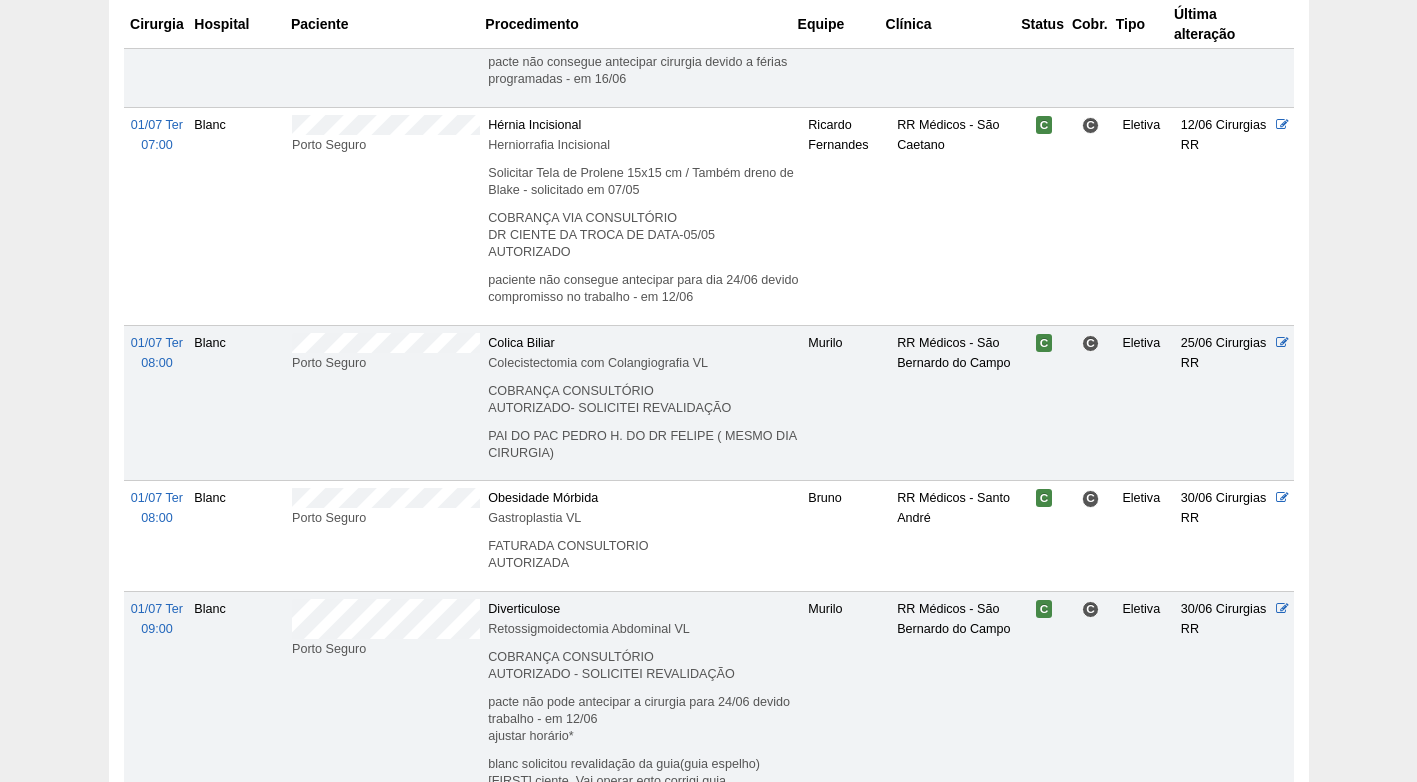 scroll, scrollTop: 0, scrollLeft: 0, axis: both 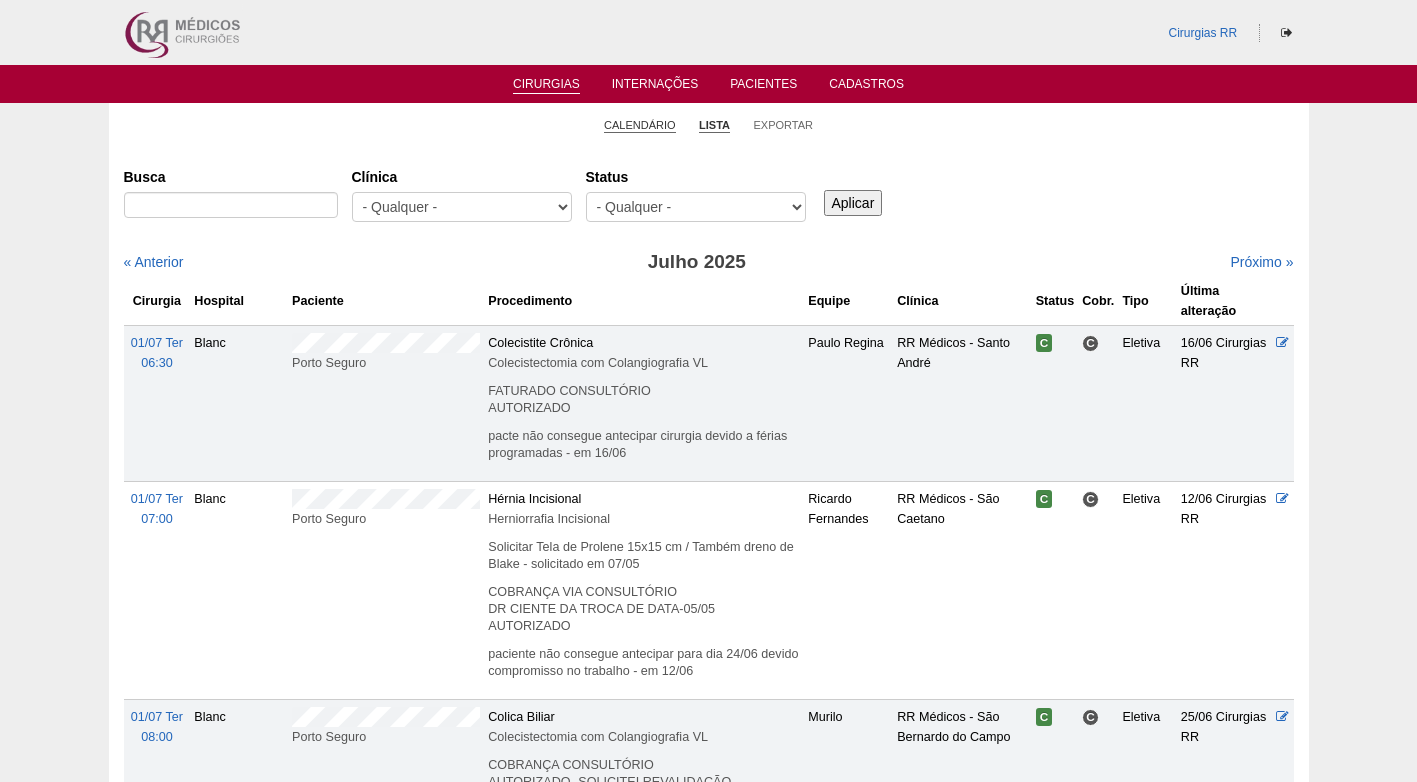 click on "Calendário" at bounding box center [640, 125] 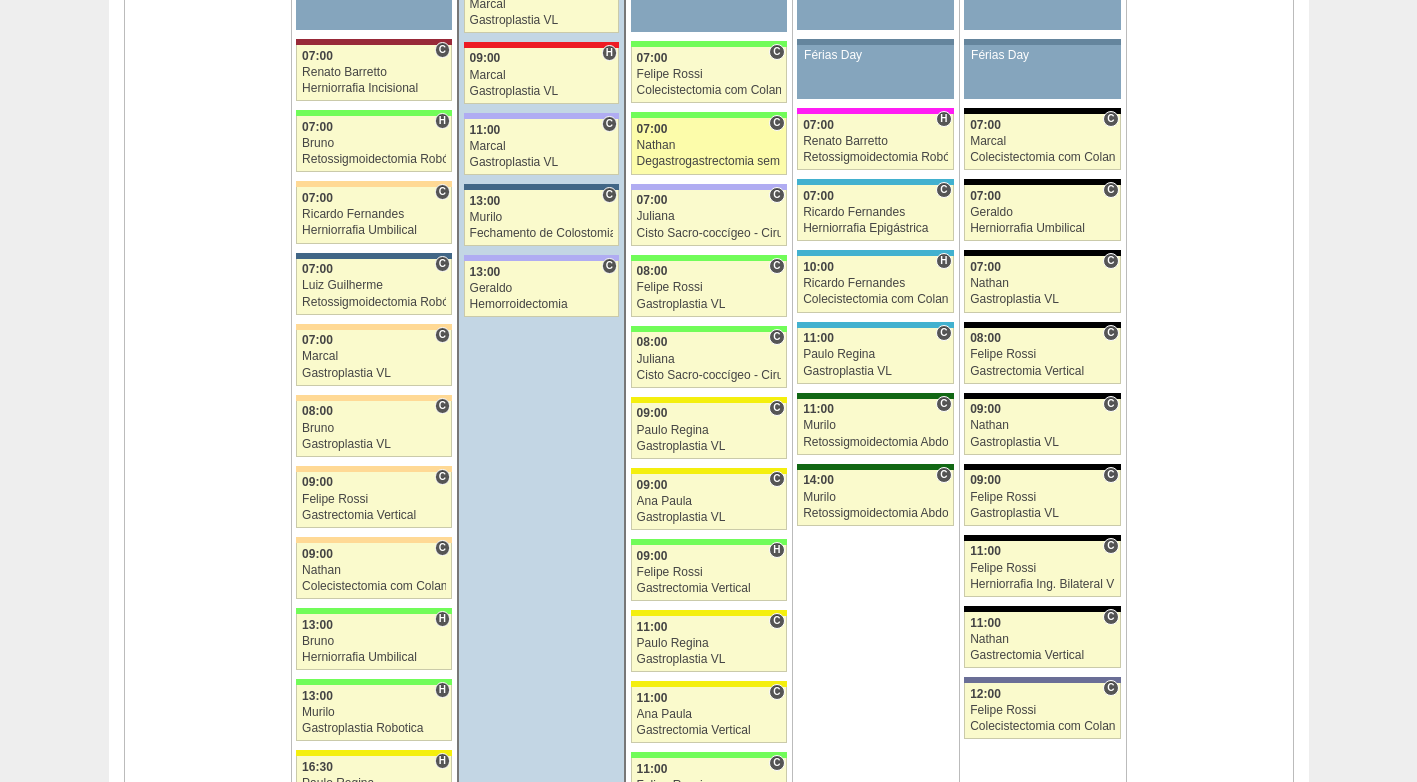 scroll, scrollTop: 1800, scrollLeft: 0, axis: vertical 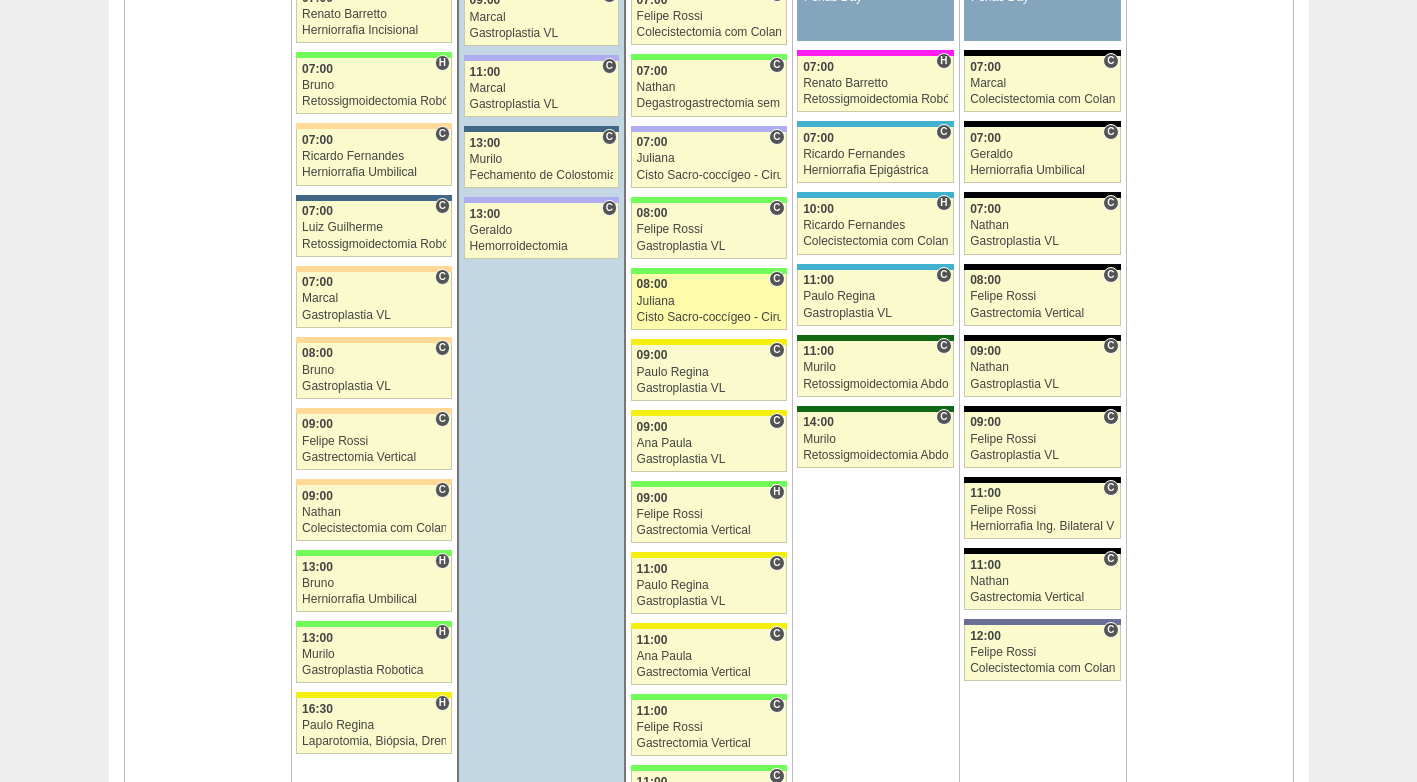 click on "08:00" at bounding box center (709, 284) 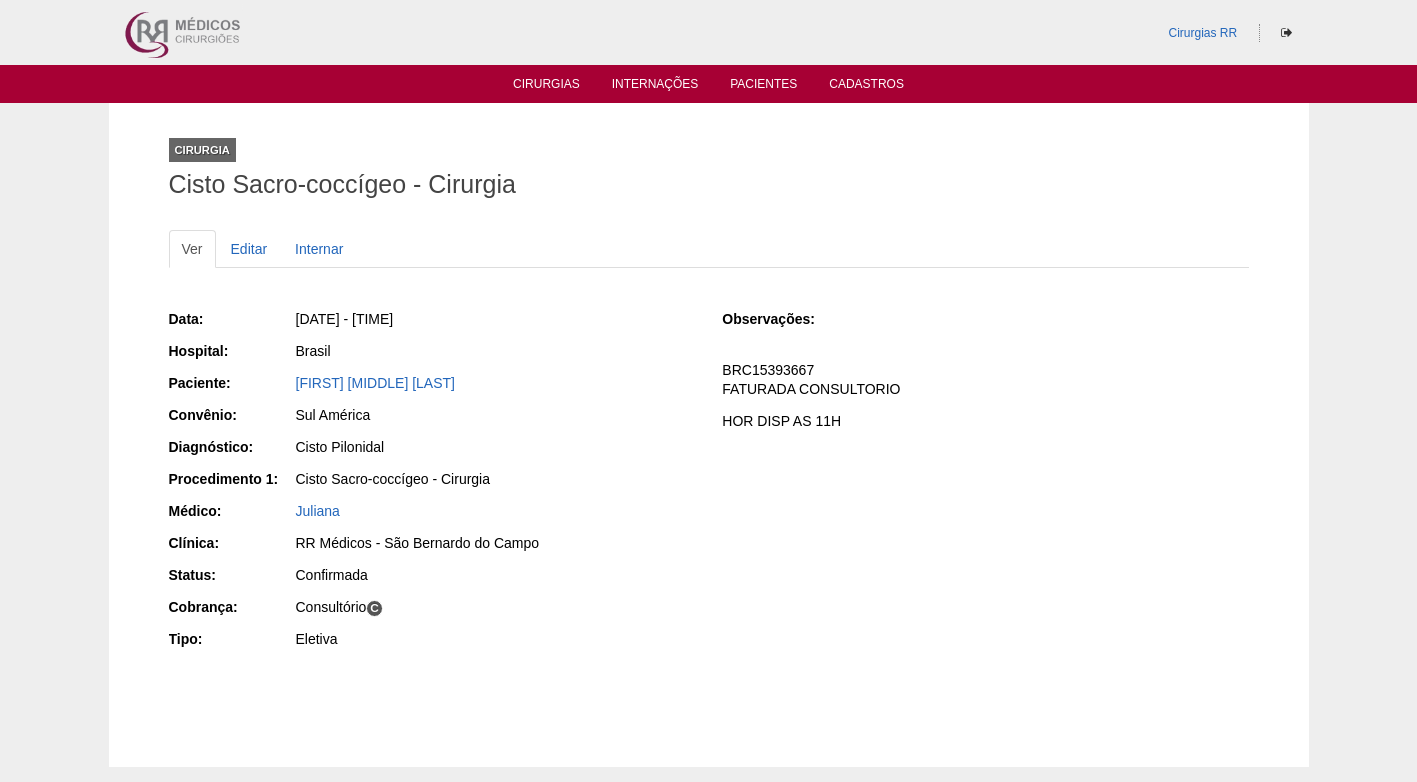 scroll, scrollTop: 0, scrollLeft: 0, axis: both 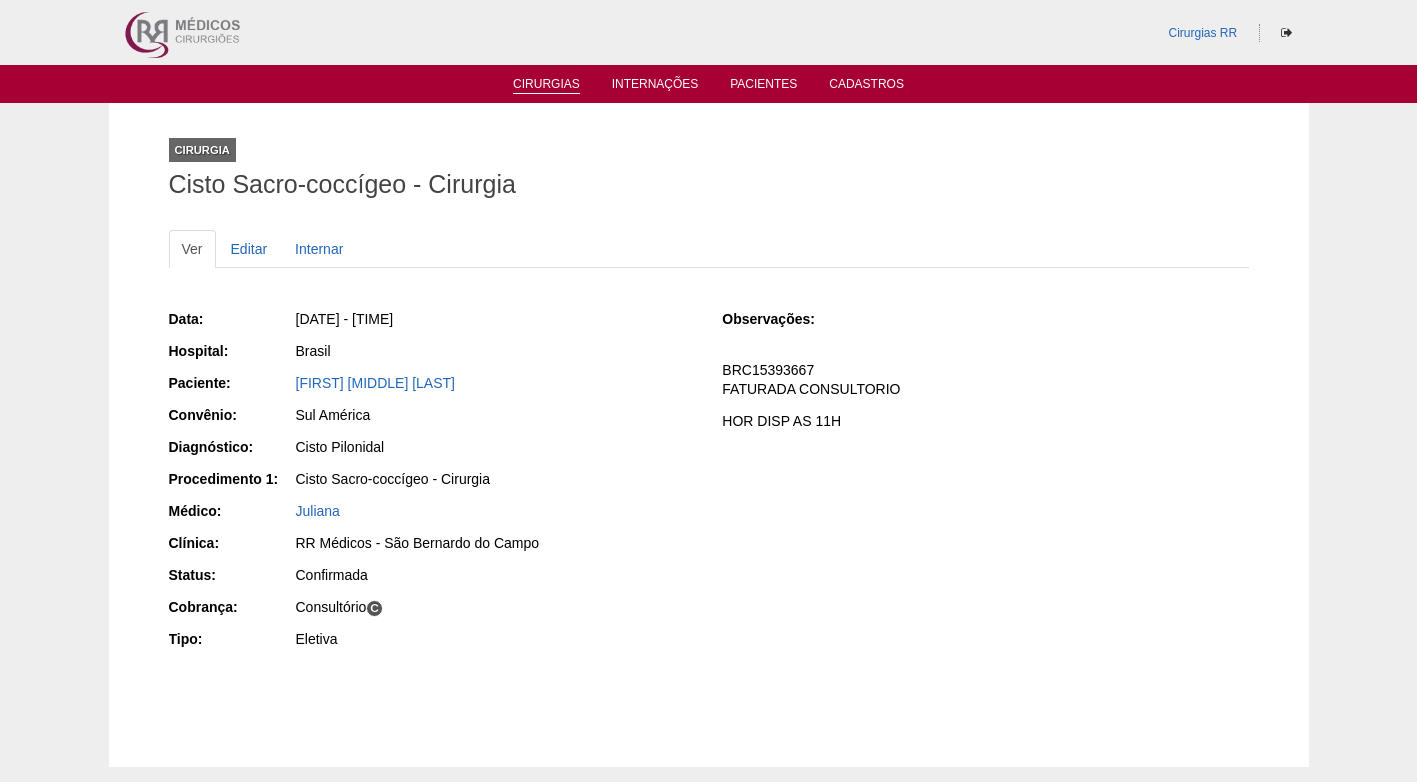 click on "Cirurgias" at bounding box center [546, 85] 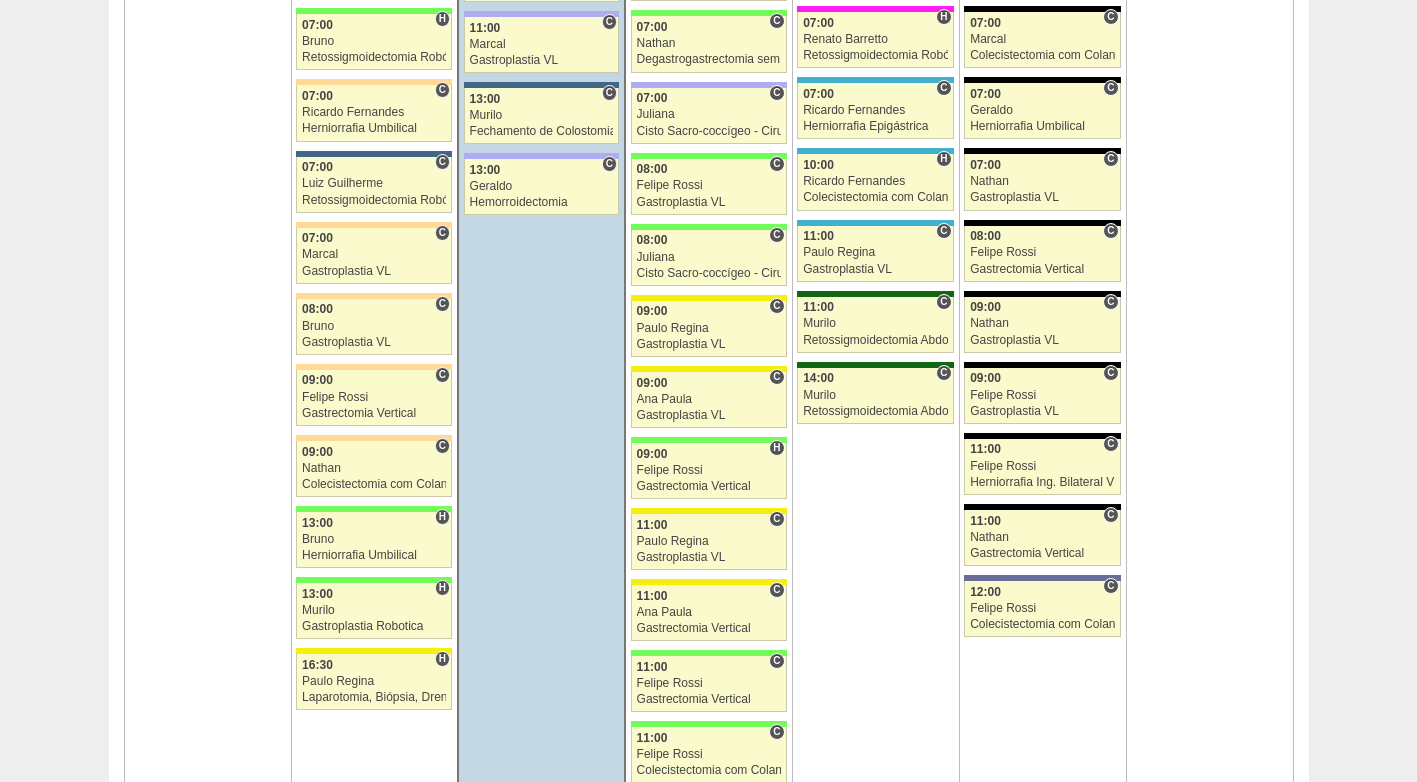 scroll, scrollTop: 1800, scrollLeft: 0, axis: vertical 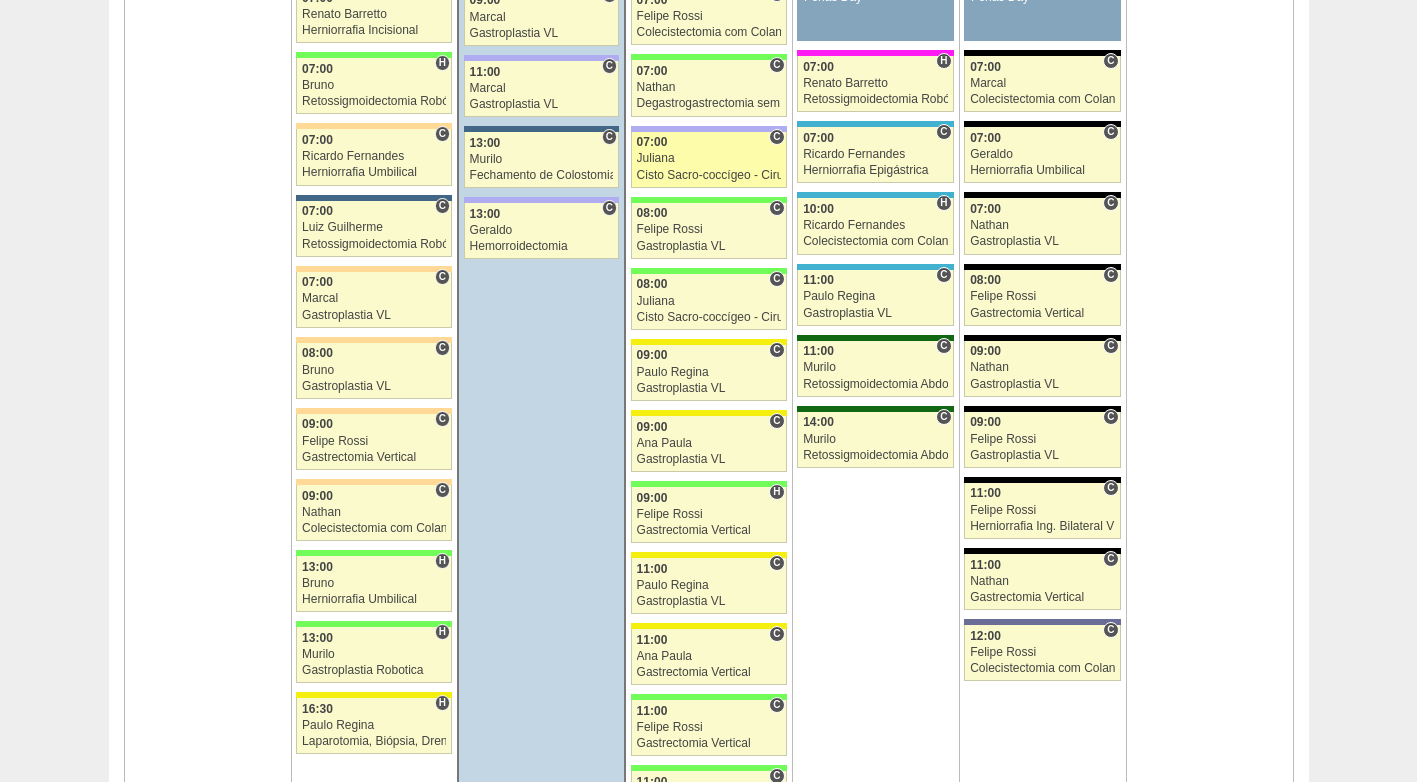 click on "Juliana" at bounding box center (709, 158) 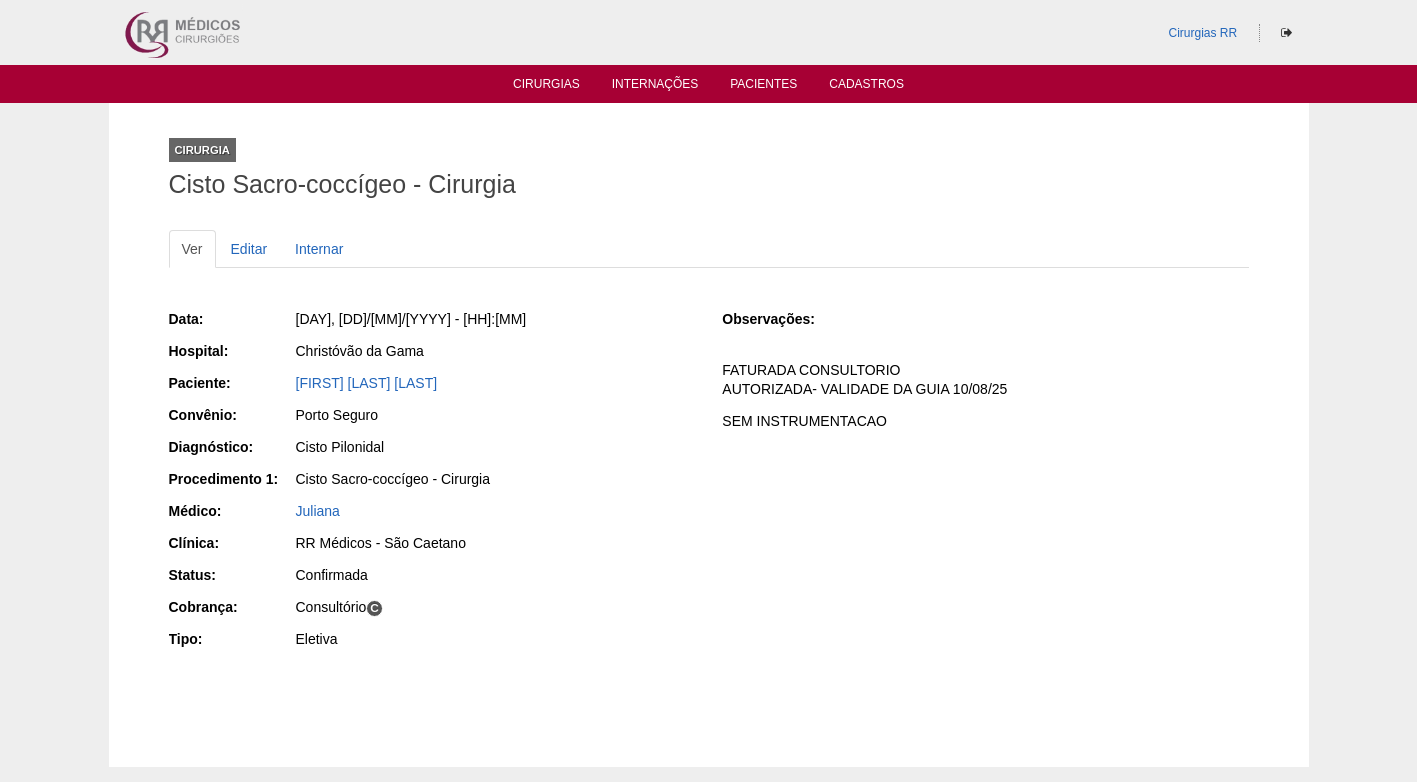 scroll, scrollTop: 0, scrollLeft: 0, axis: both 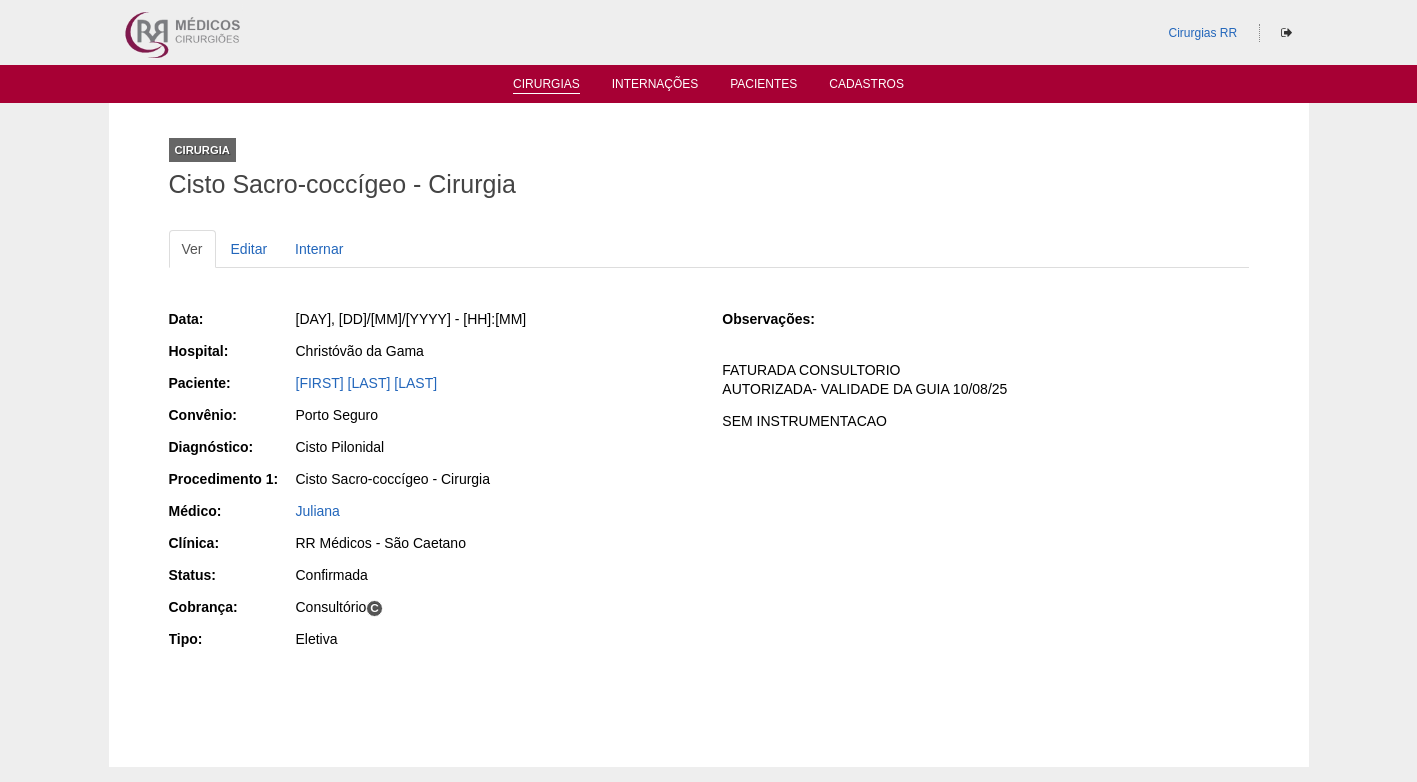 click on "Cirurgias" at bounding box center [546, 85] 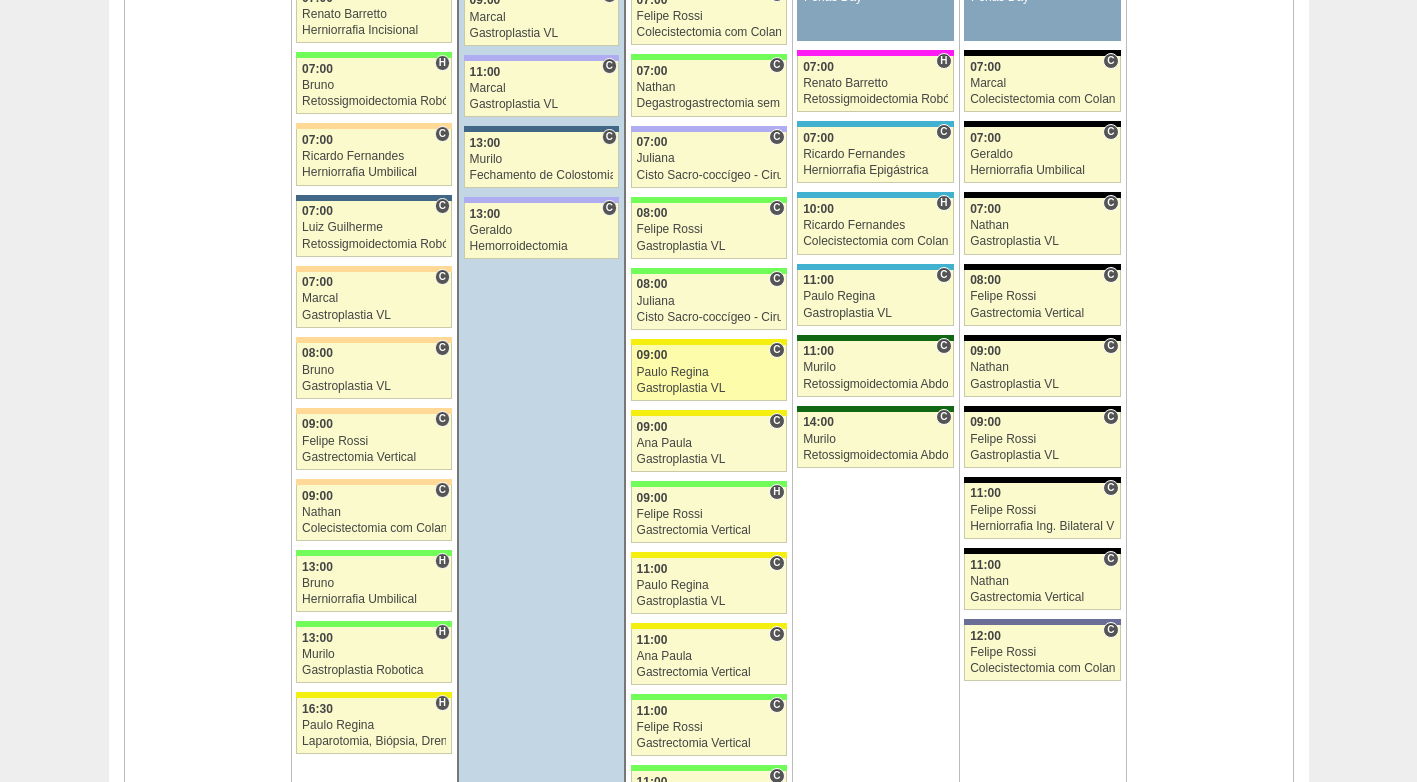 scroll, scrollTop: 1700, scrollLeft: 0, axis: vertical 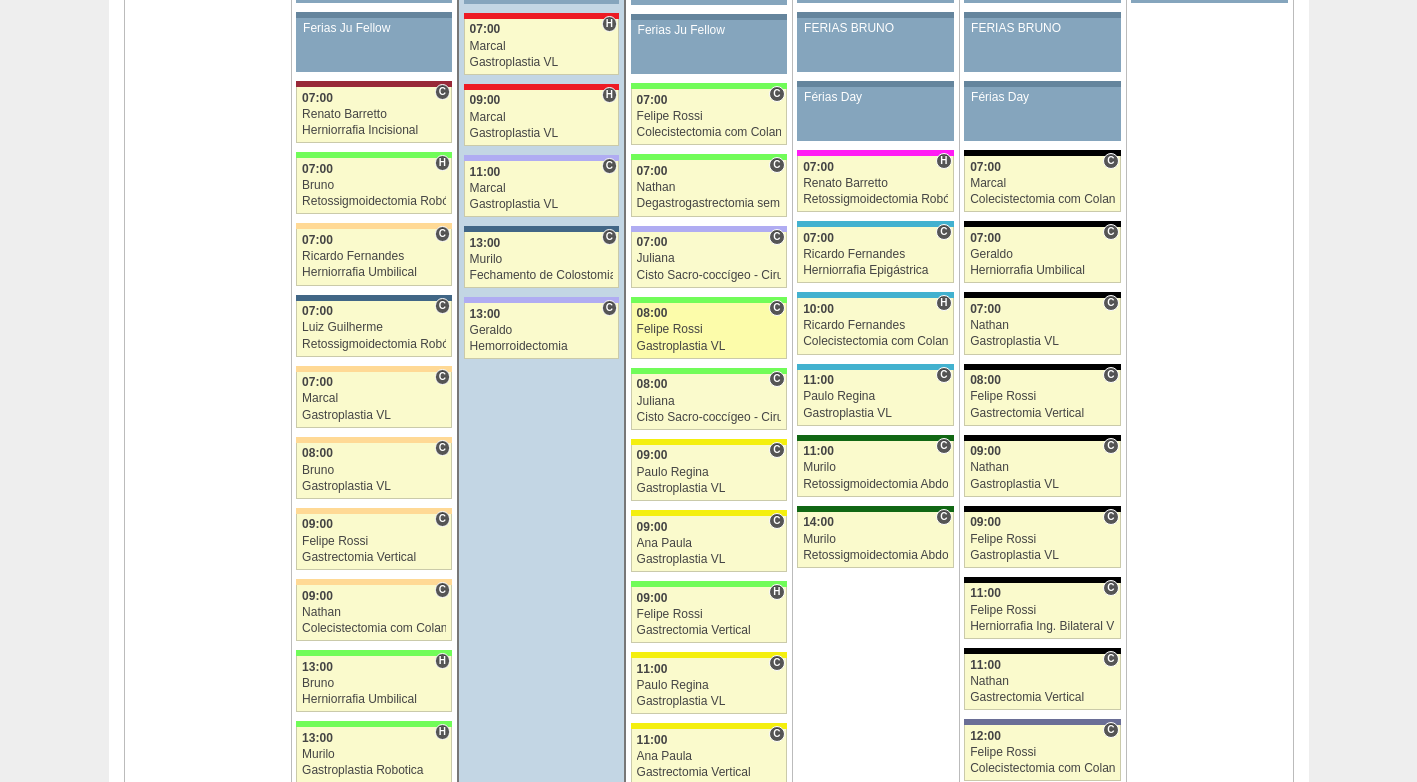 click on "Gastroplastia  VL" at bounding box center (709, 346) 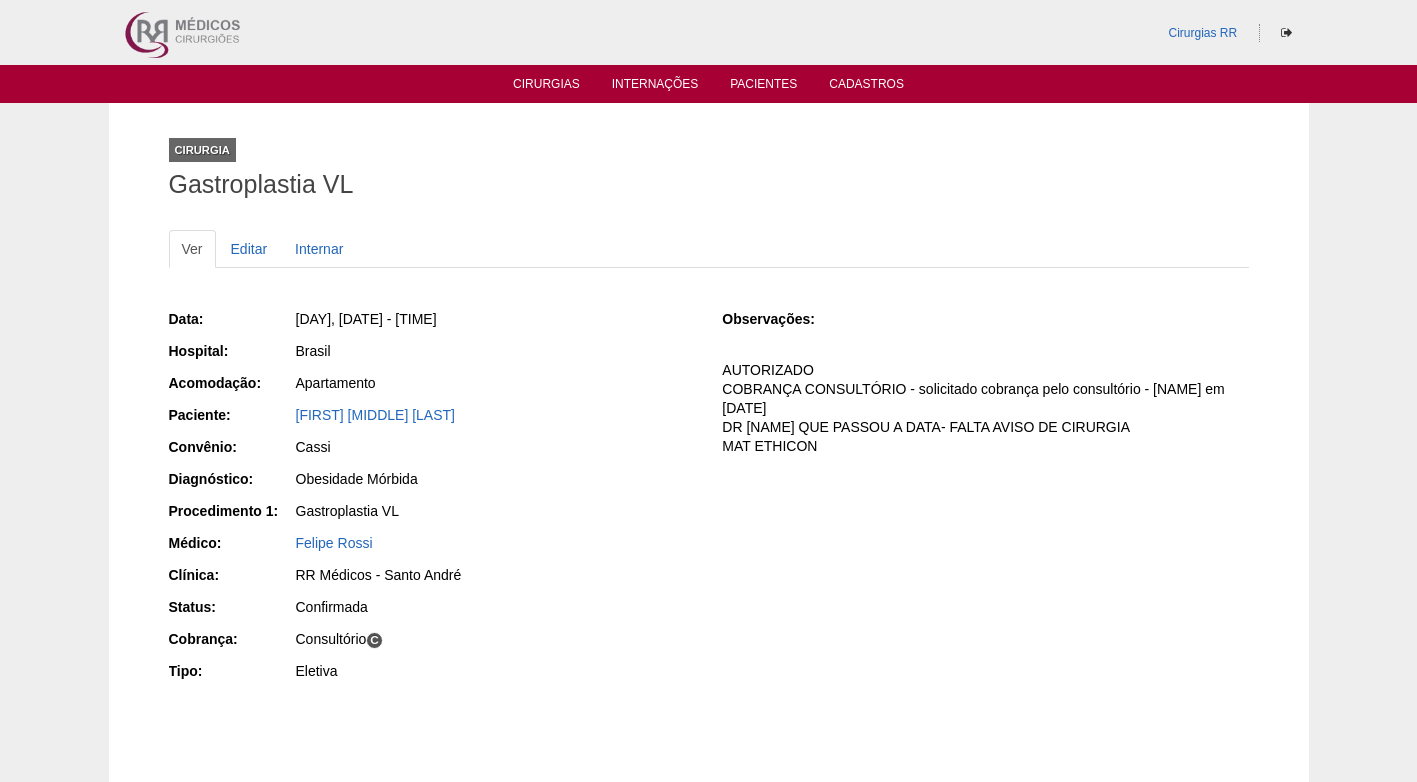 scroll, scrollTop: 0, scrollLeft: 0, axis: both 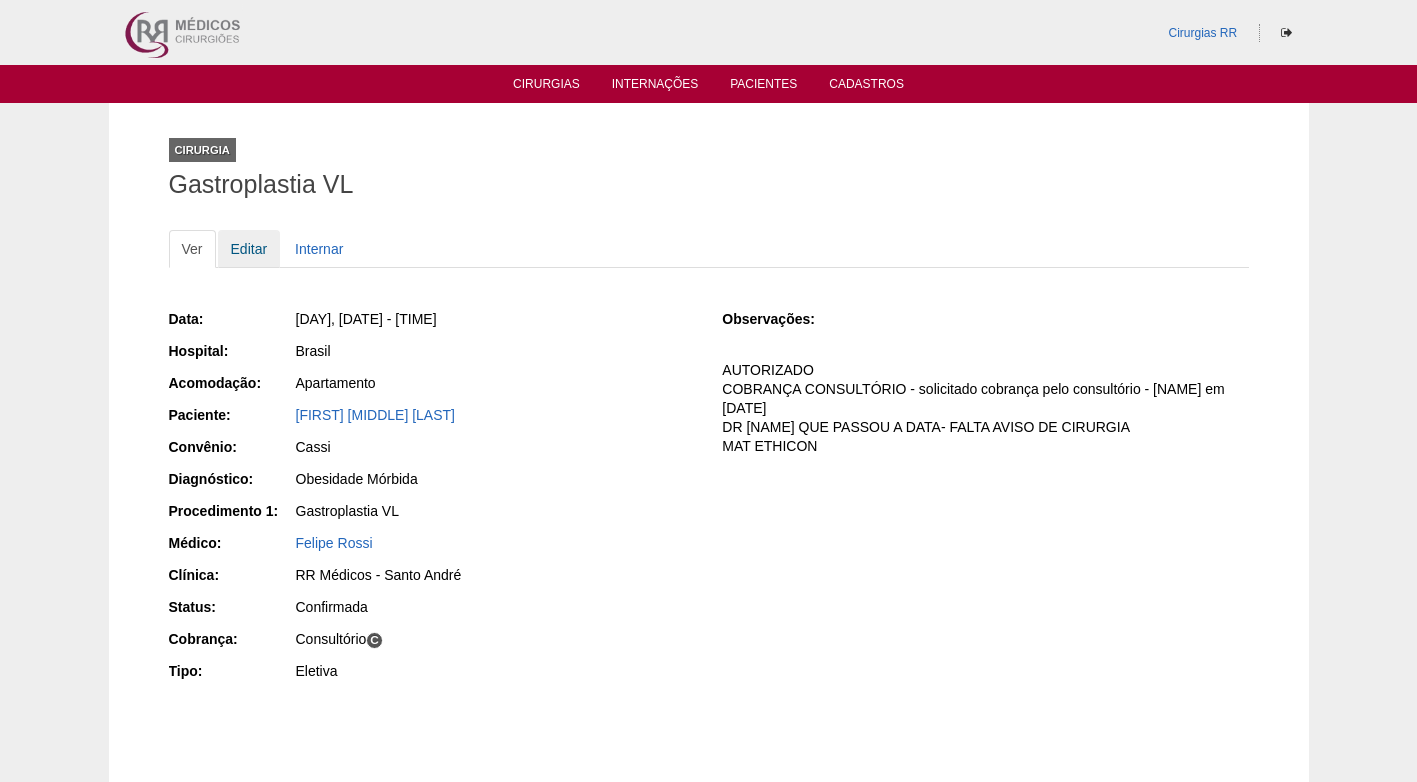 click on "Editar" at bounding box center [249, 249] 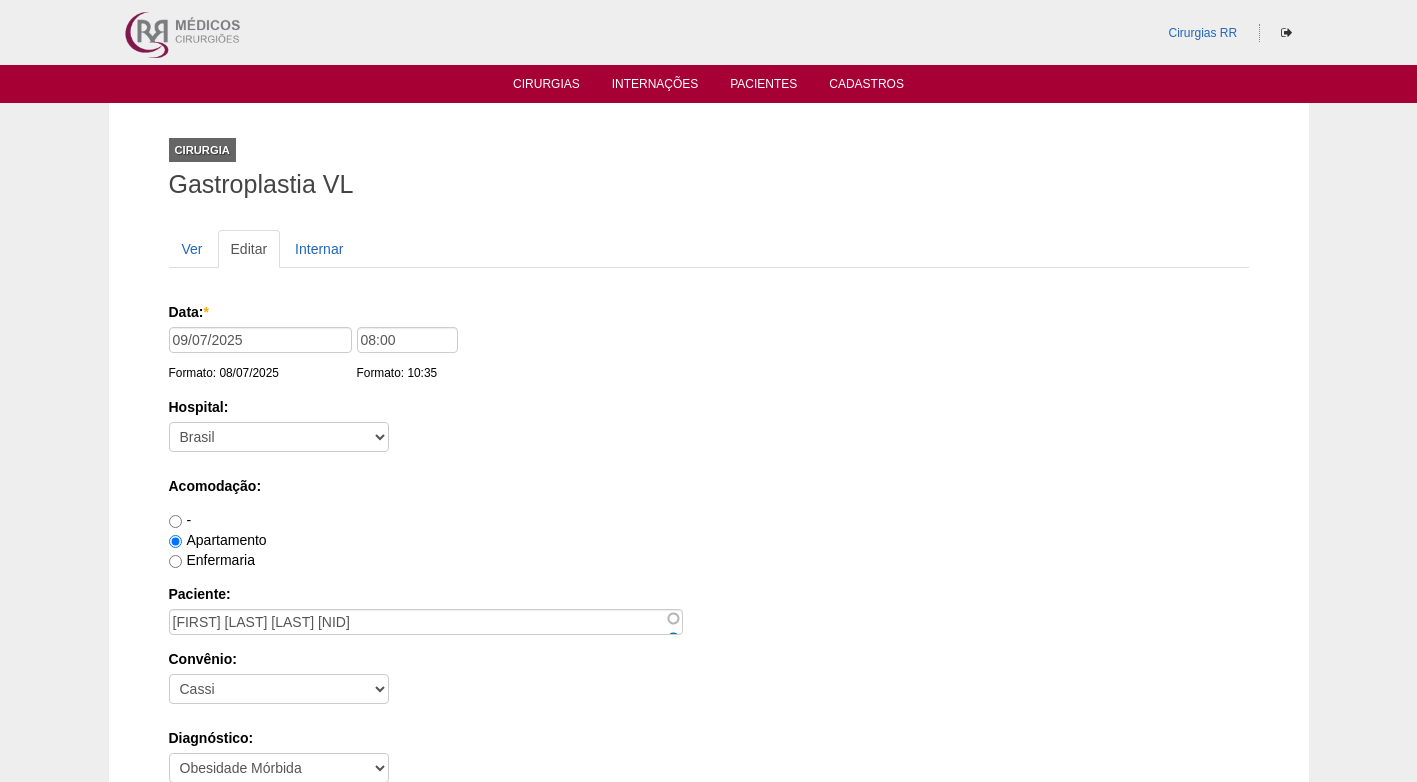 scroll, scrollTop: 0, scrollLeft: 0, axis: both 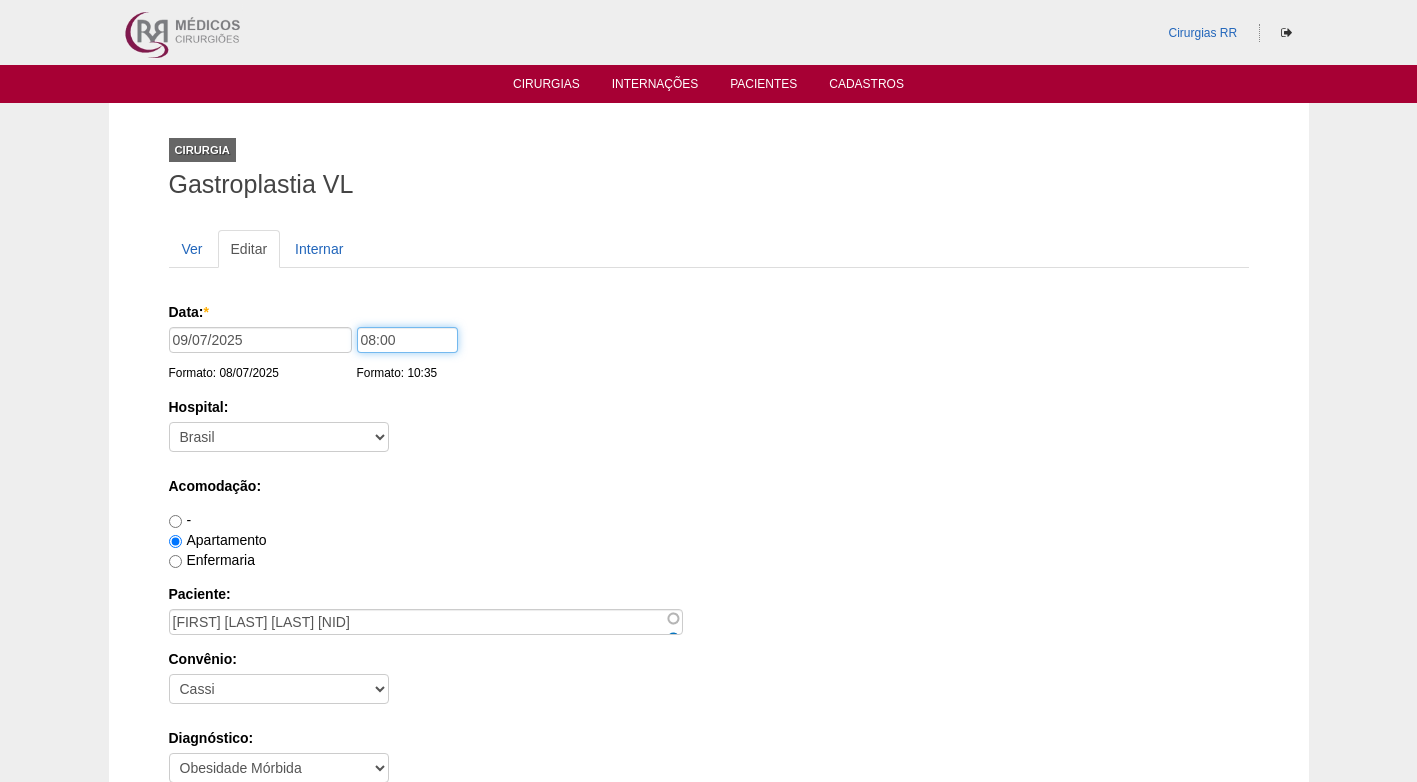 click on "08:00" at bounding box center [407, 340] 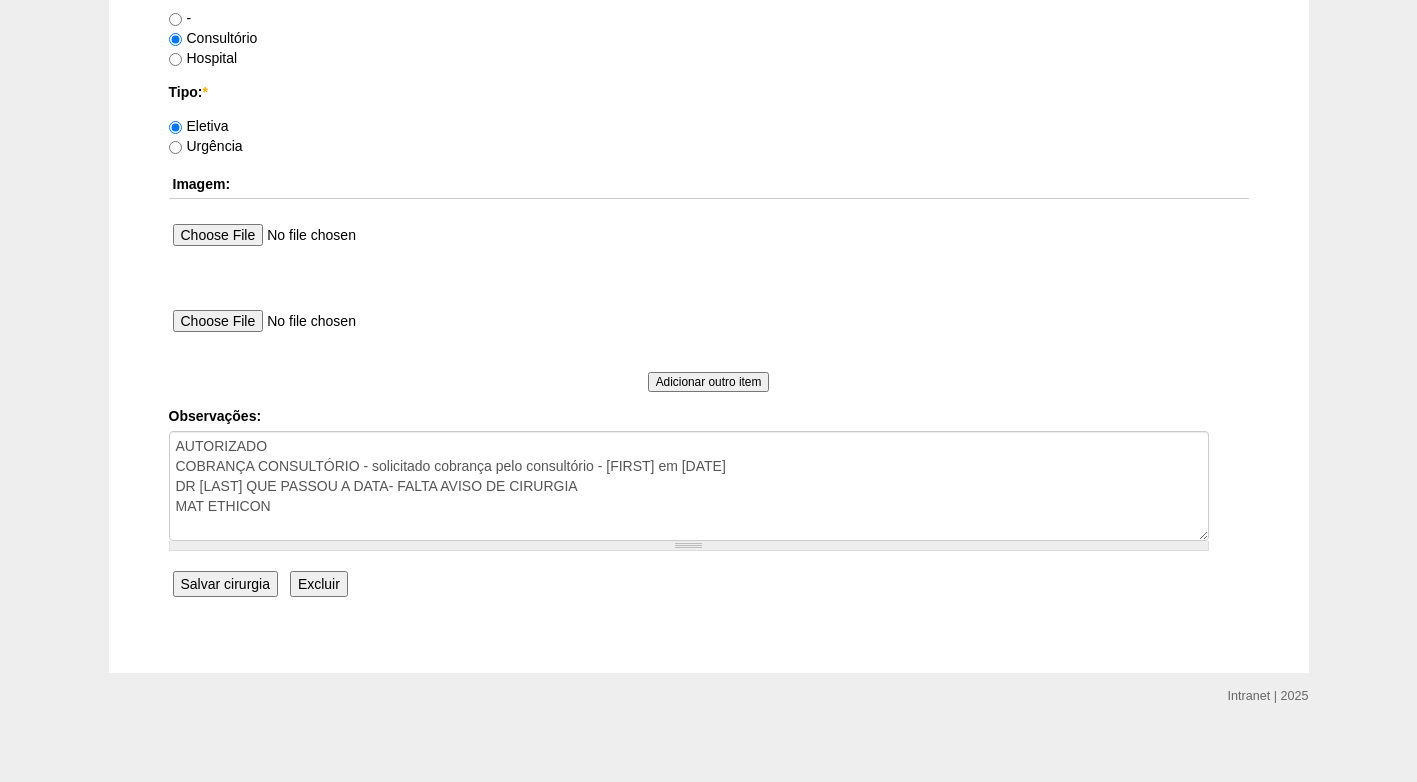 scroll, scrollTop: 1795, scrollLeft: 0, axis: vertical 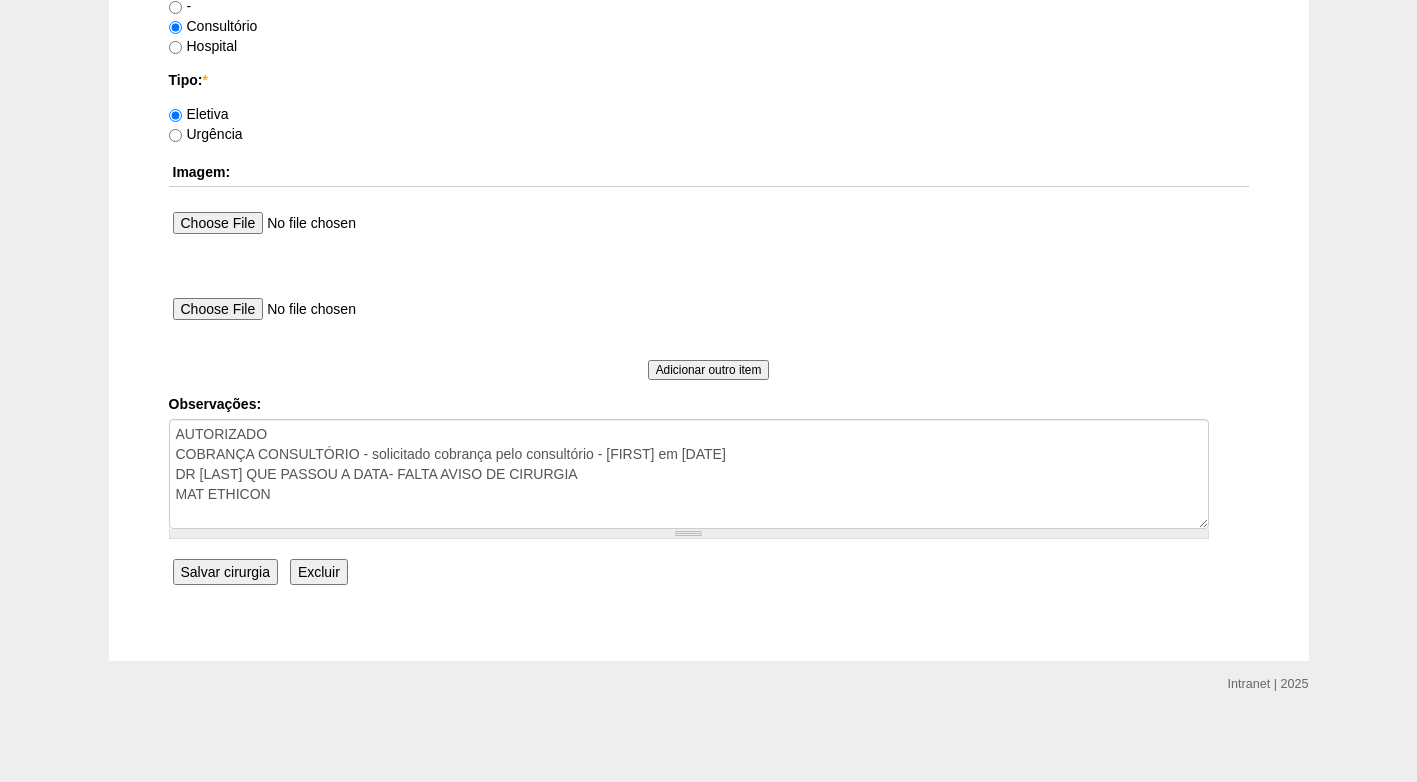 type on "07:00" 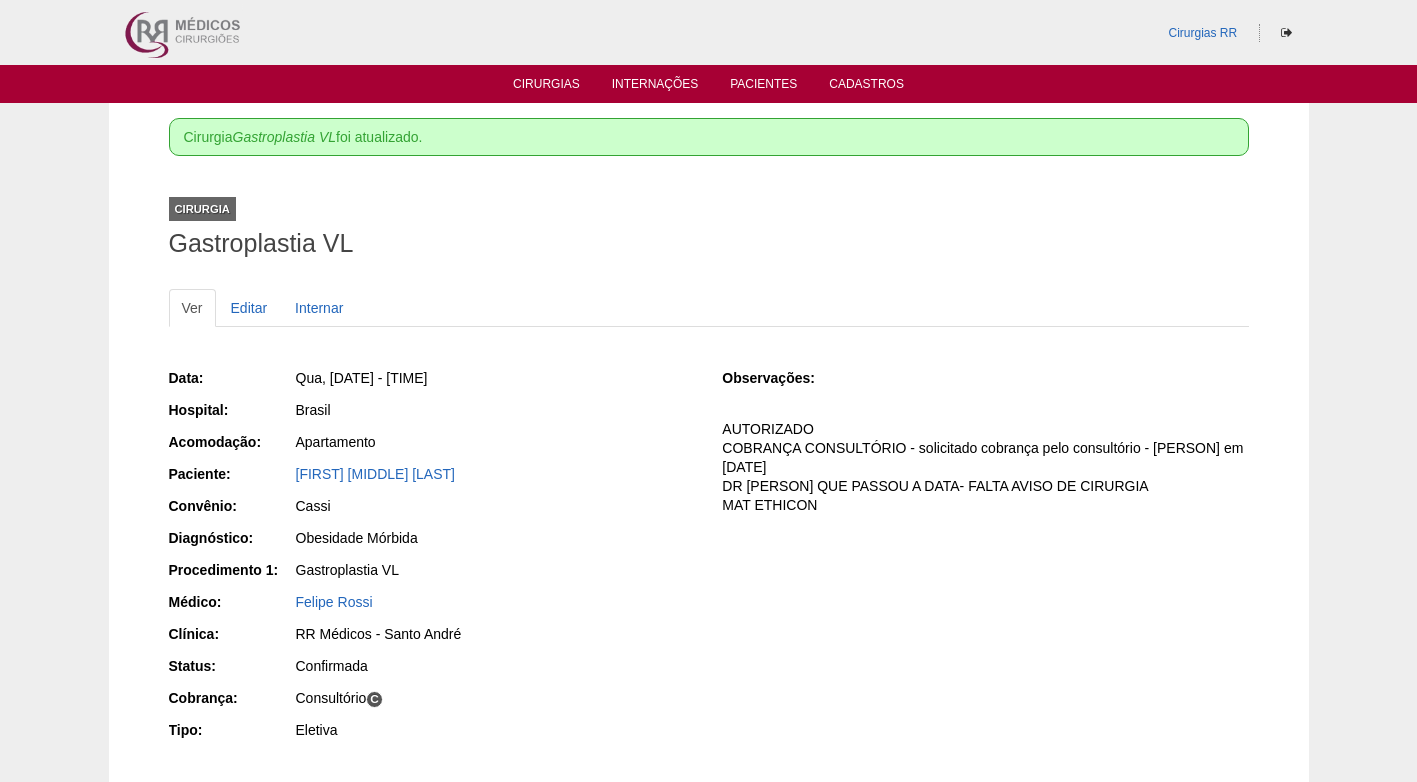 scroll, scrollTop: 0, scrollLeft: 0, axis: both 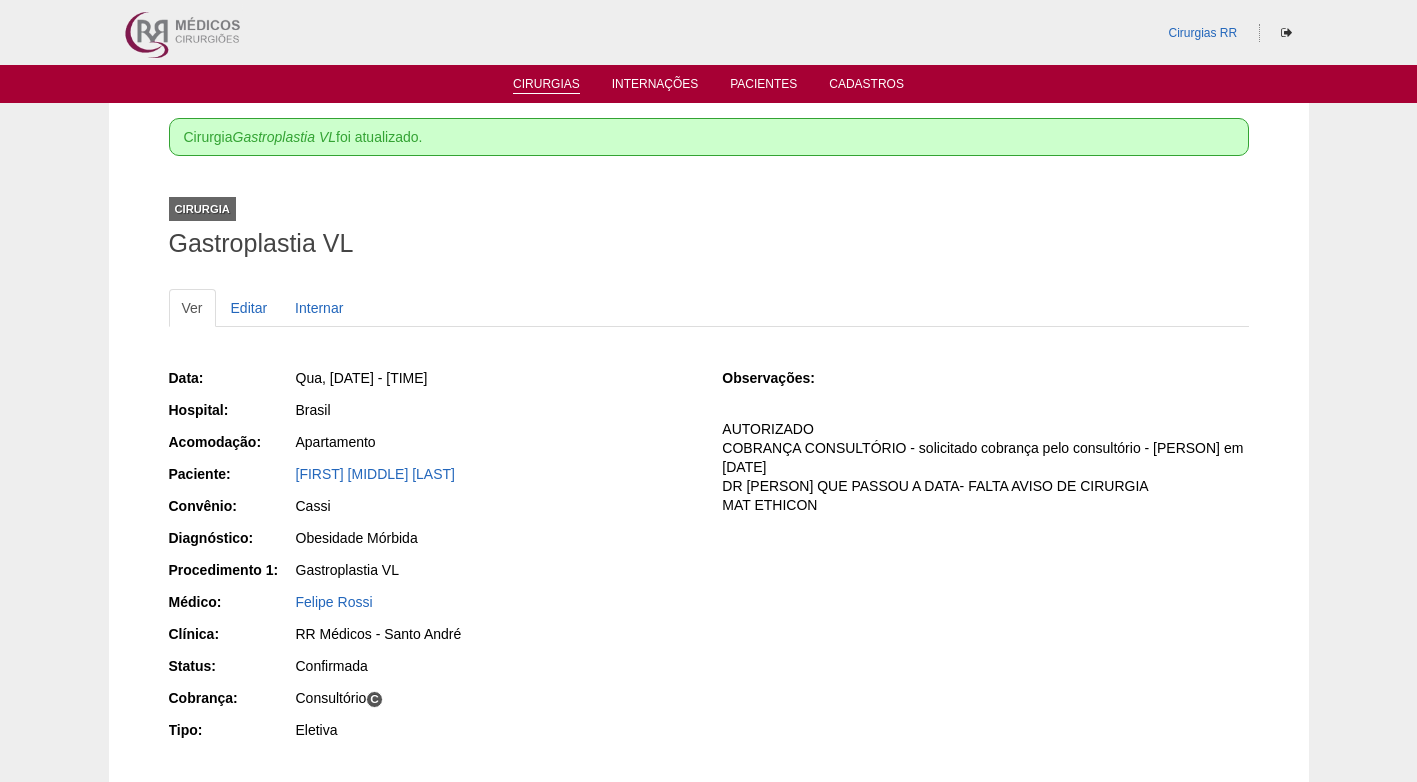click on "Cirurgias" at bounding box center [546, 85] 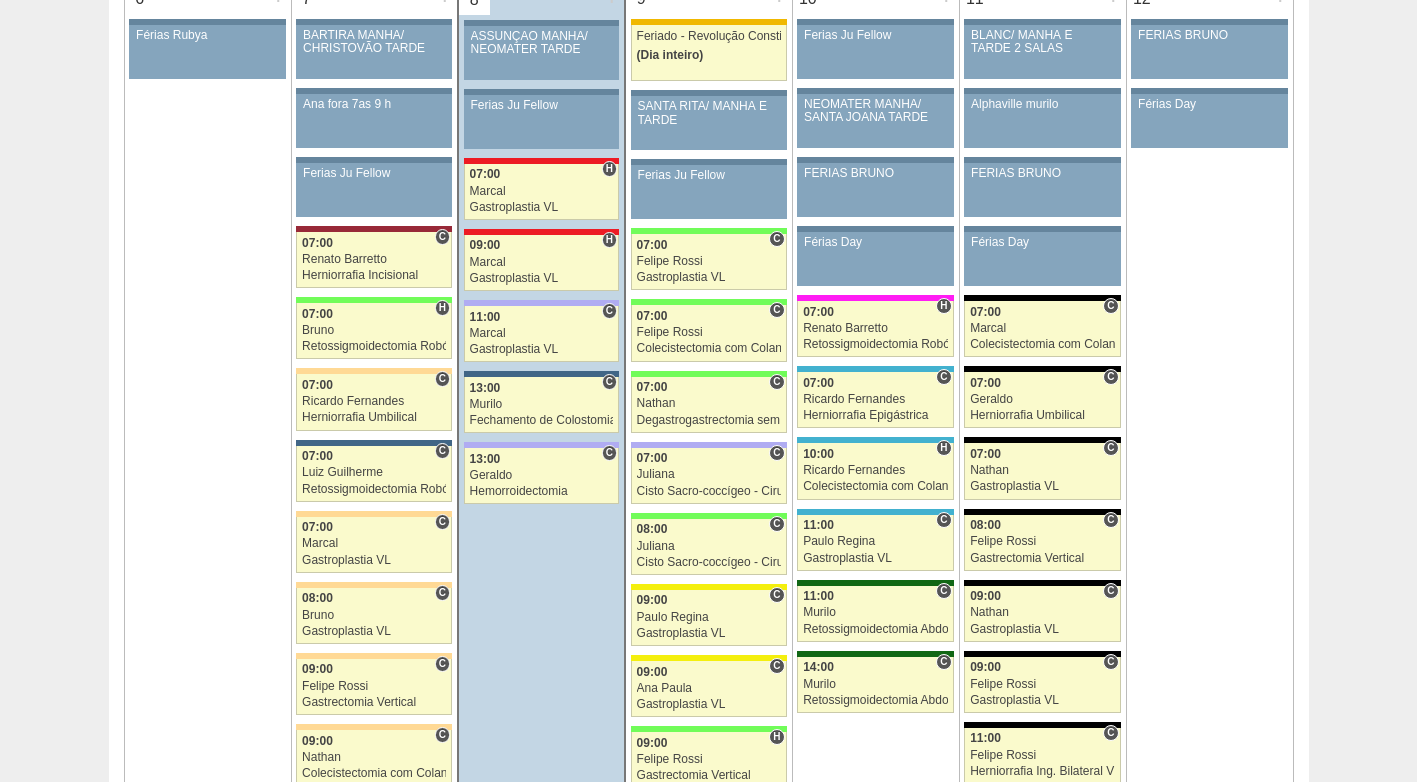 scroll, scrollTop: 1600, scrollLeft: 0, axis: vertical 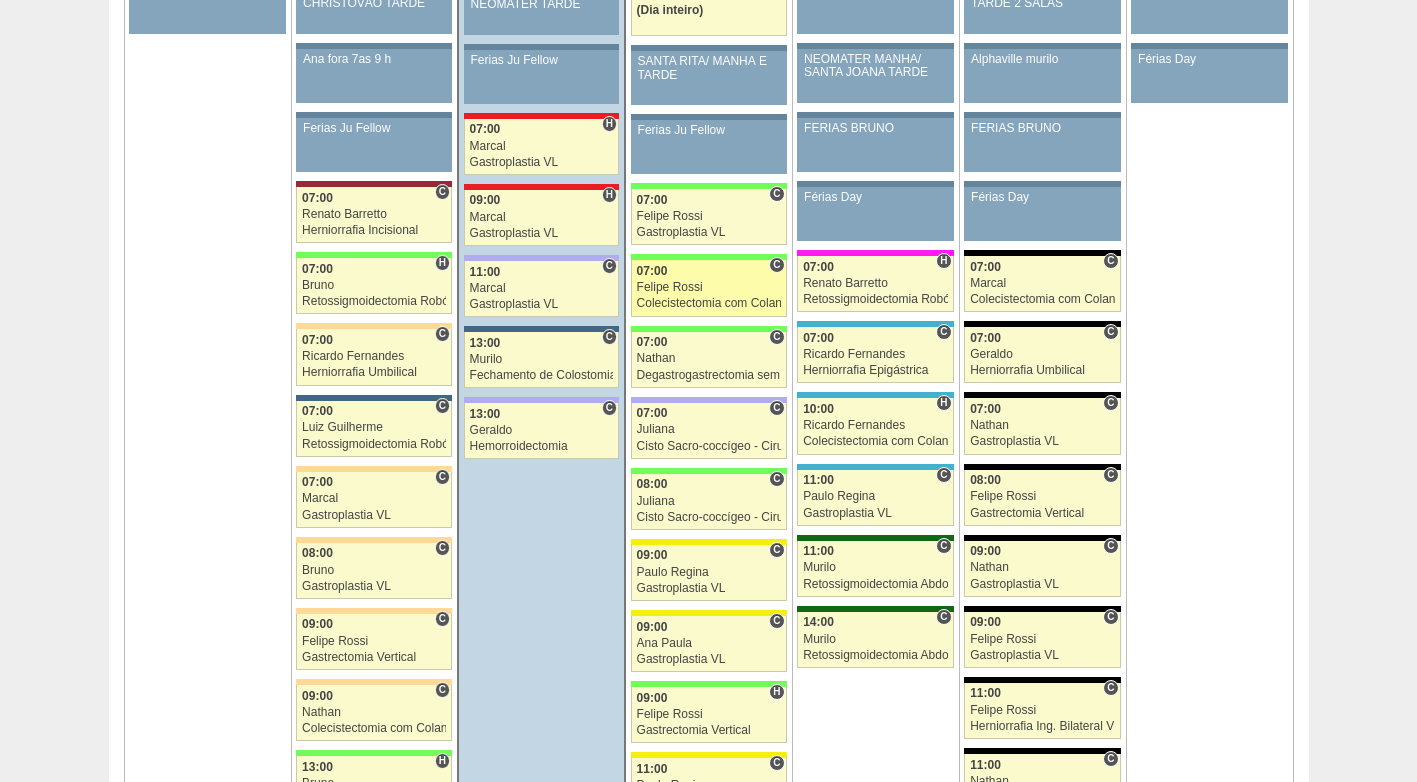 click on "Felipe Rossi" at bounding box center (709, 287) 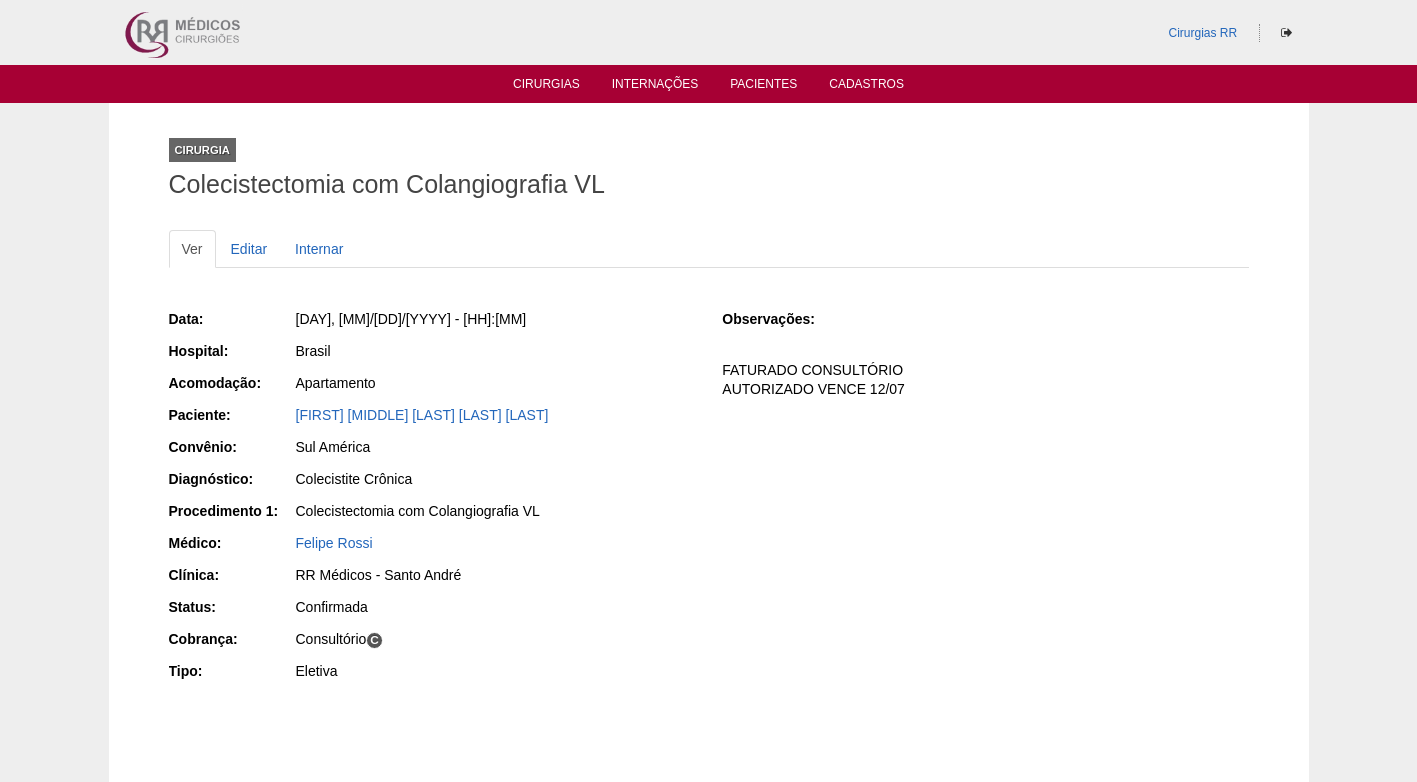 scroll, scrollTop: 0, scrollLeft: 0, axis: both 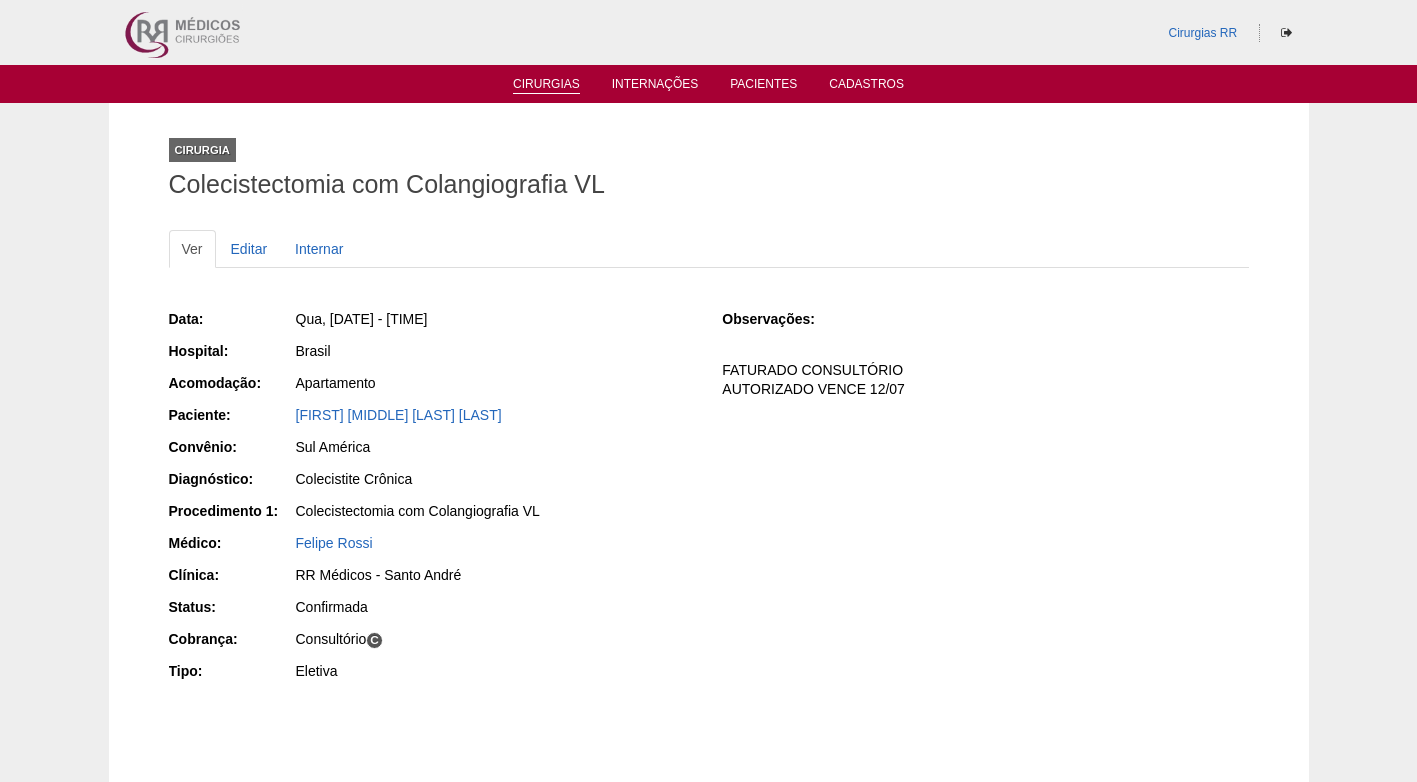 click on "Cirurgias" at bounding box center [546, 85] 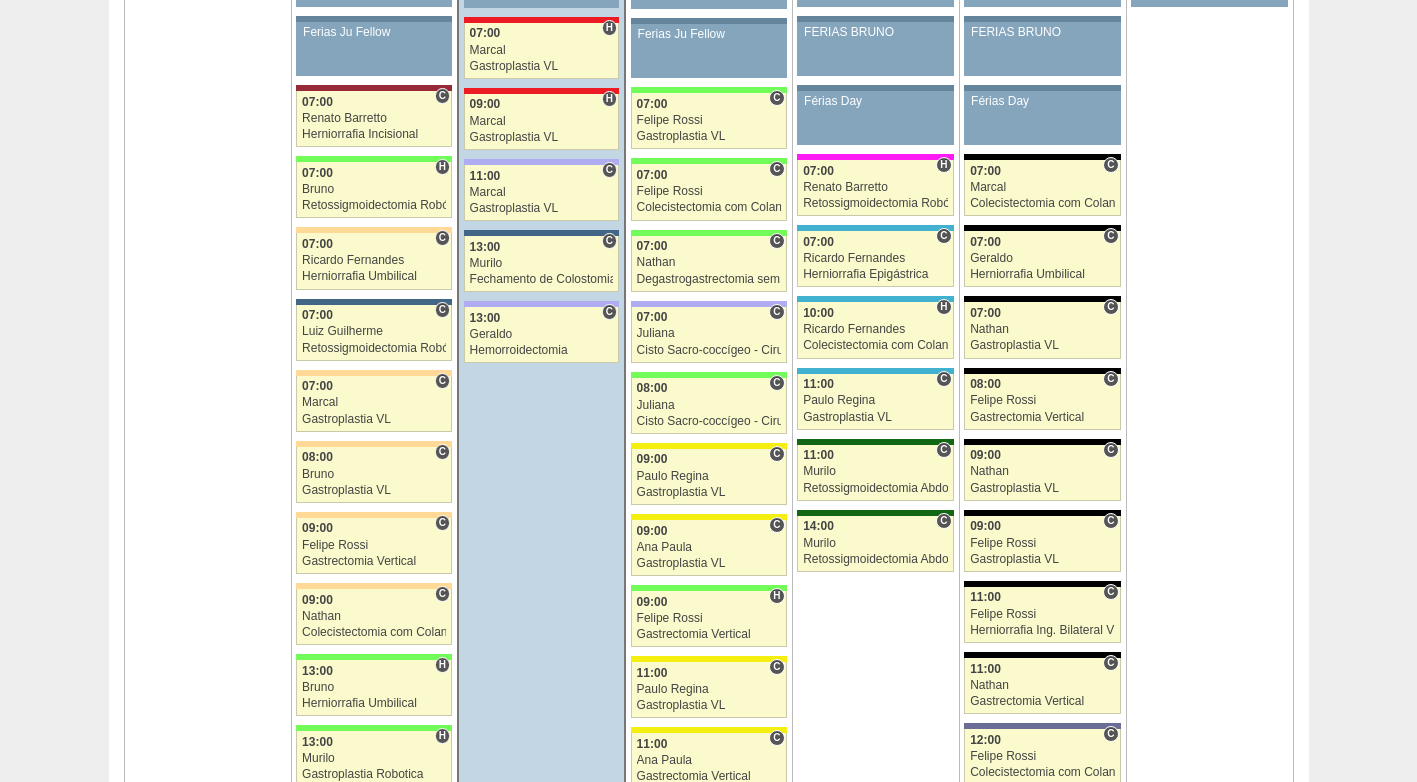scroll, scrollTop: 1700, scrollLeft: 0, axis: vertical 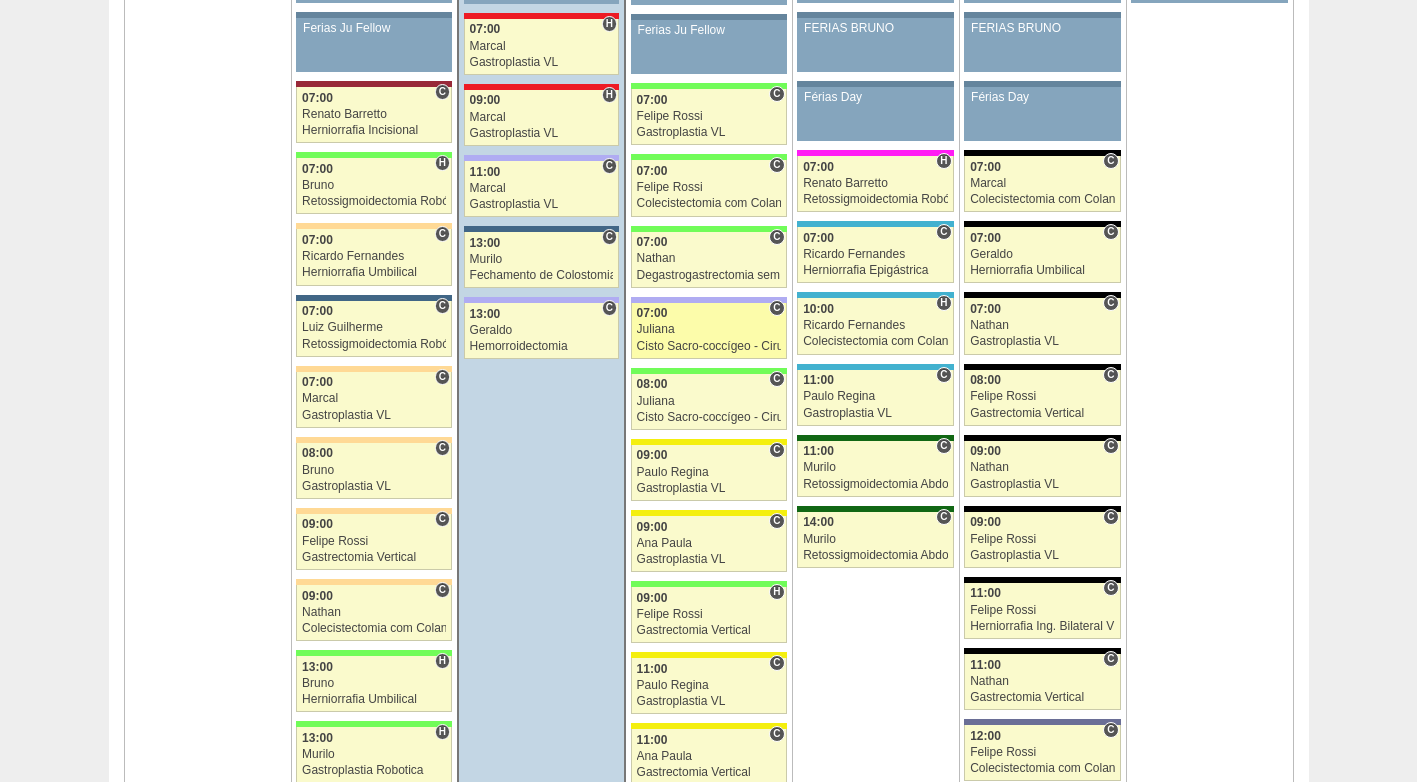 click on "87456
Juliana
C
07:00
Juliana
Cisto Sacro-coccígeo - Cirurgia
Hospital Christóvão da Gama
RR Médicos - São Caetano
LAIS DE SOUZA PARAISO
Porto Seguro
Eletiva" at bounding box center [709, 331] 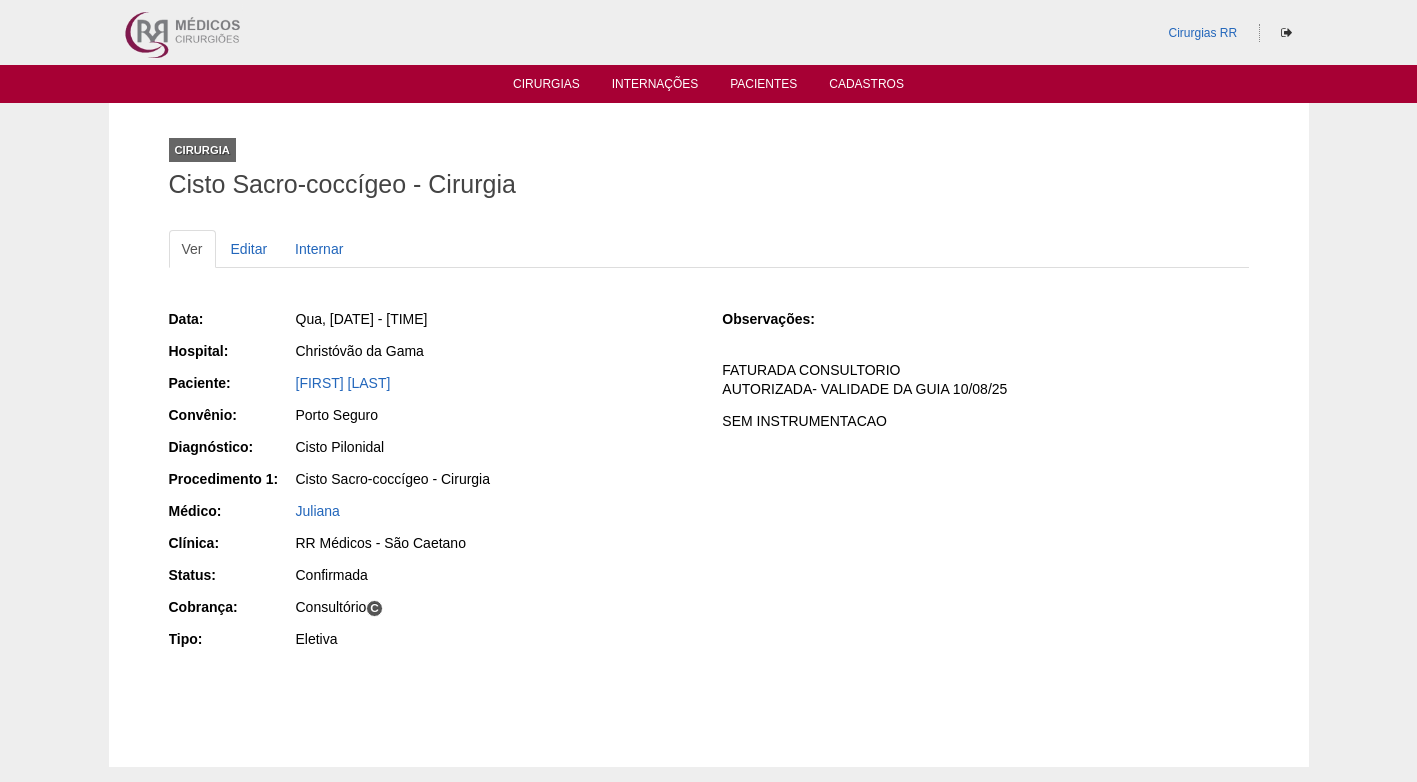 scroll, scrollTop: 0, scrollLeft: 0, axis: both 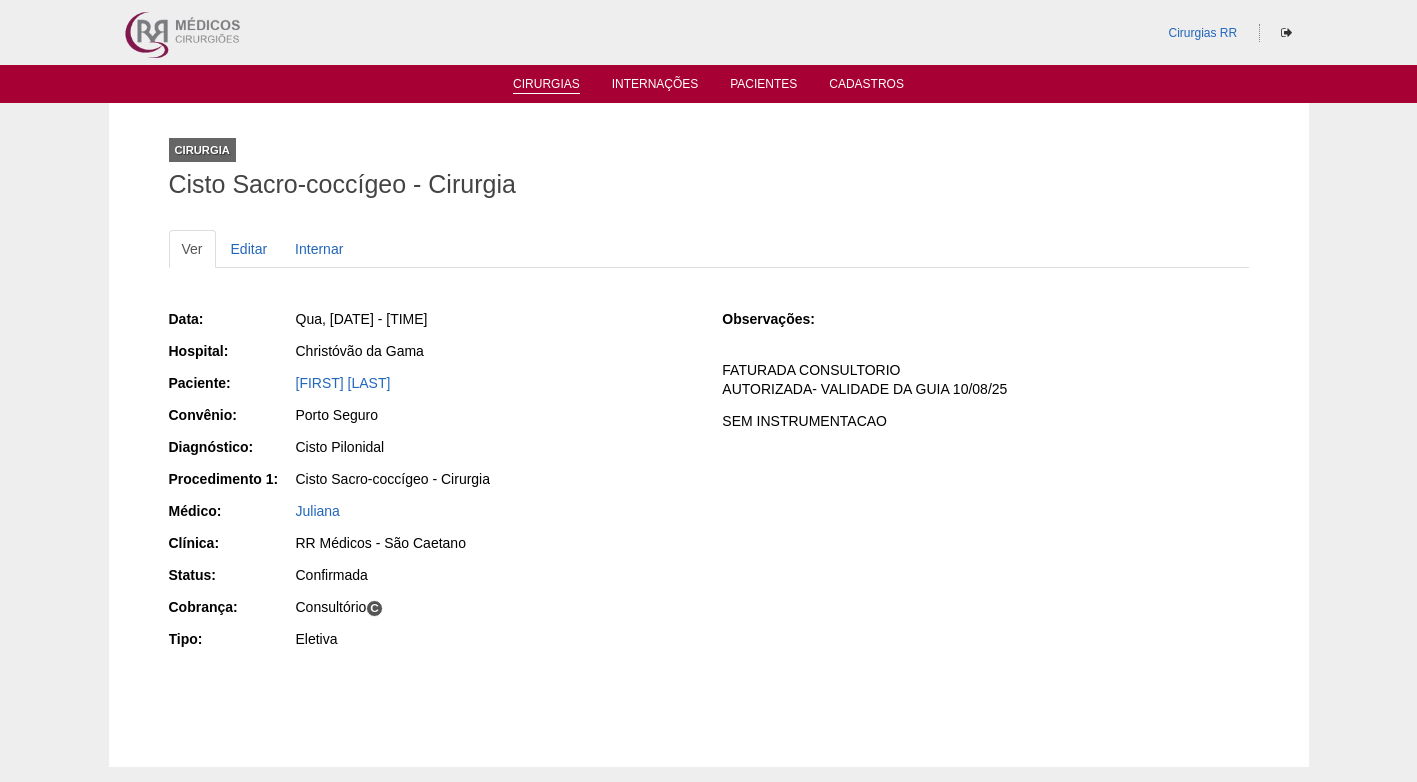 click on "Cirurgias" at bounding box center [546, 85] 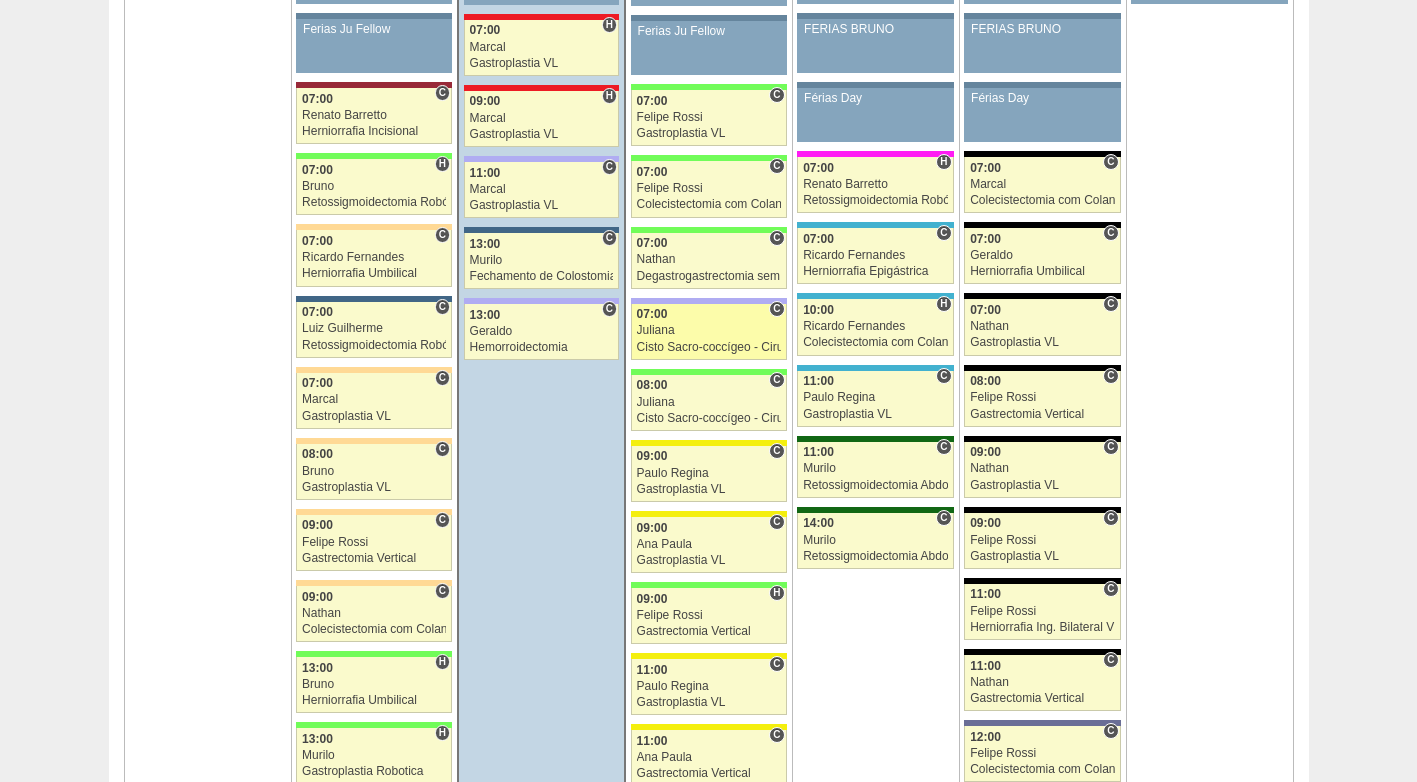 scroll, scrollTop: 1700, scrollLeft: 0, axis: vertical 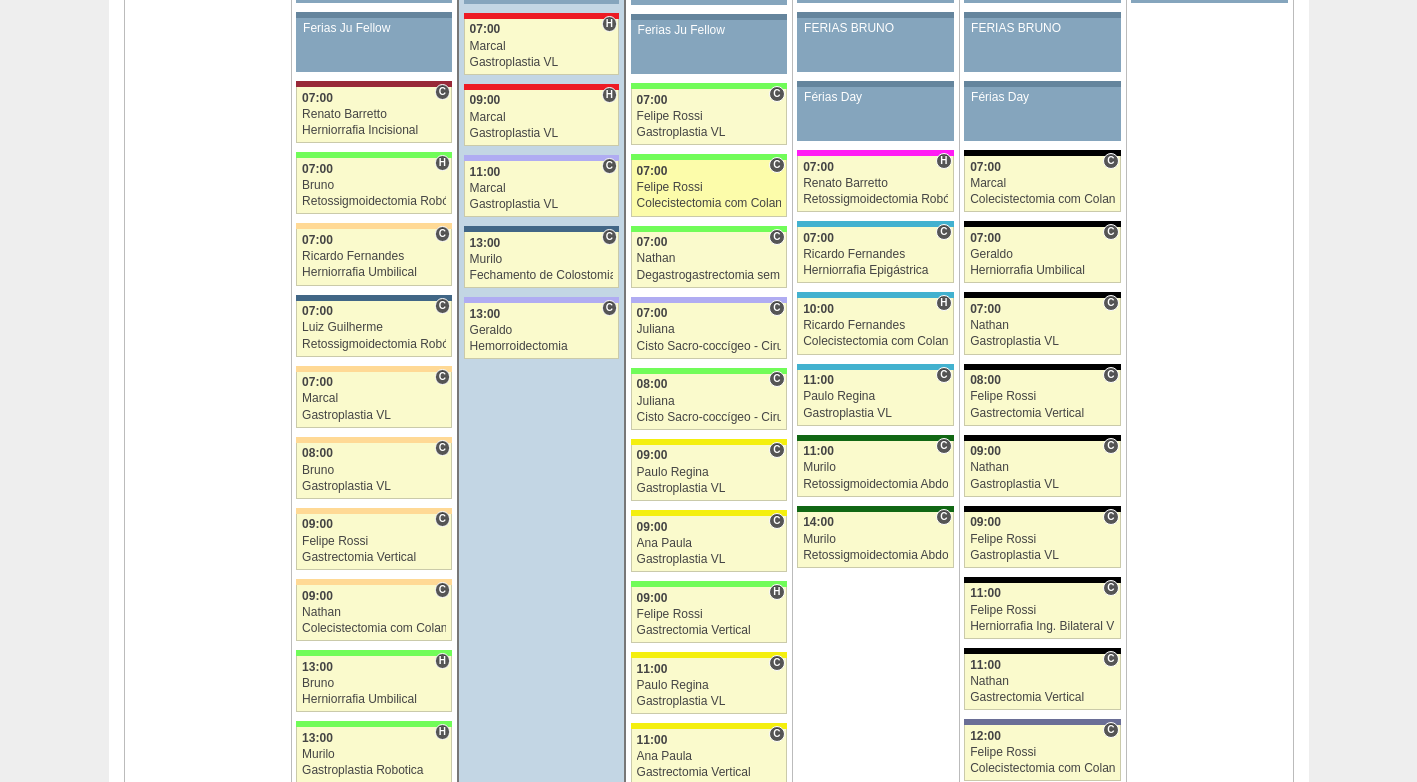 click on "Felipe Rossi" at bounding box center [709, 187] 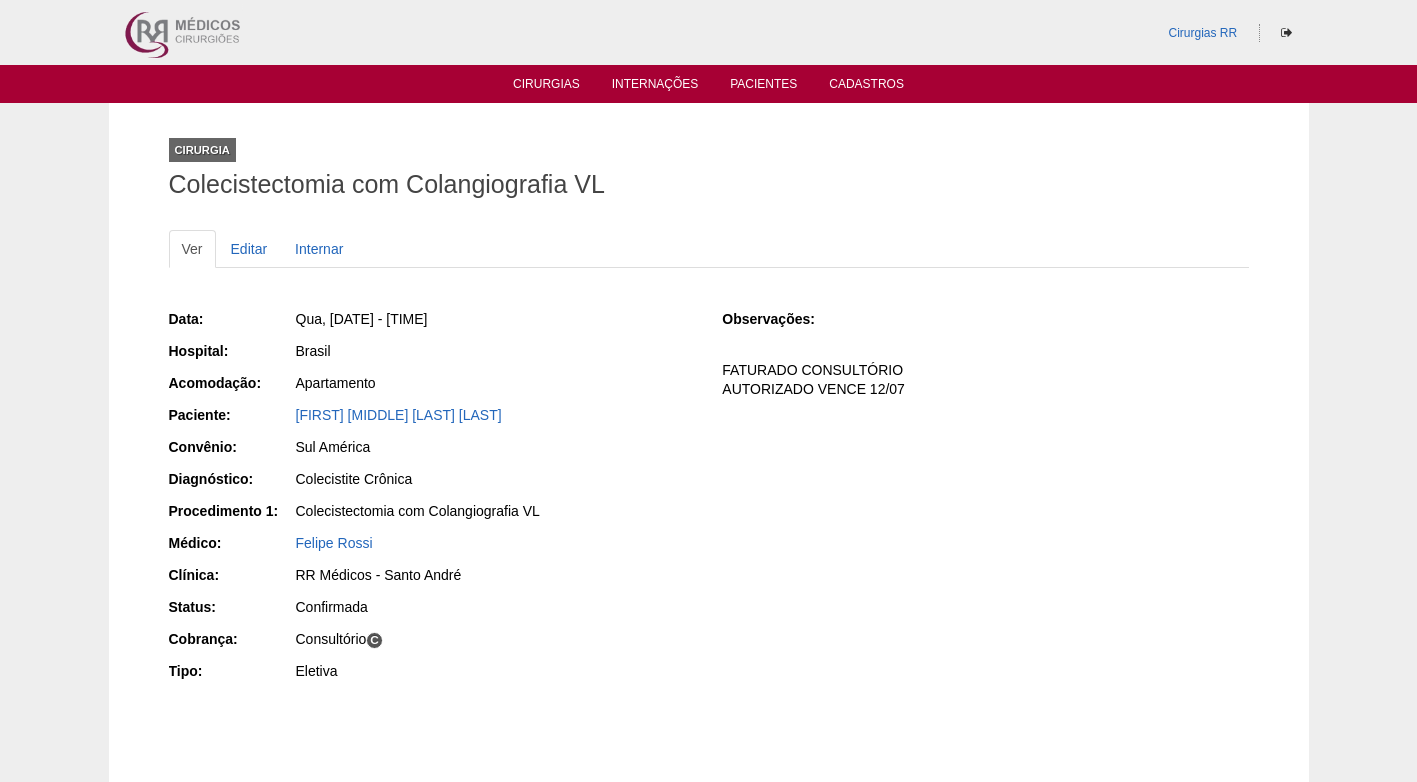 scroll, scrollTop: 0, scrollLeft: 0, axis: both 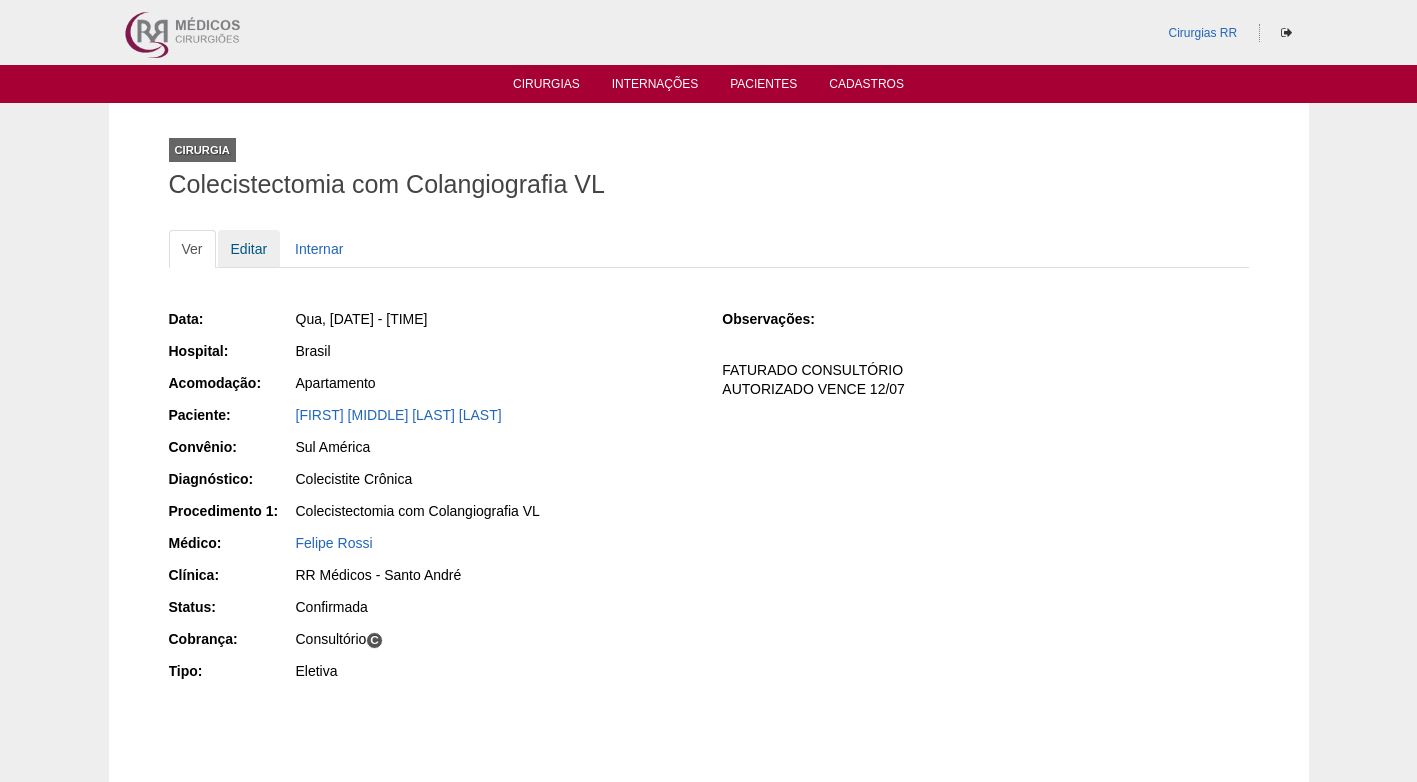 click on "Editar" at bounding box center (249, 249) 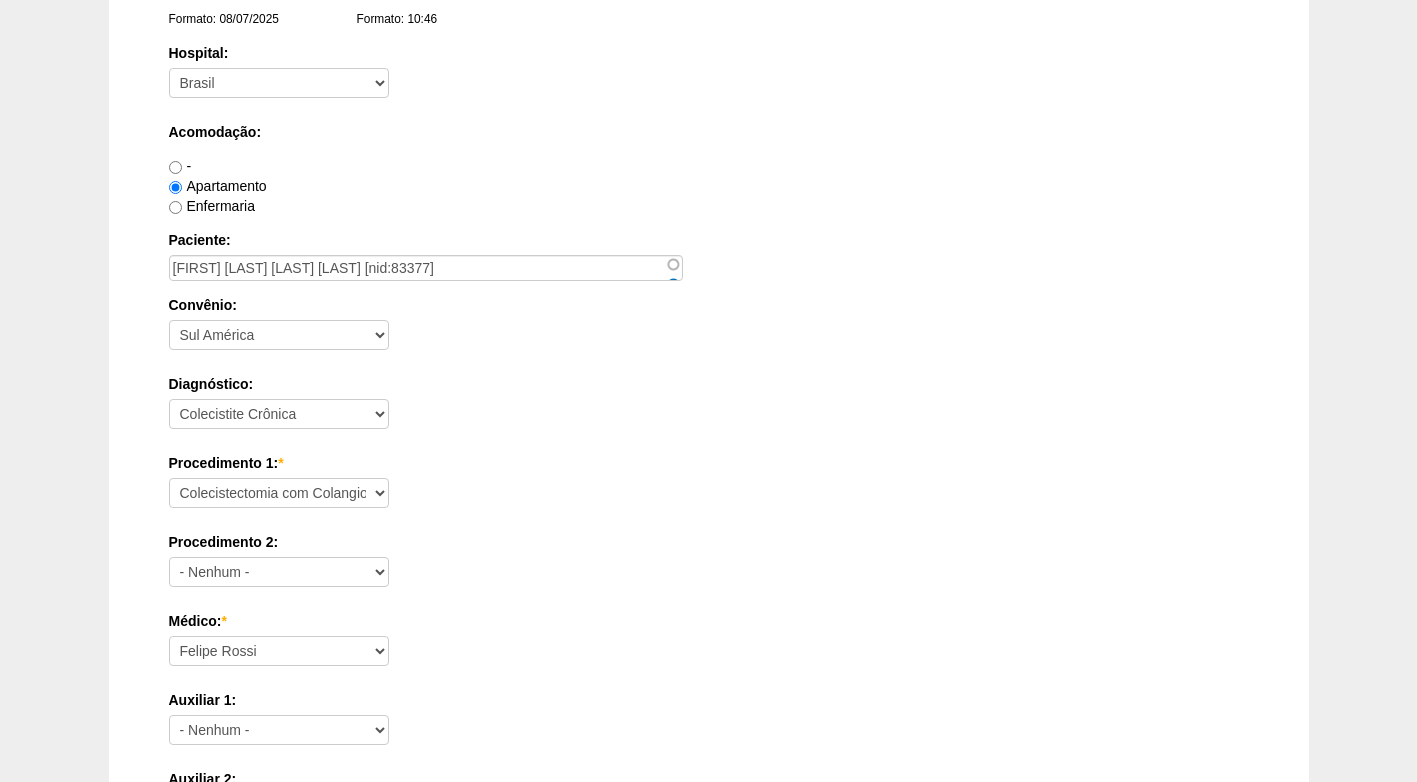 scroll, scrollTop: 300, scrollLeft: 0, axis: vertical 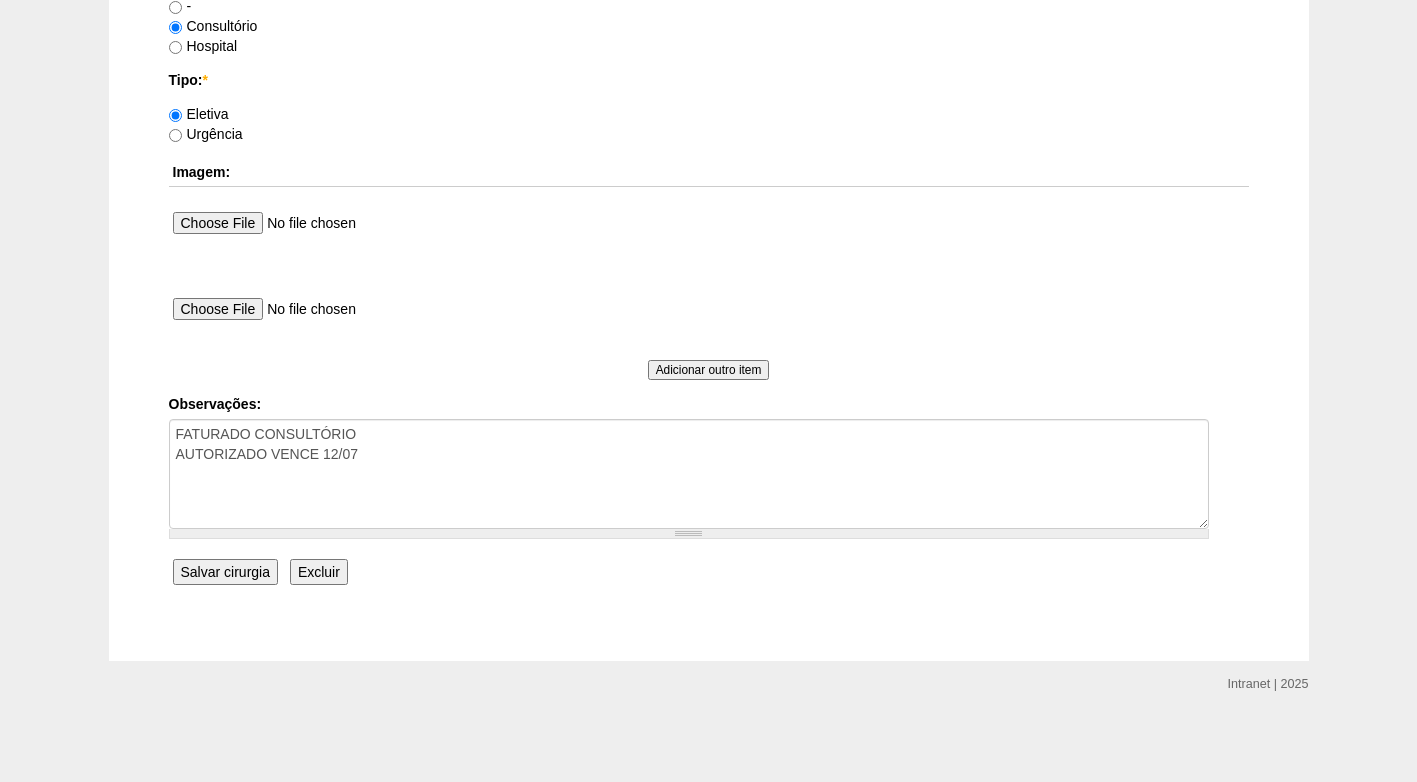 click on "Salvar cirurgia" at bounding box center (225, 572) 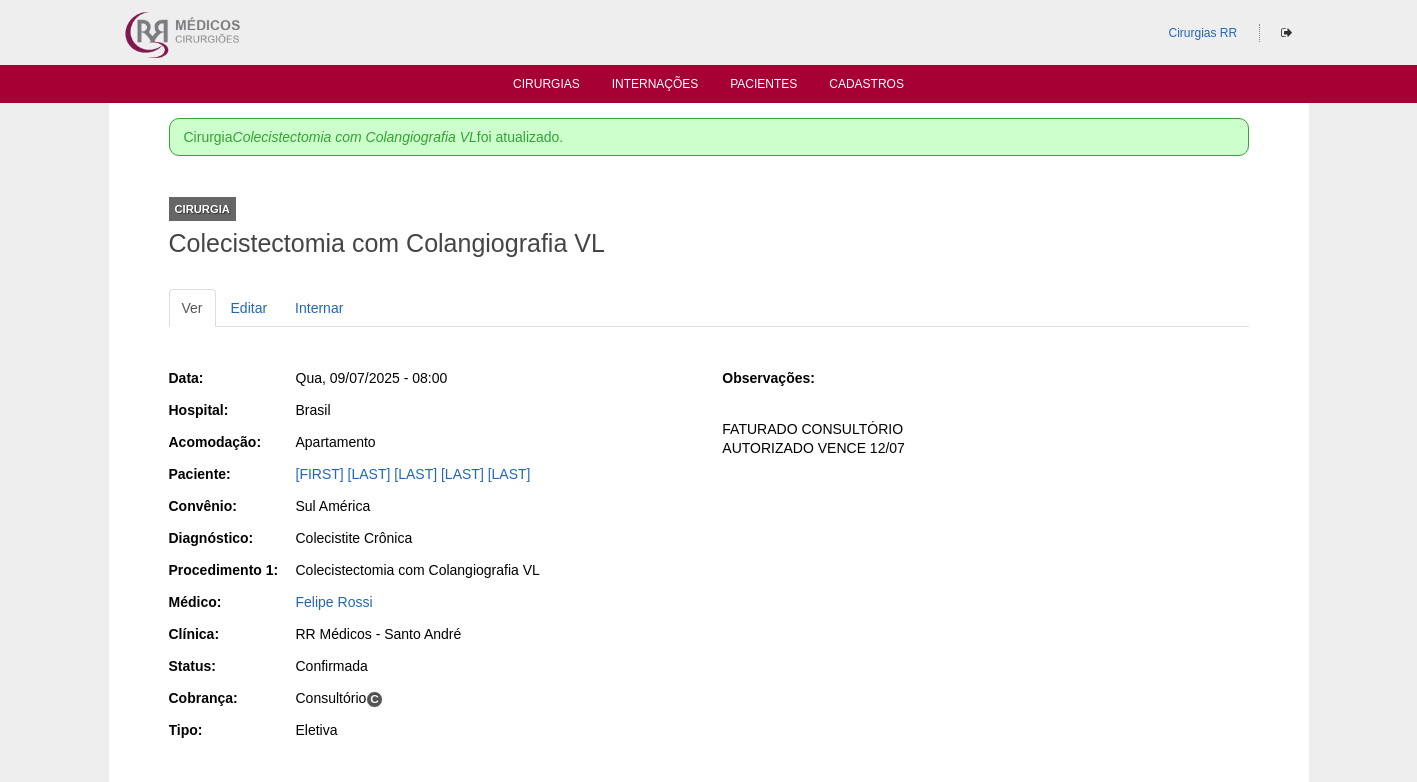 scroll, scrollTop: 0, scrollLeft: 0, axis: both 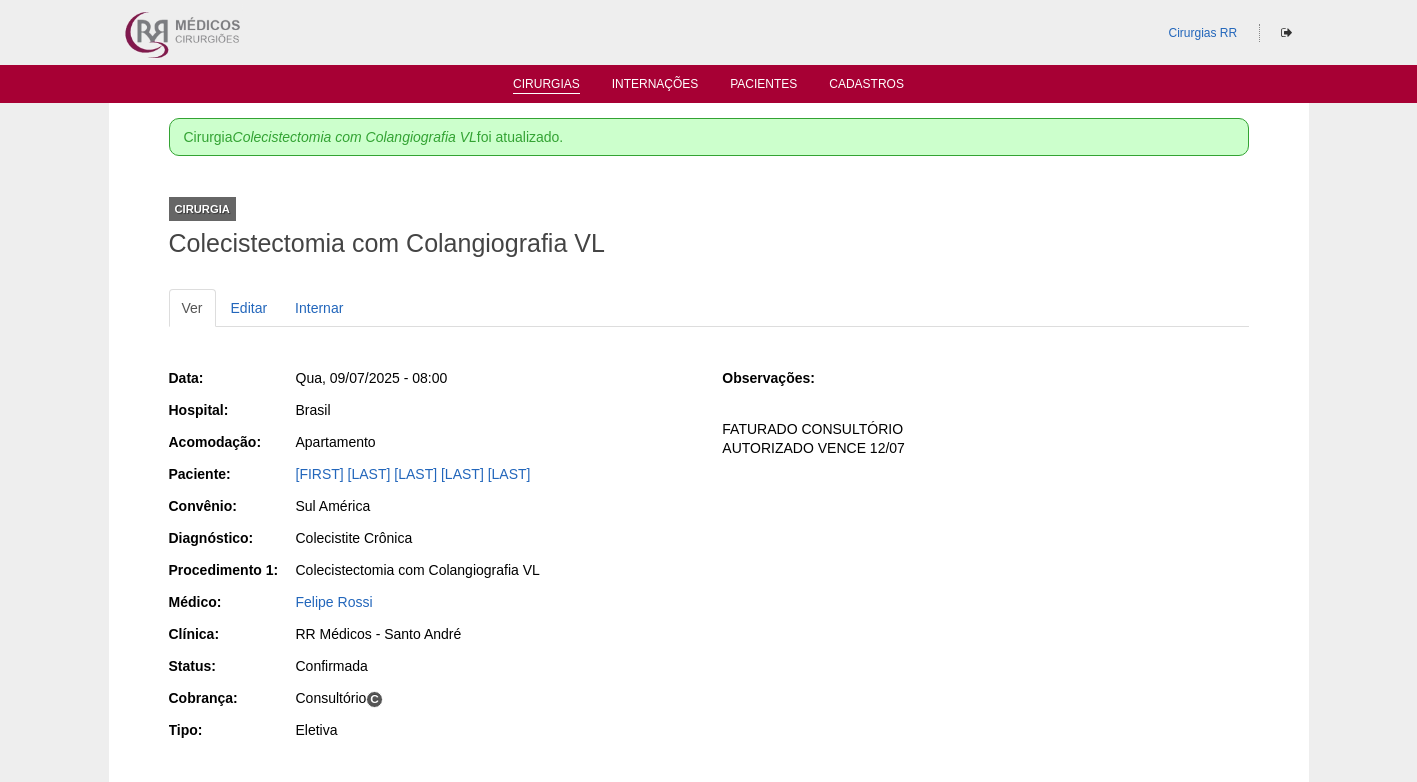 click on "Cirurgias" at bounding box center (546, 83) 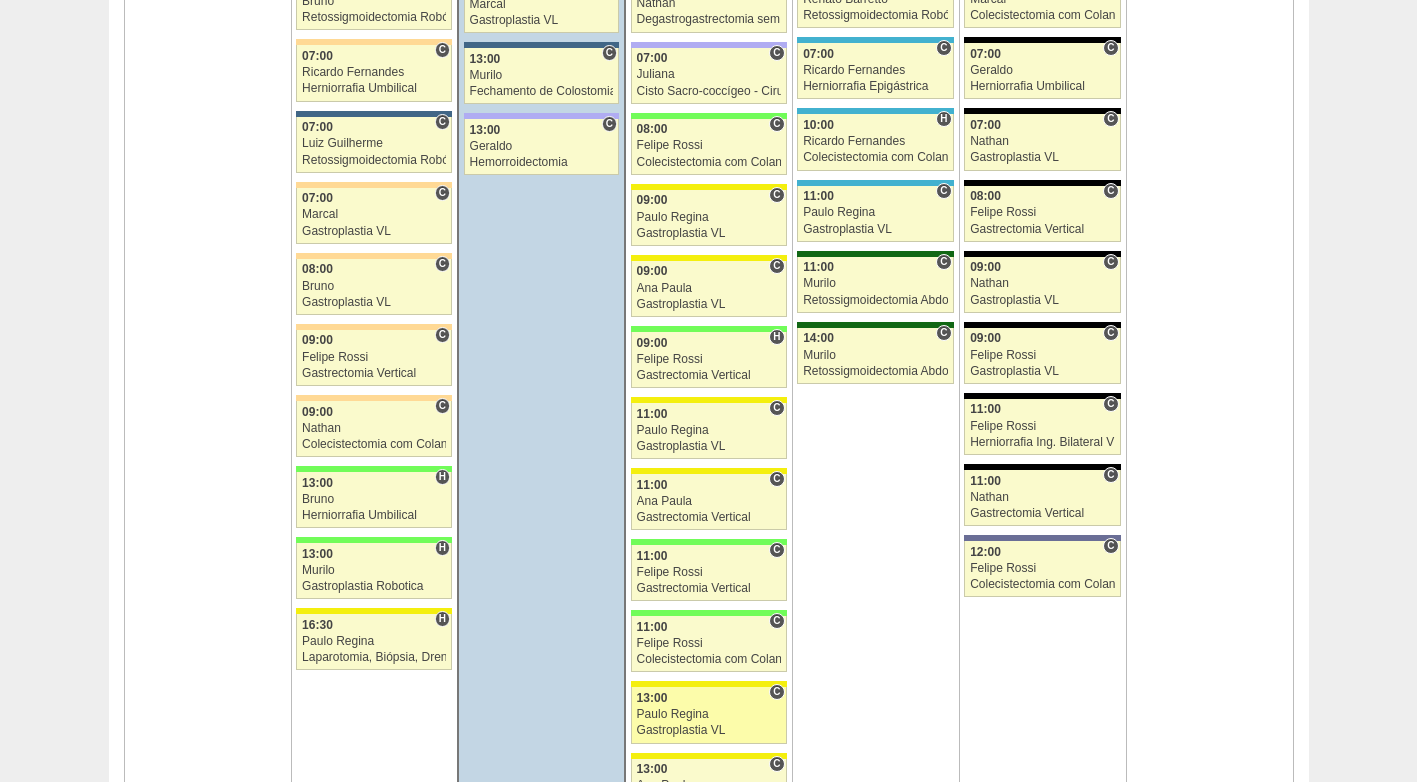 scroll, scrollTop: 1900, scrollLeft: 0, axis: vertical 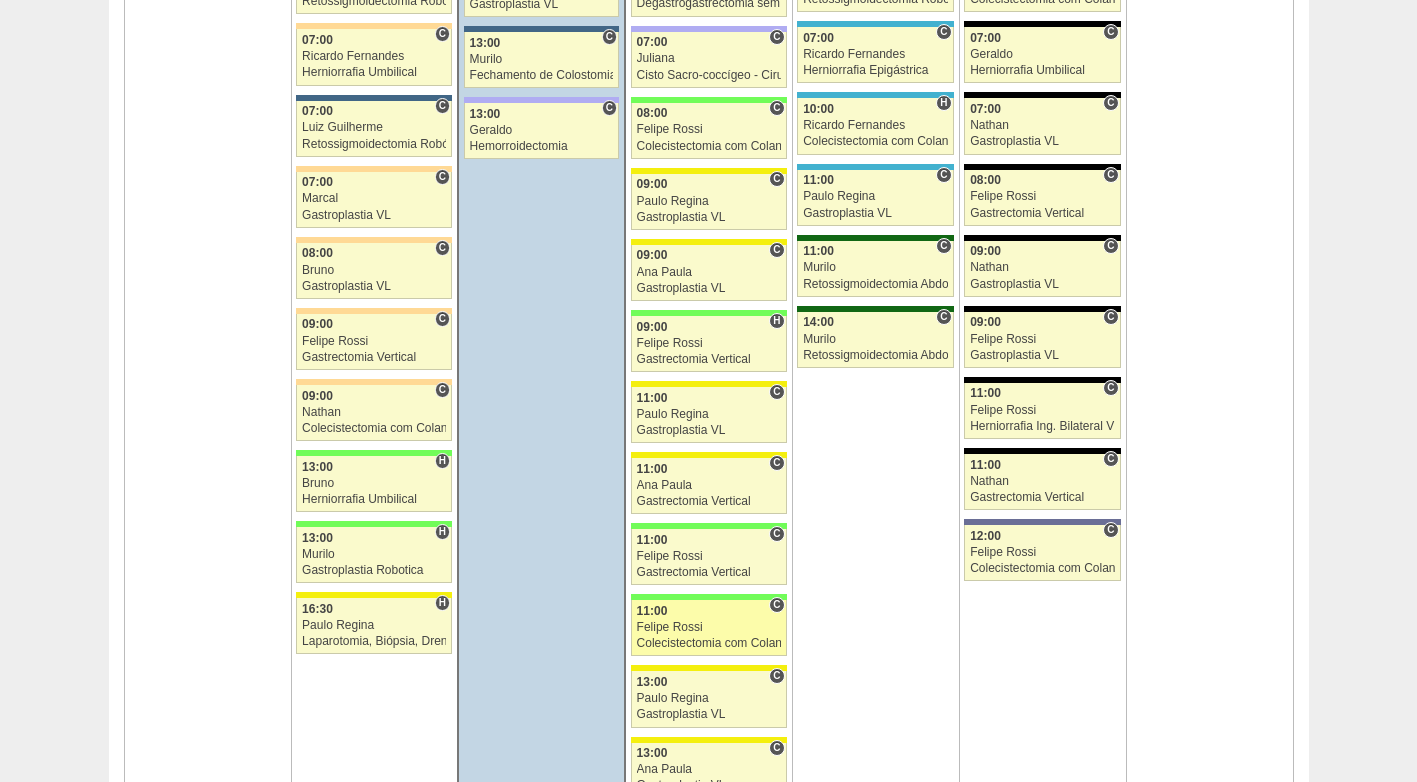 click on "Felipe Rossi" at bounding box center [709, 627] 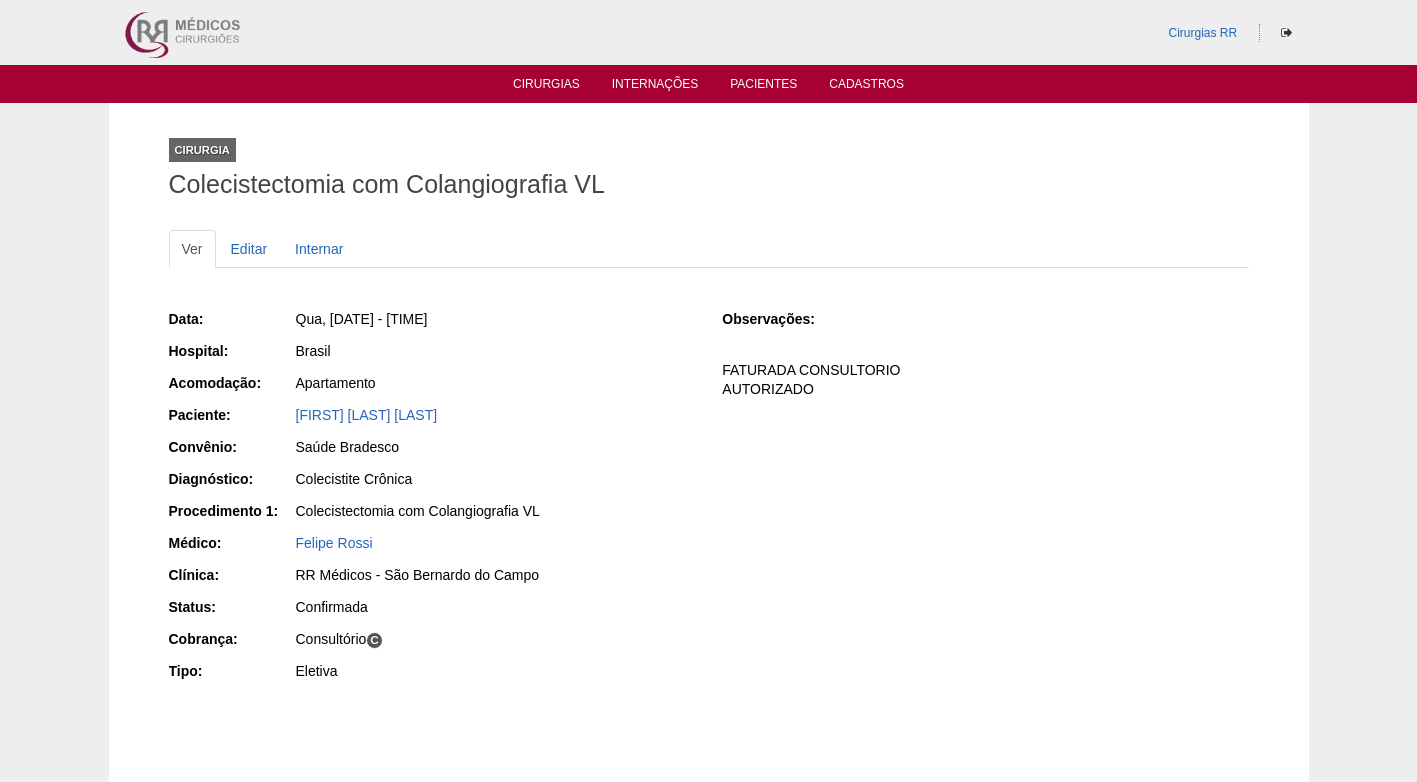 scroll, scrollTop: 0, scrollLeft: 0, axis: both 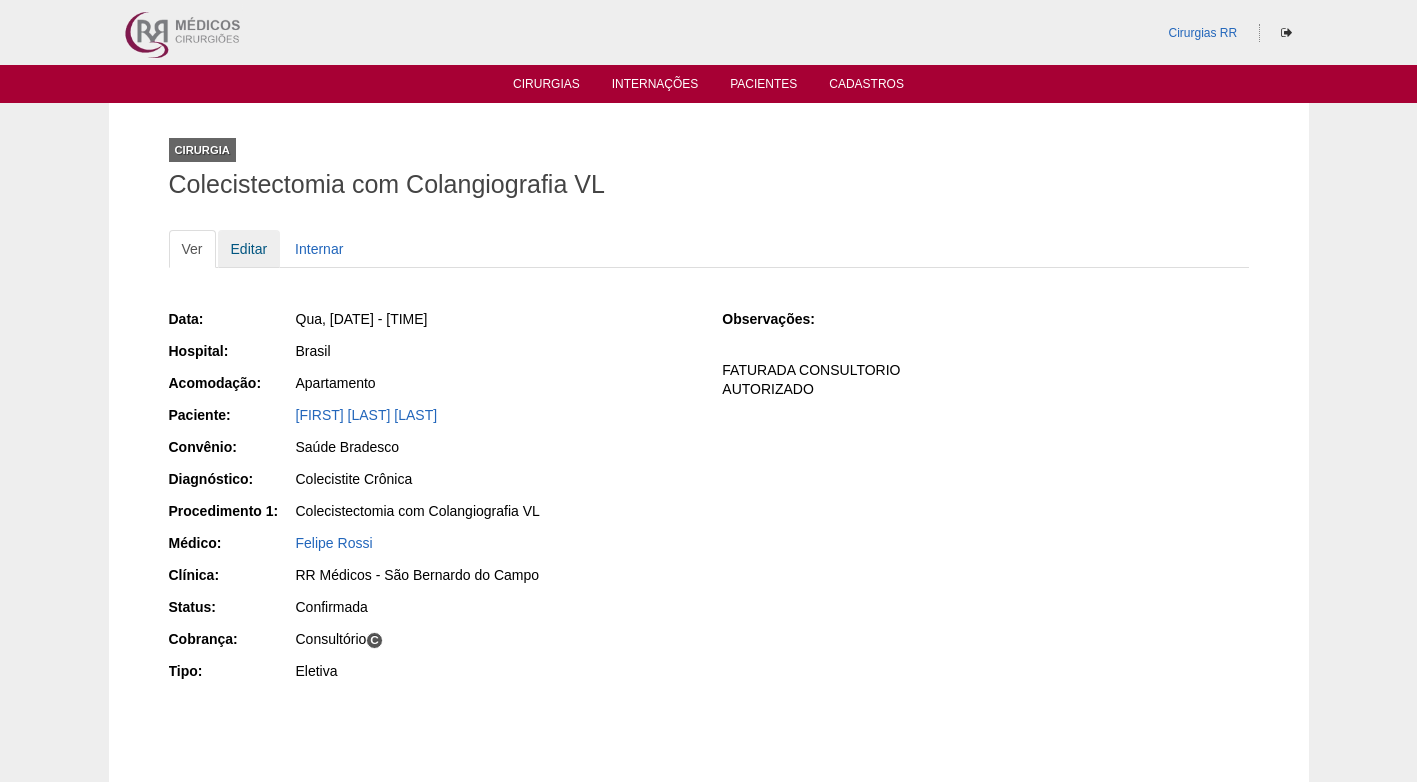 click on "Editar" at bounding box center (249, 249) 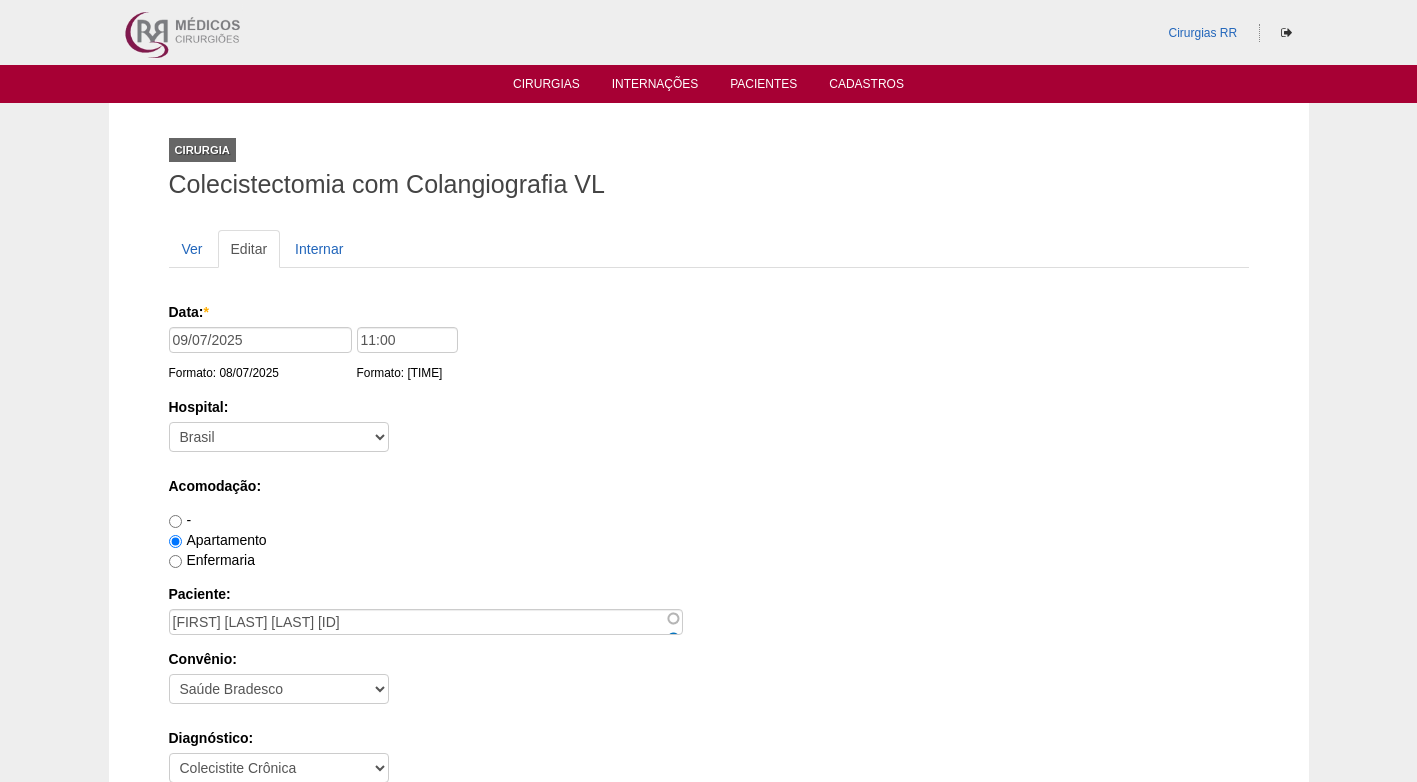scroll, scrollTop: 0, scrollLeft: 0, axis: both 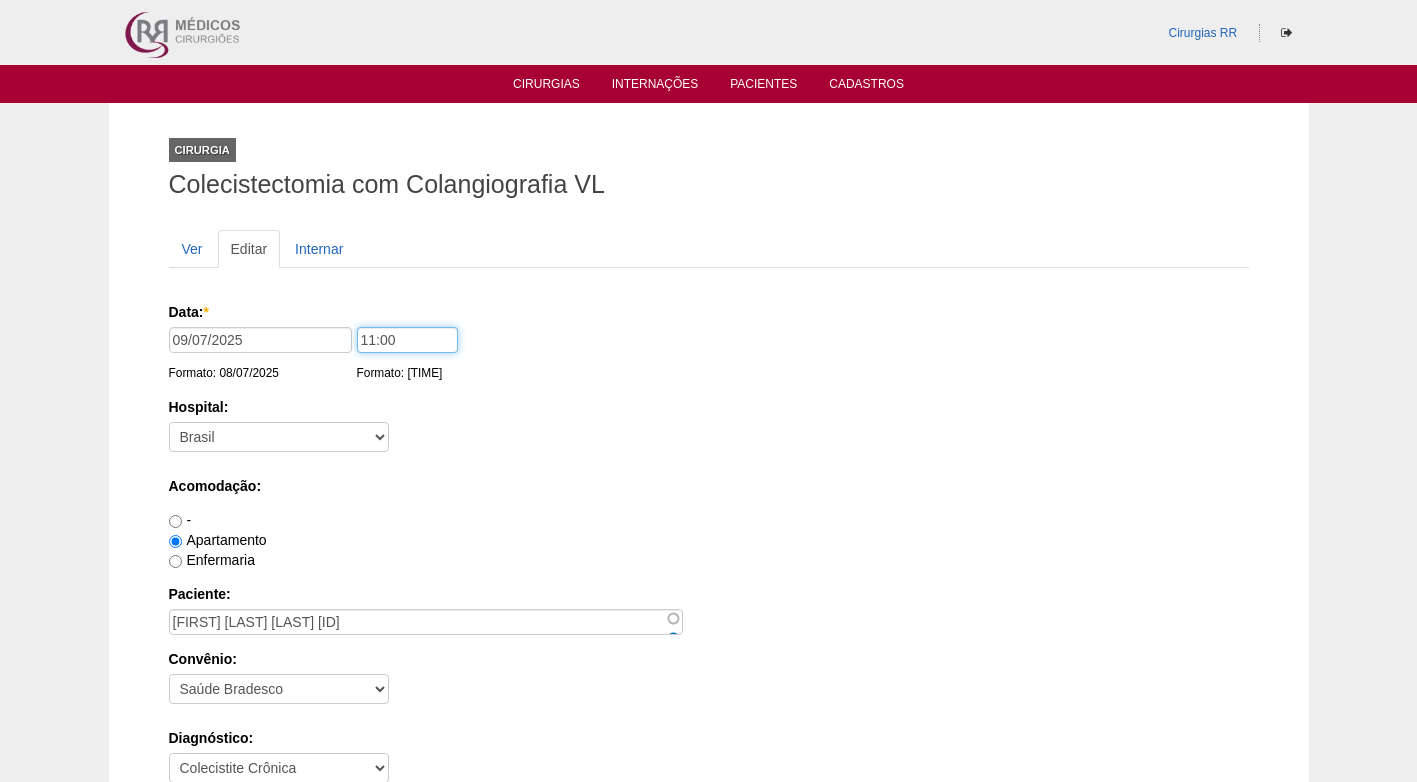 click on "11:00" at bounding box center [407, 340] 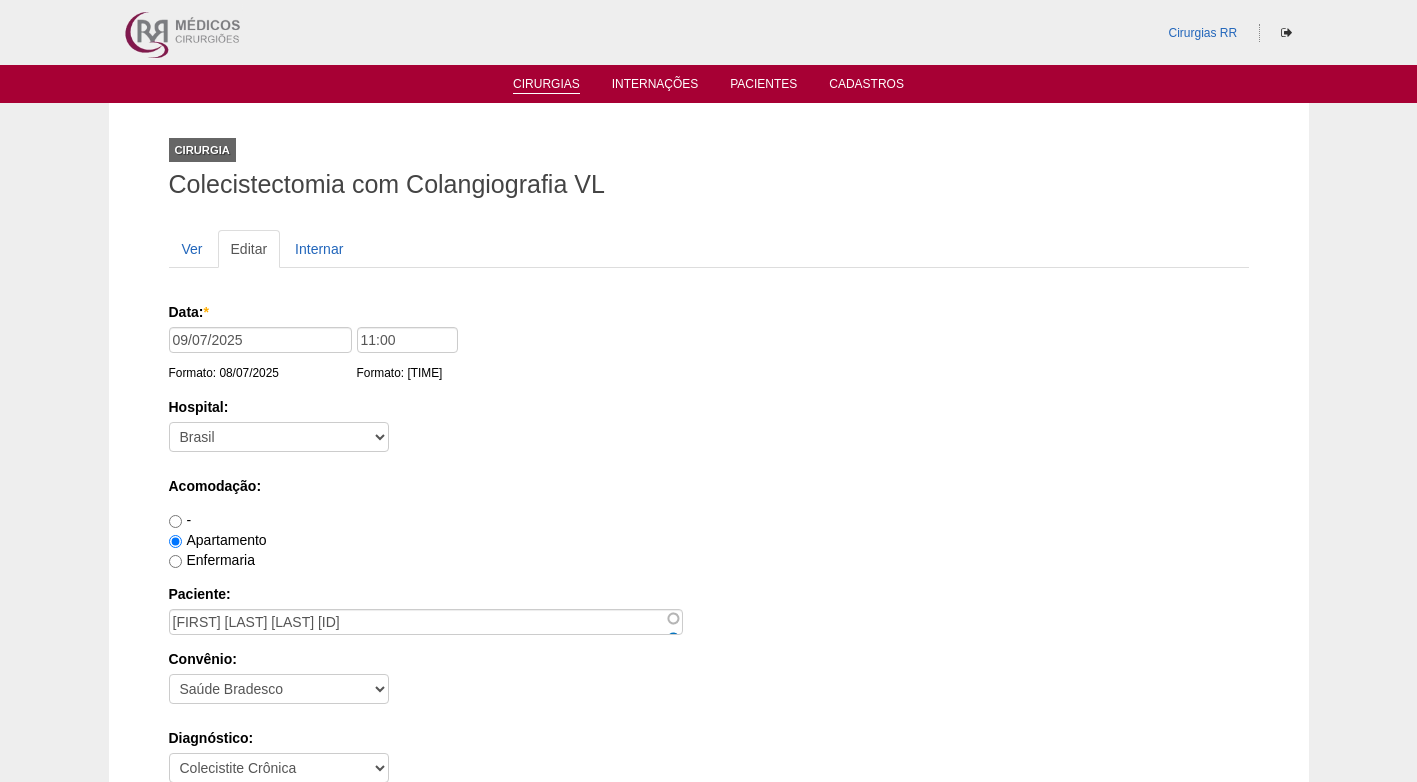 click on "Cirurgias" at bounding box center (546, 85) 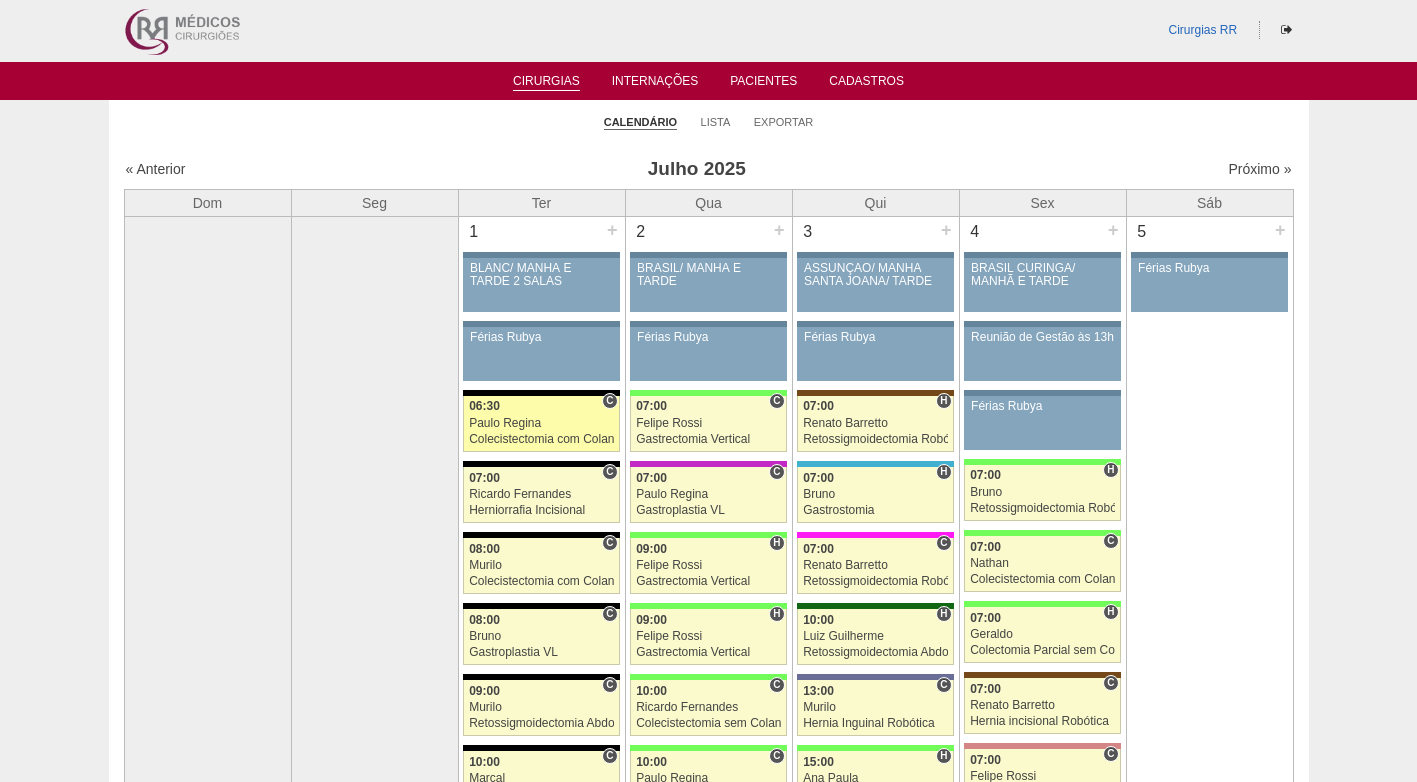 scroll, scrollTop: 0, scrollLeft: 0, axis: both 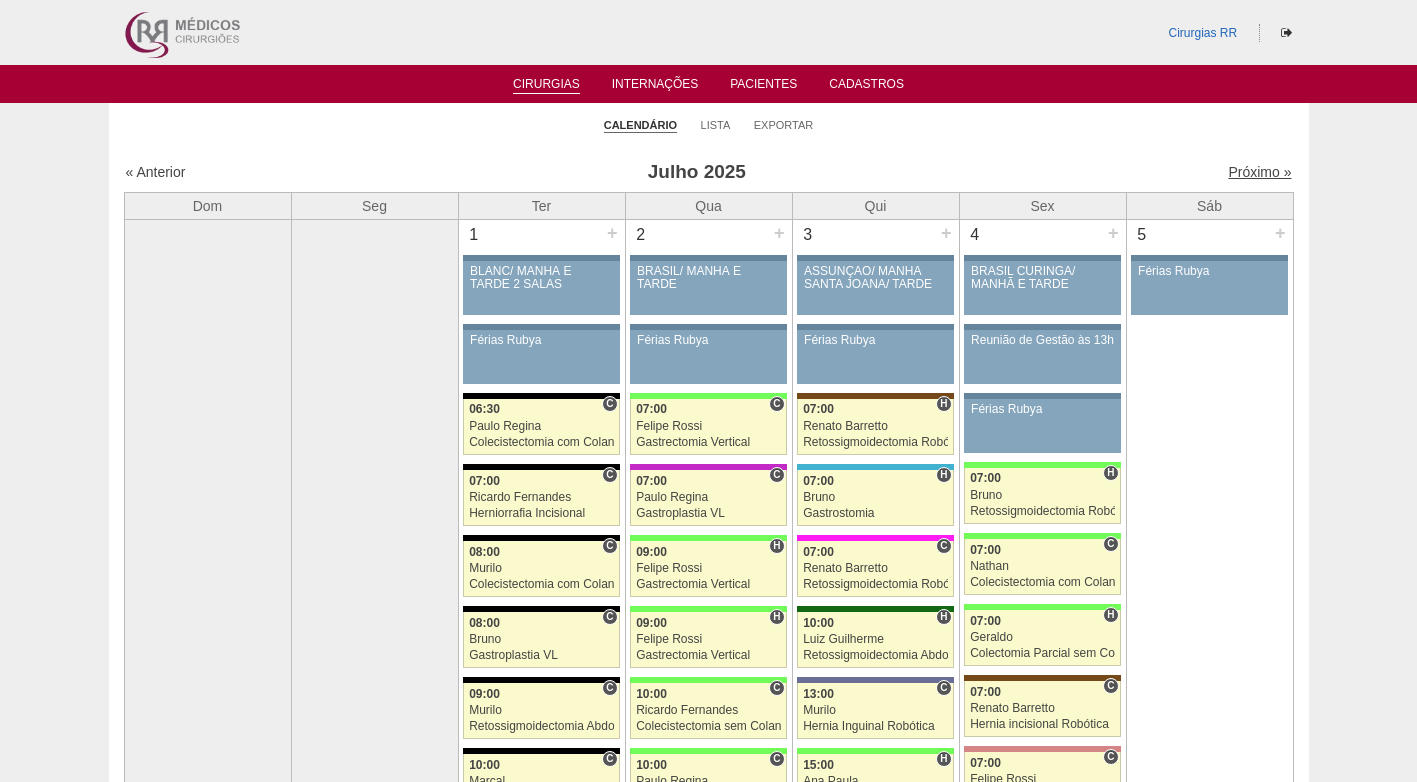 click on "Próximo »" at bounding box center (1259, 172) 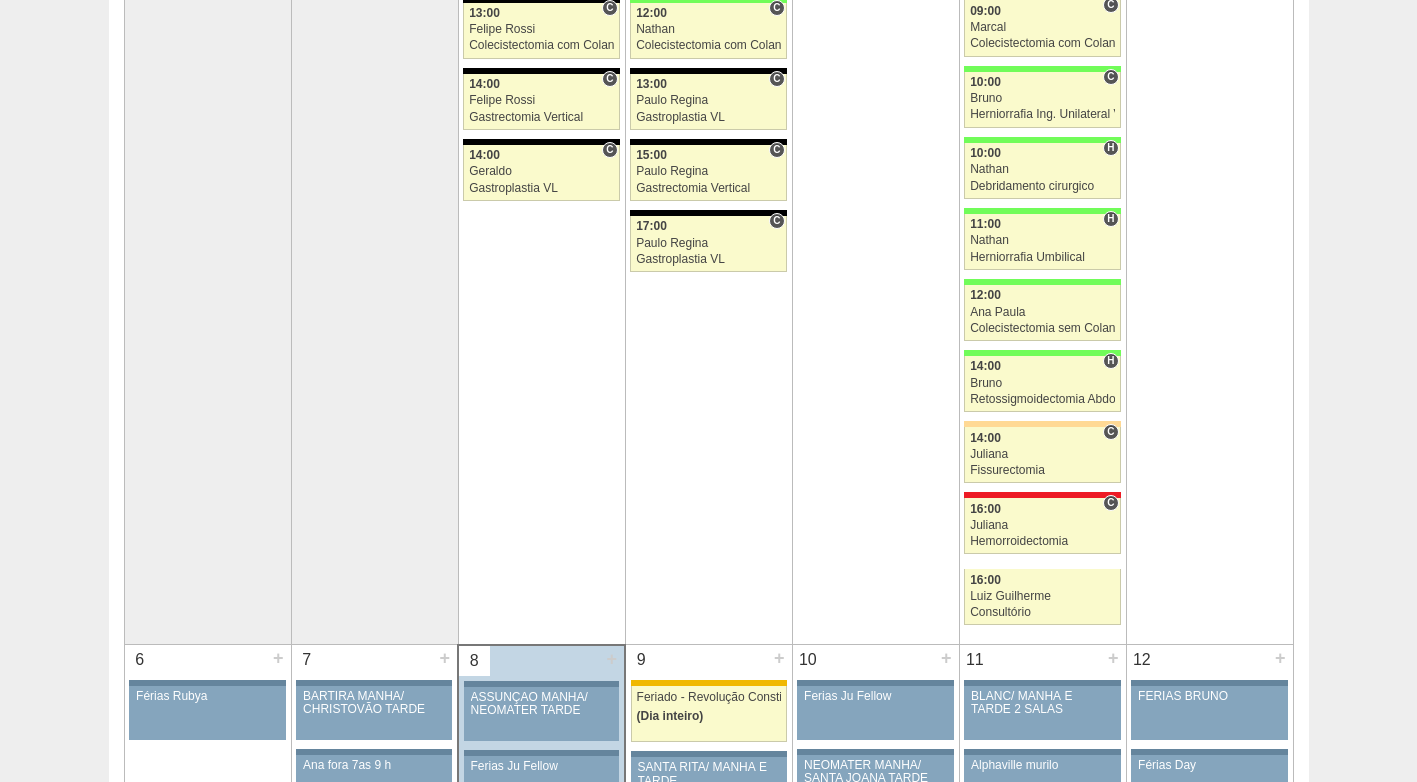 scroll, scrollTop: 900, scrollLeft: 0, axis: vertical 